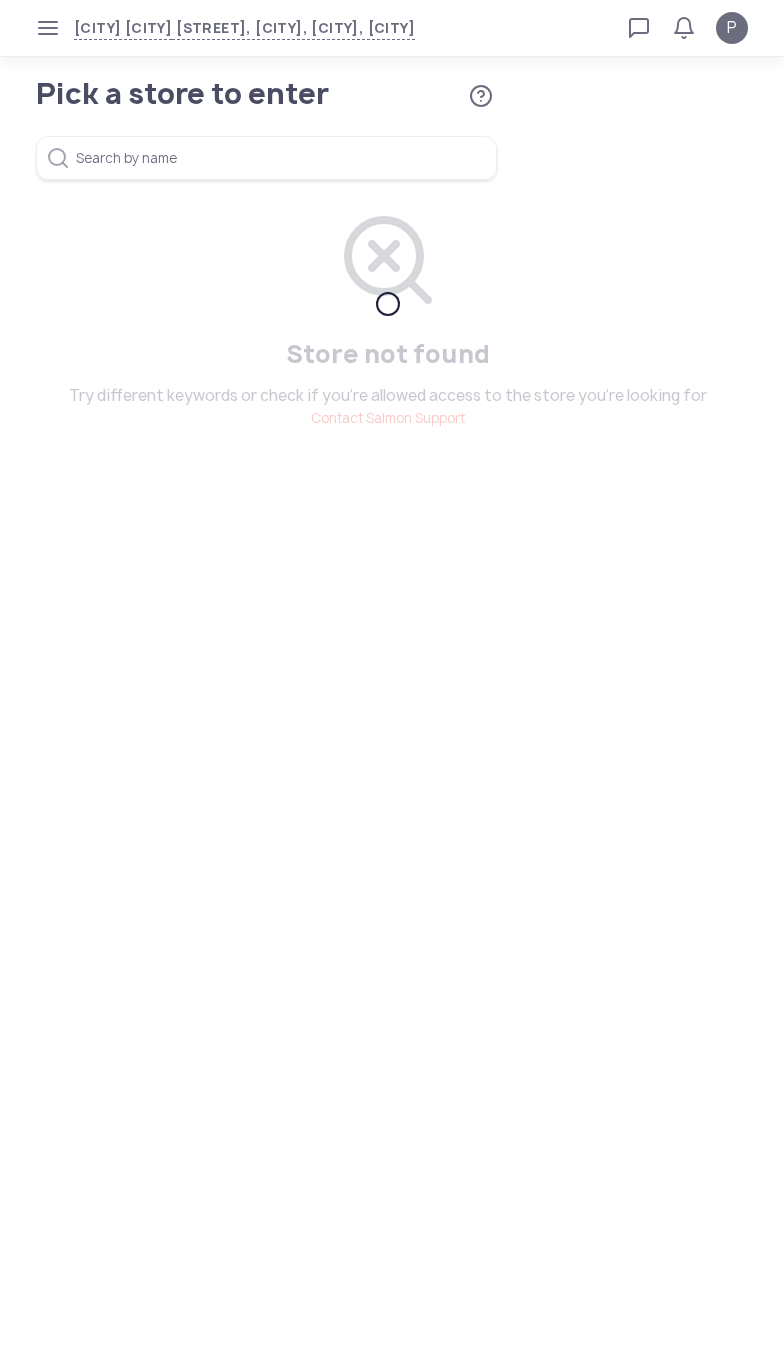 scroll, scrollTop: 0, scrollLeft: 0, axis: both 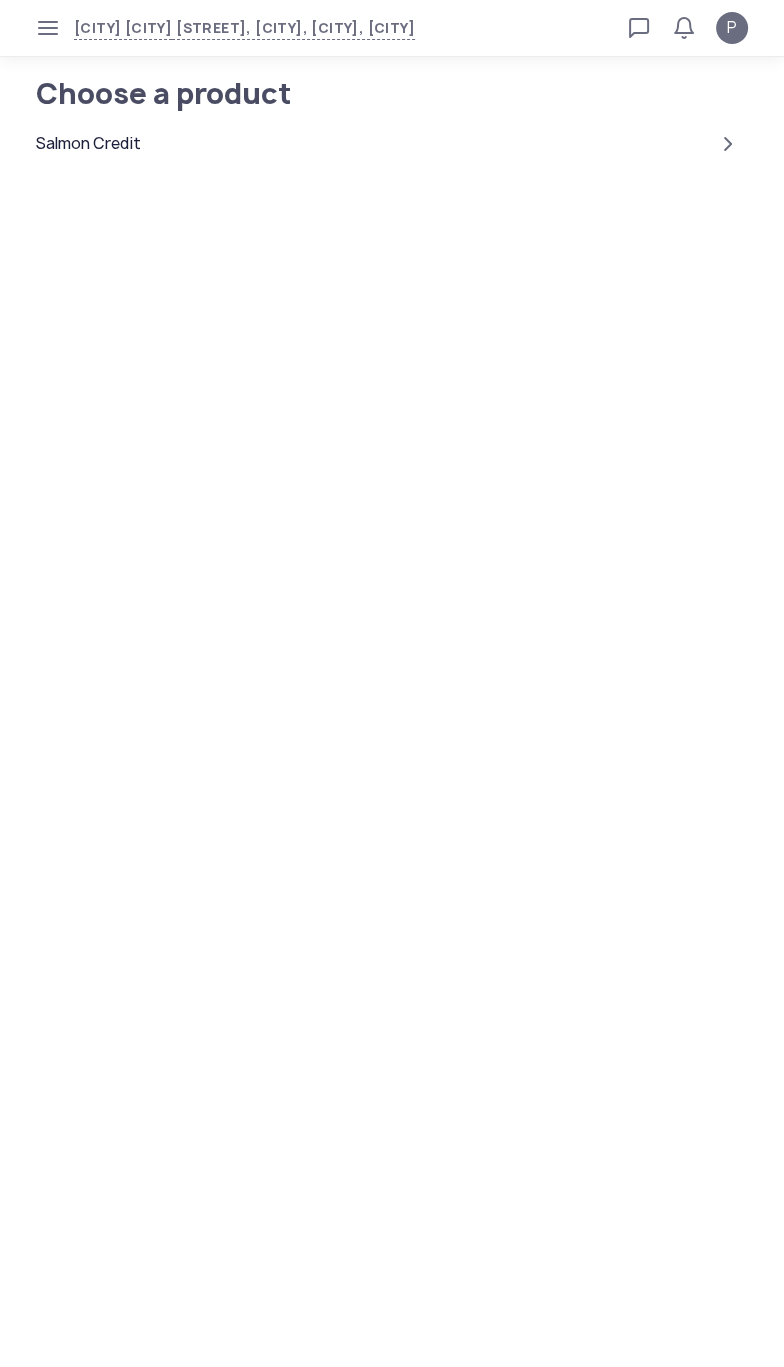 click on "Salmon Credit" 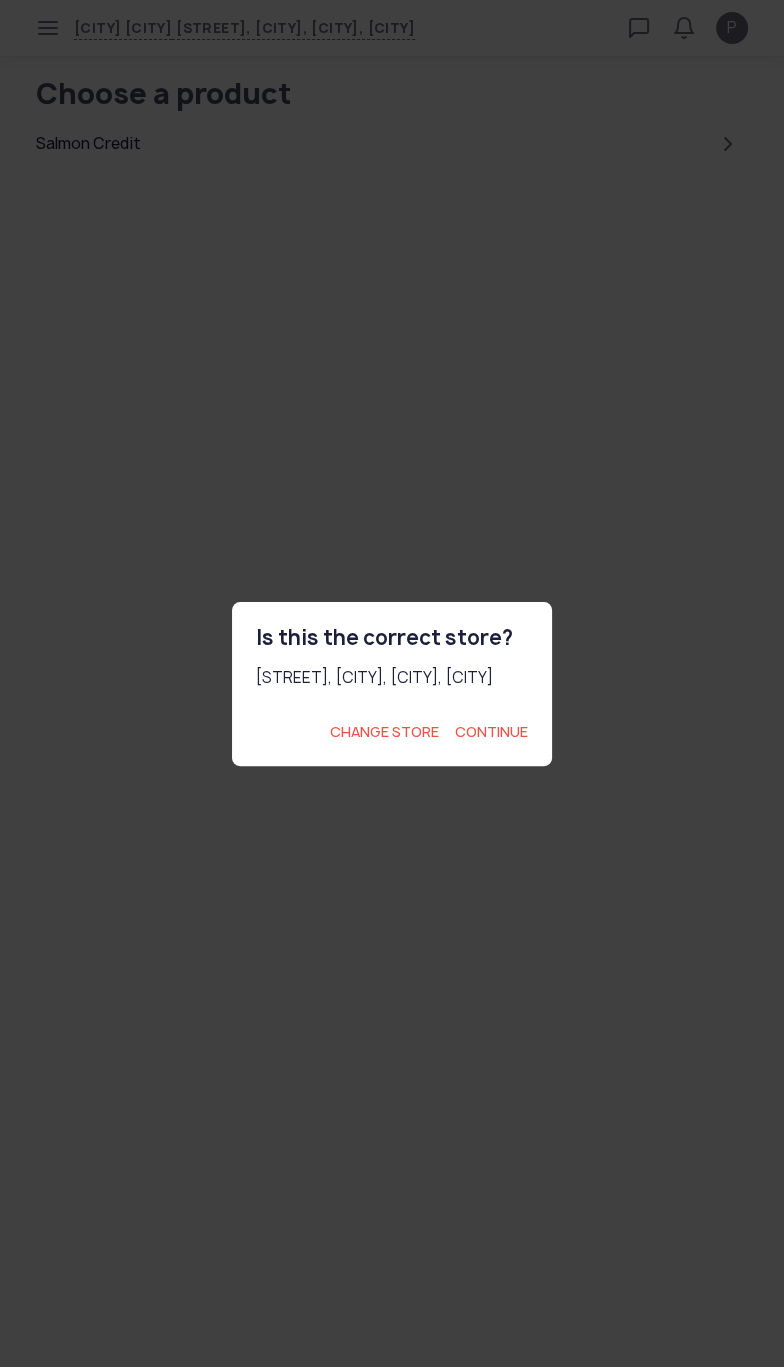 click on "Continue" 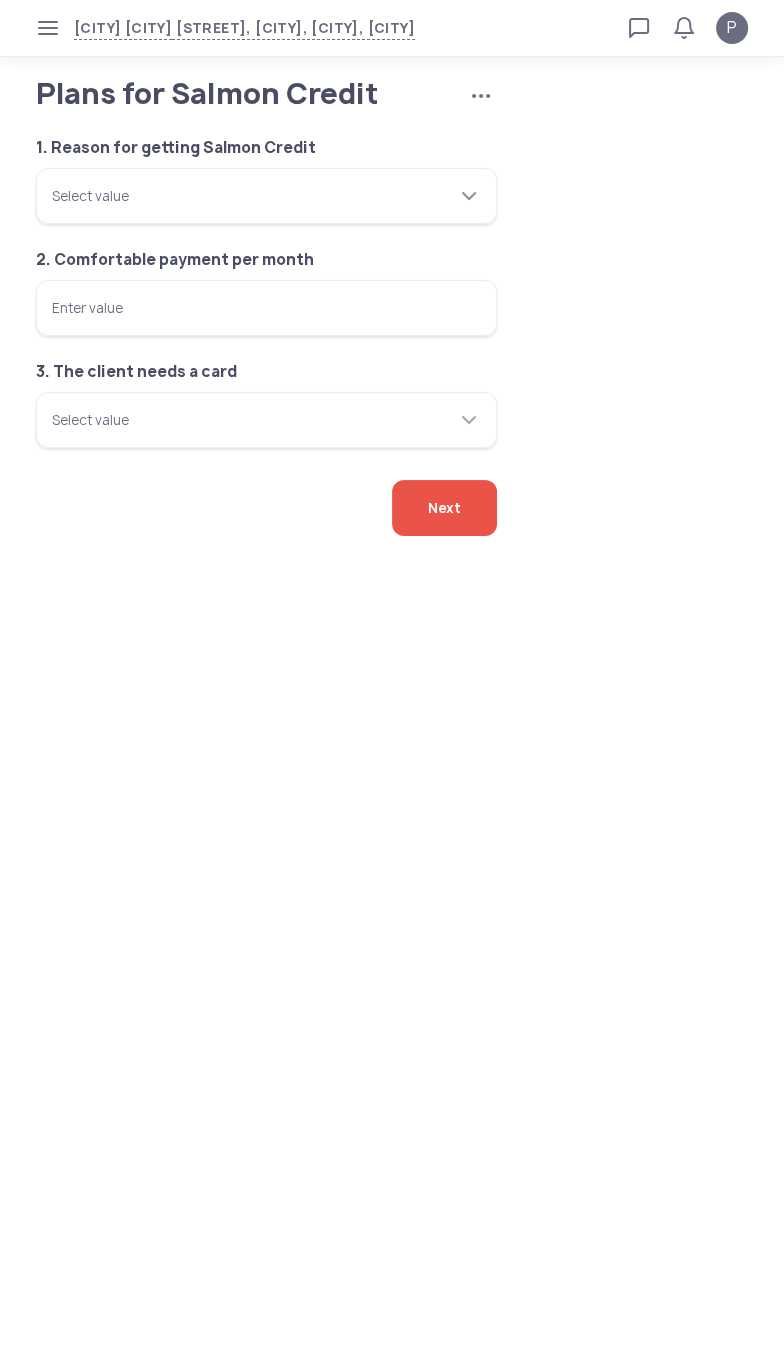 click 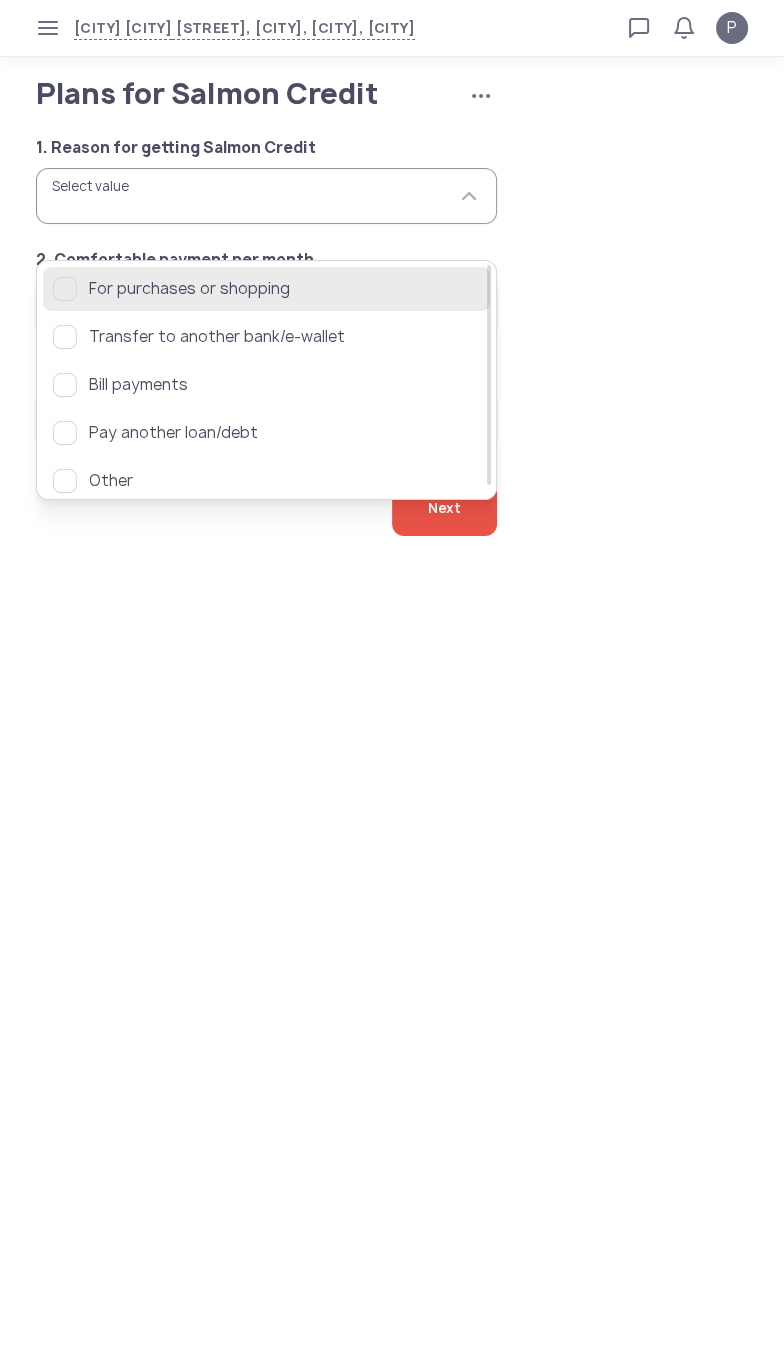 click on "For purchases or shopping" 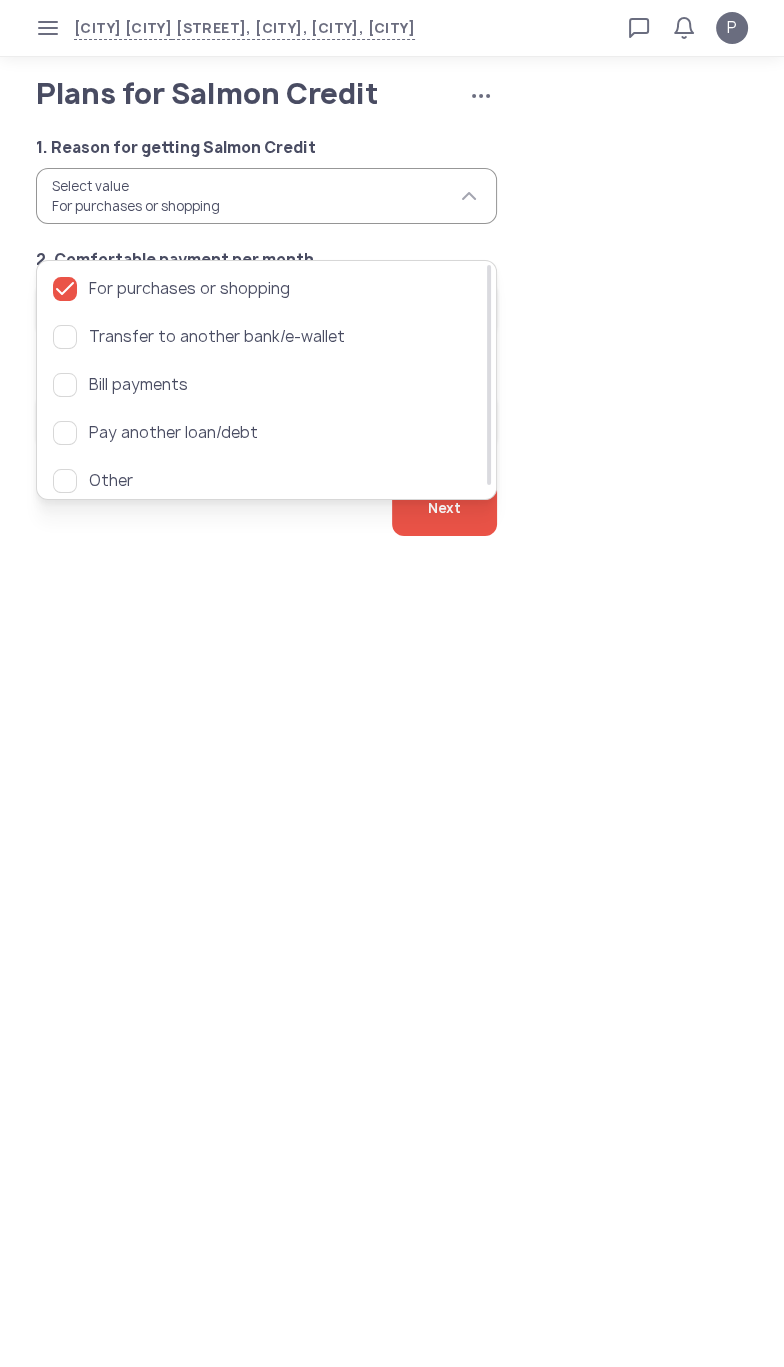 click on "Next" 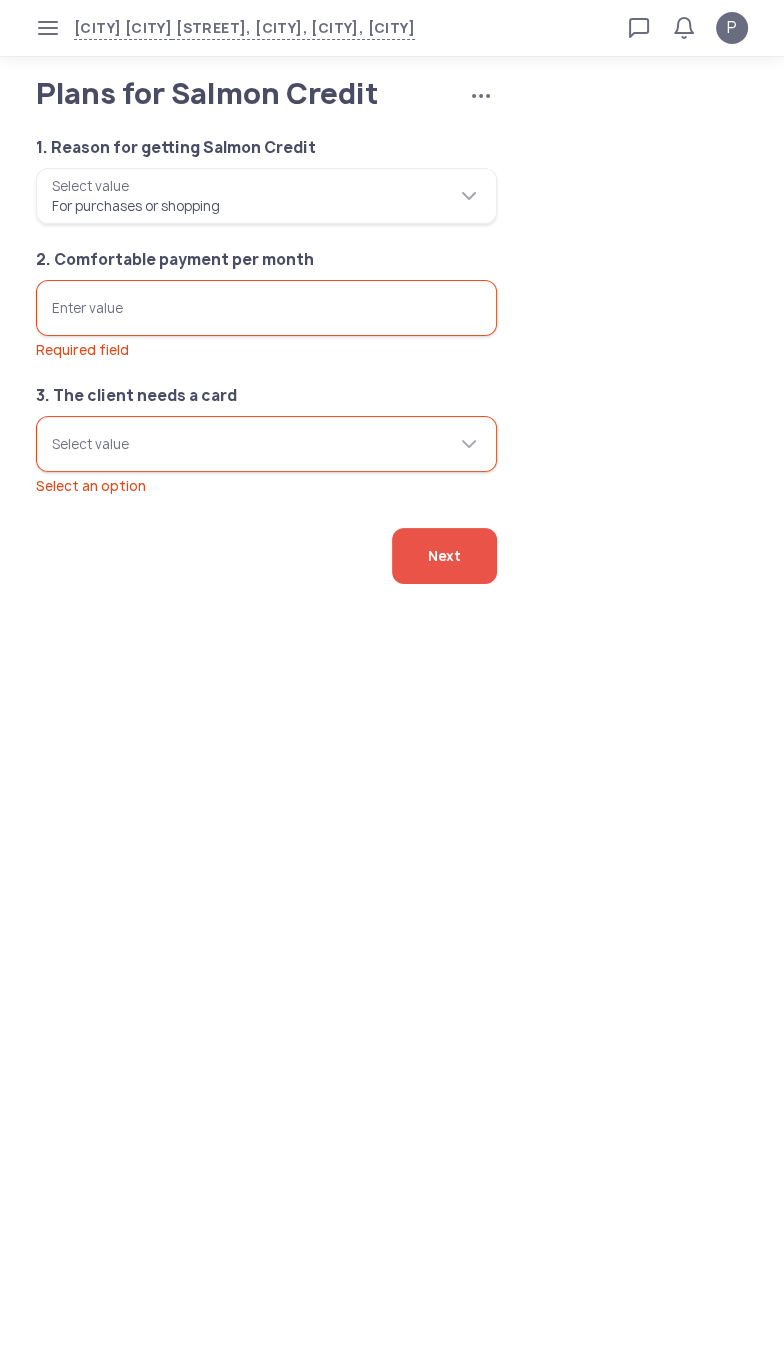 click on "Enter value   Required field" at bounding box center (266, 308) 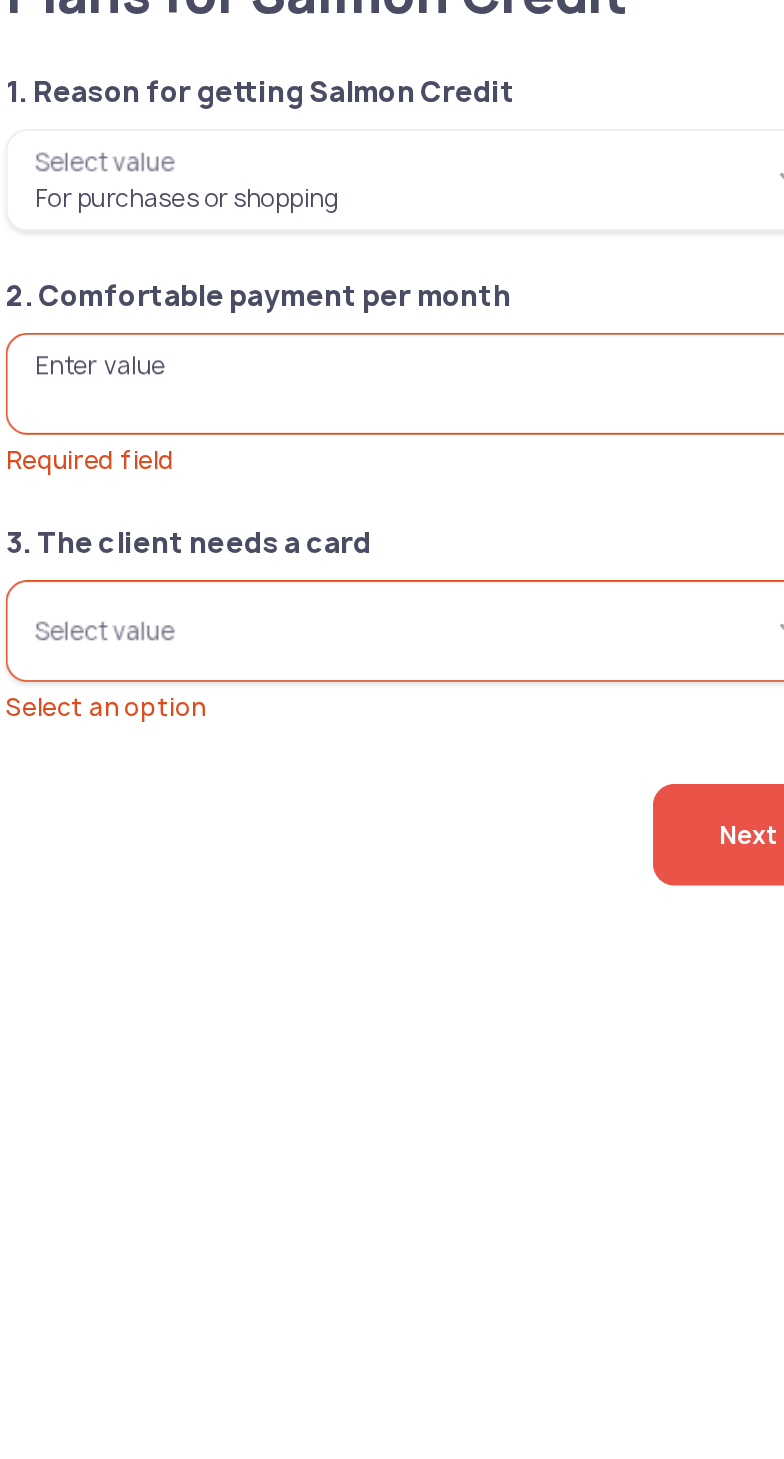 click on "Enter value   Required field" at bounding box center [266, 308] 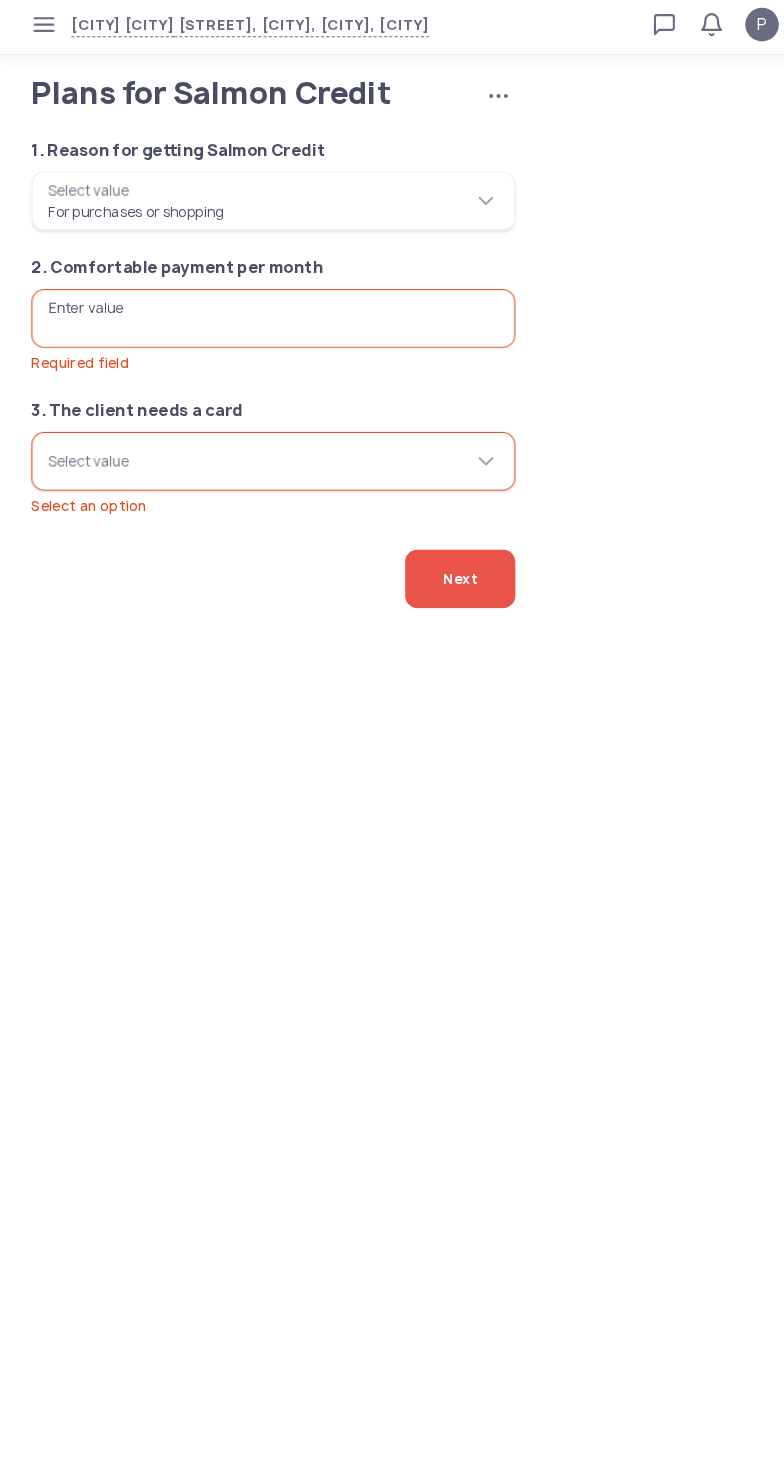click on "Enter value   Required field" at bounding box center (266, 308) 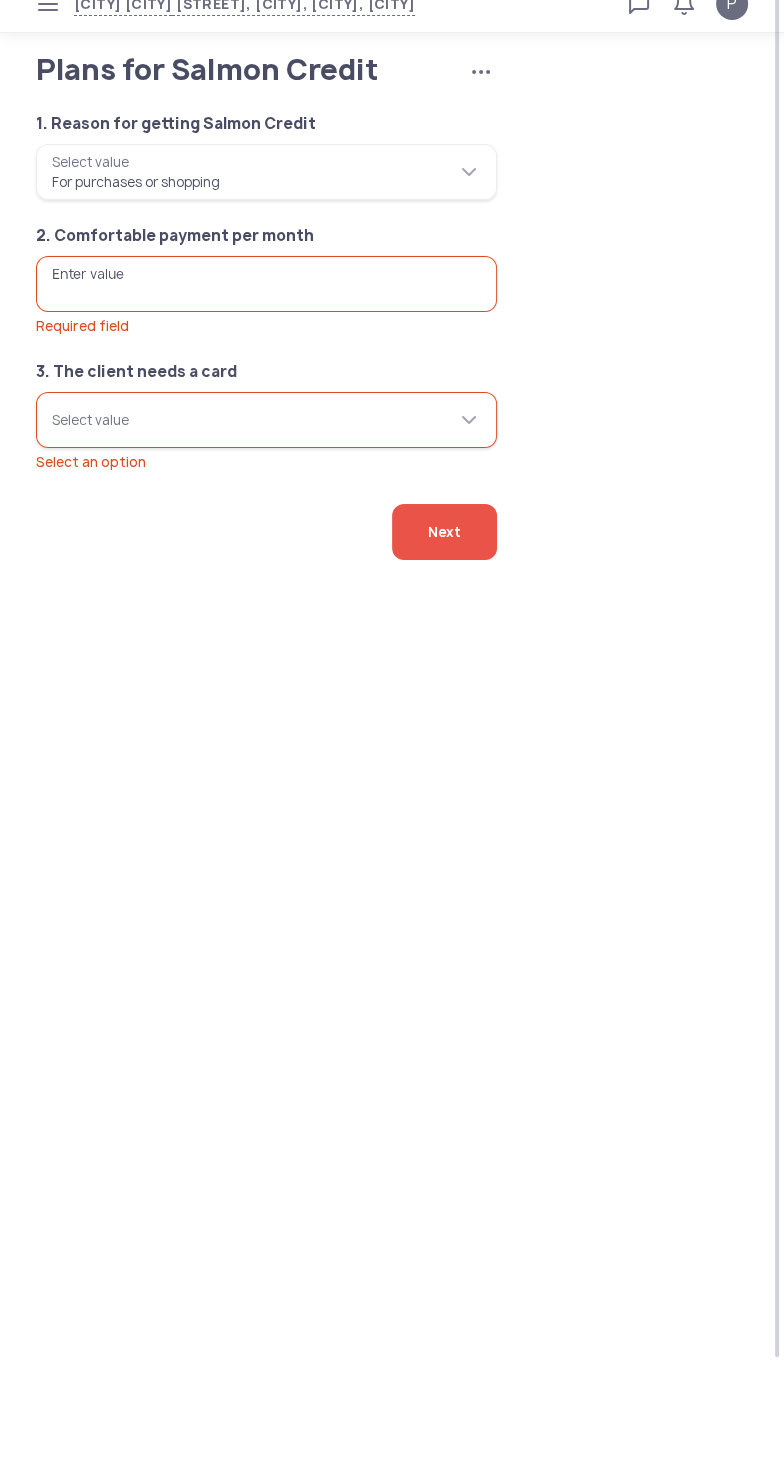click on "Enter value   Required field" at bounding box center [266, 308] 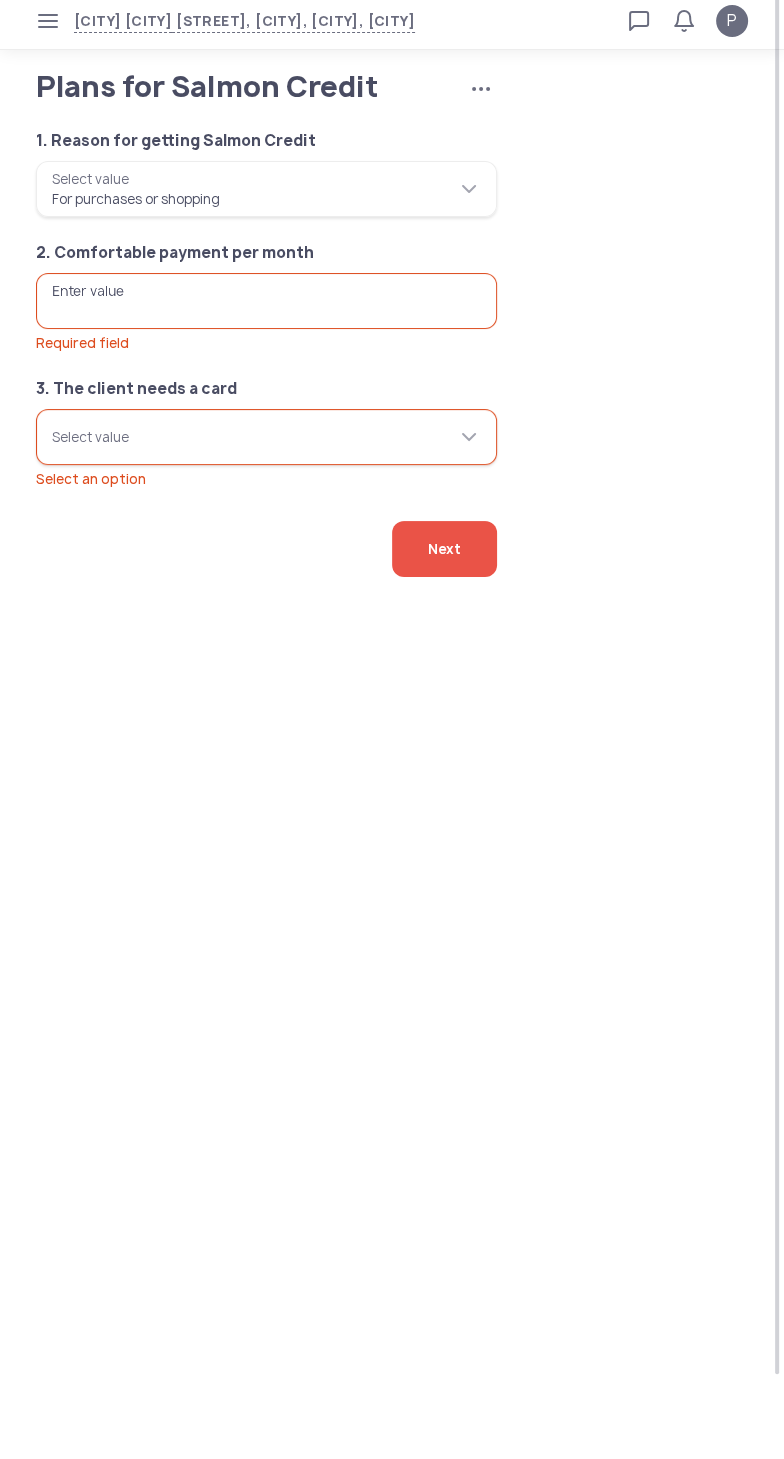 click on "Enter value   Required field" at bounding box center [266, 308] 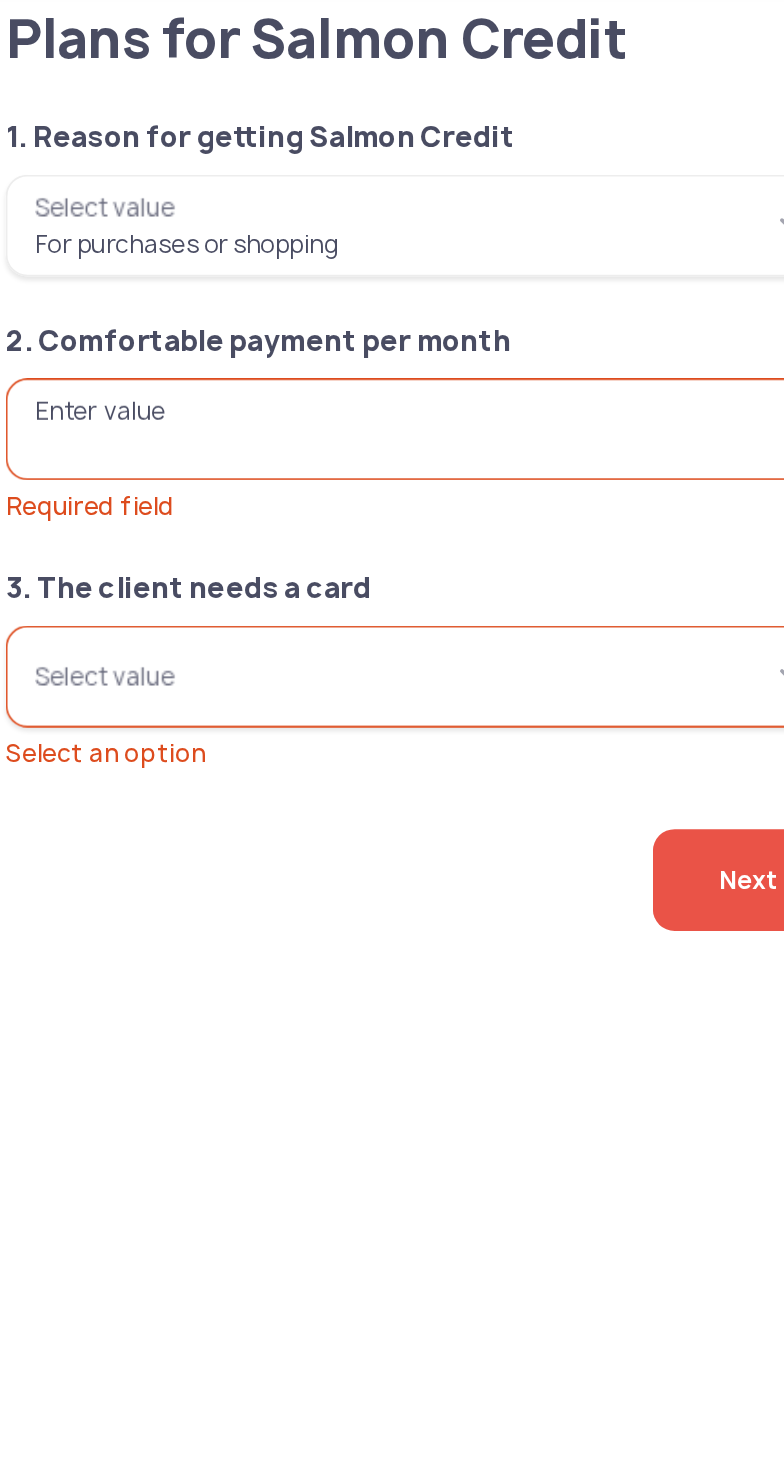 click on "Enter value   Required field" at bounding box center (266, 308) 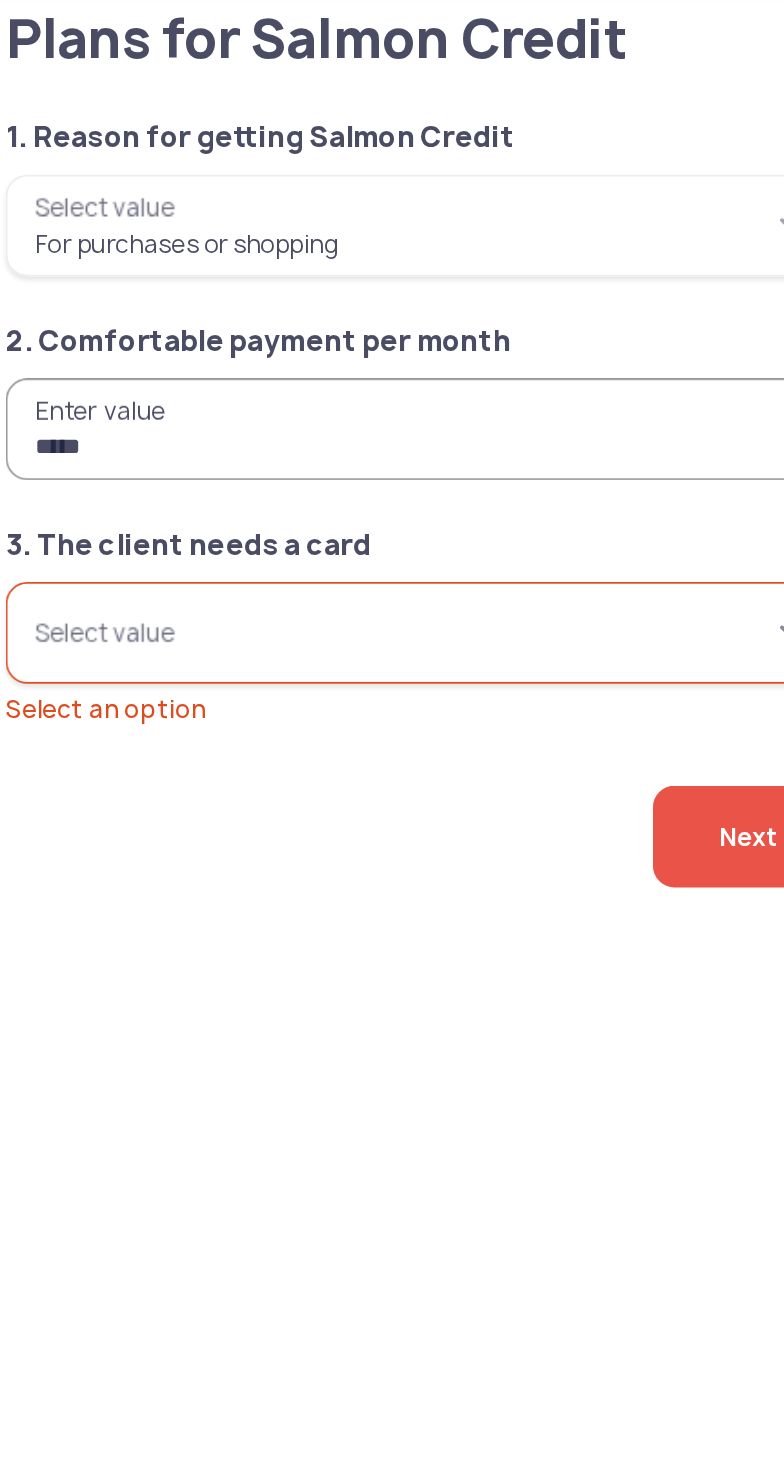 type on "*****" 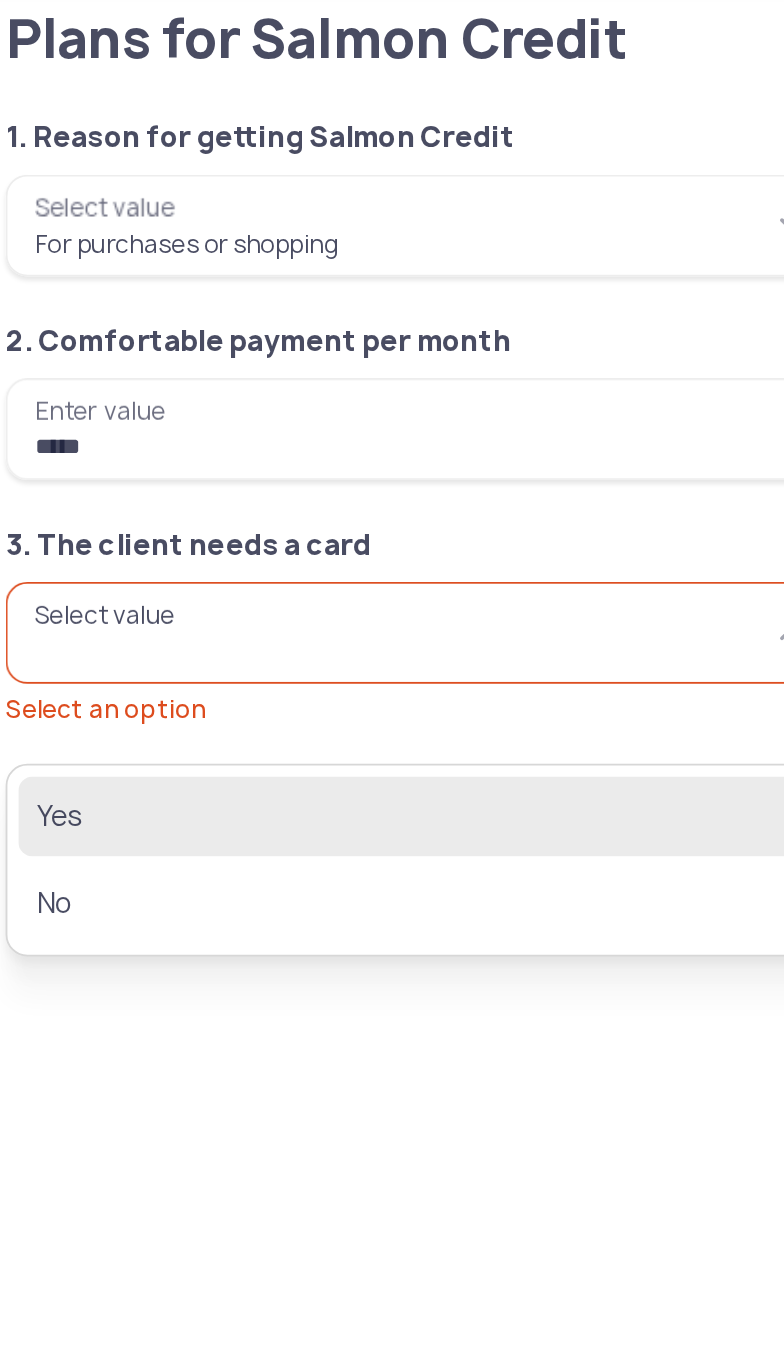 click on "Yes" 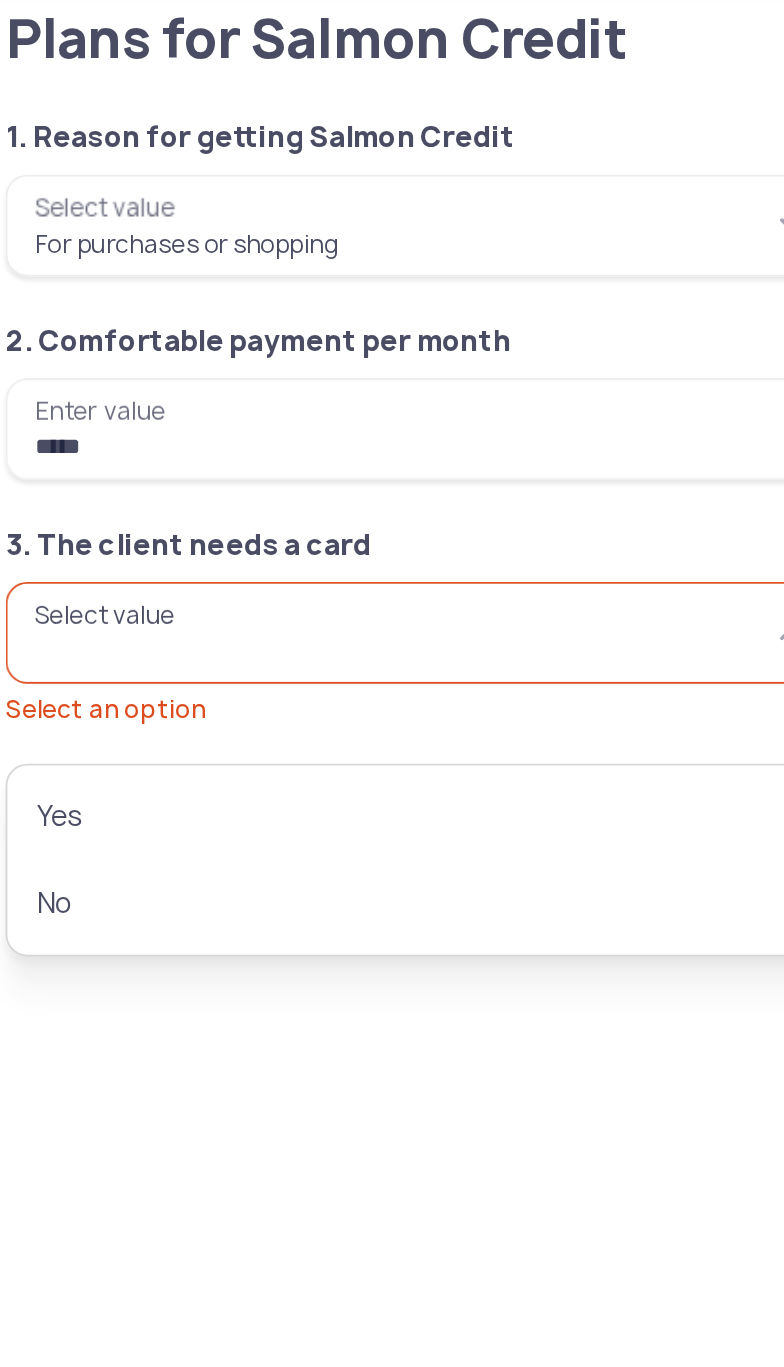 type on "***" 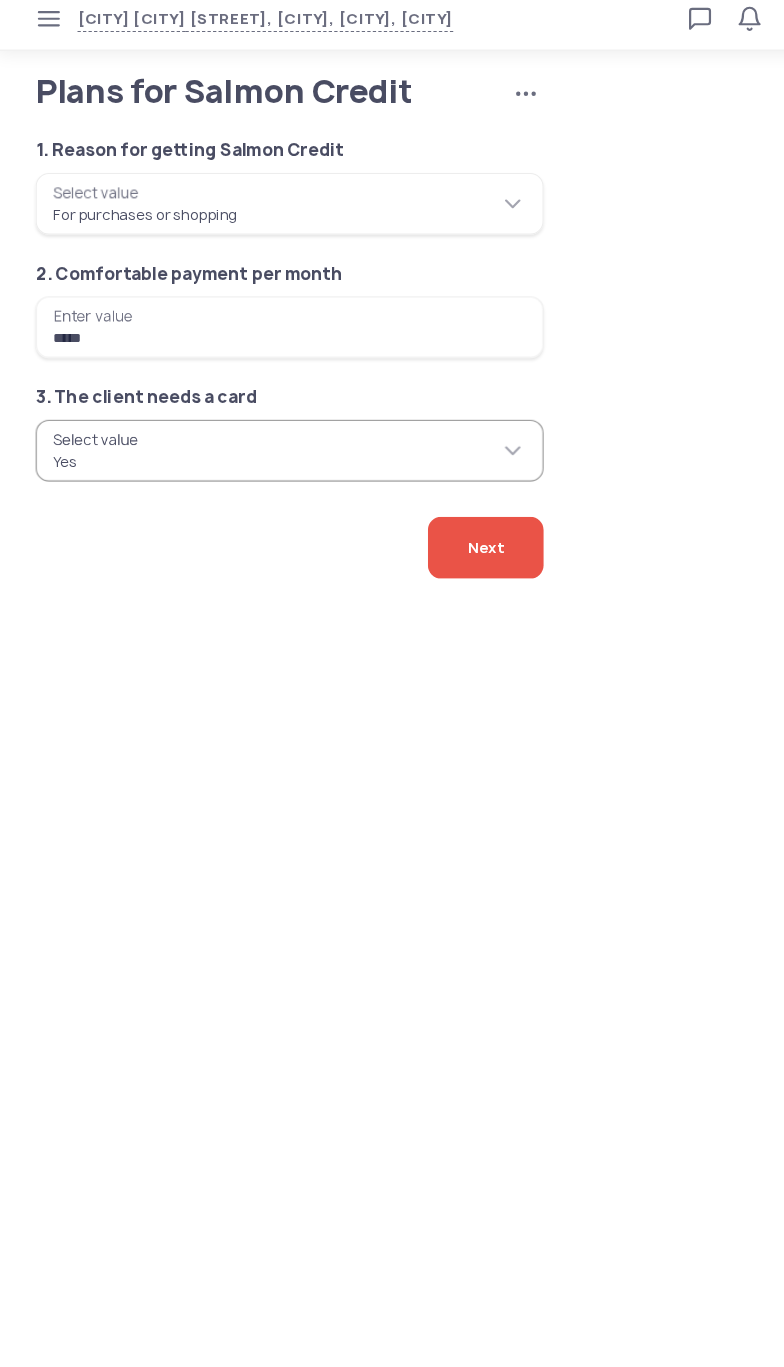 click on "Next" 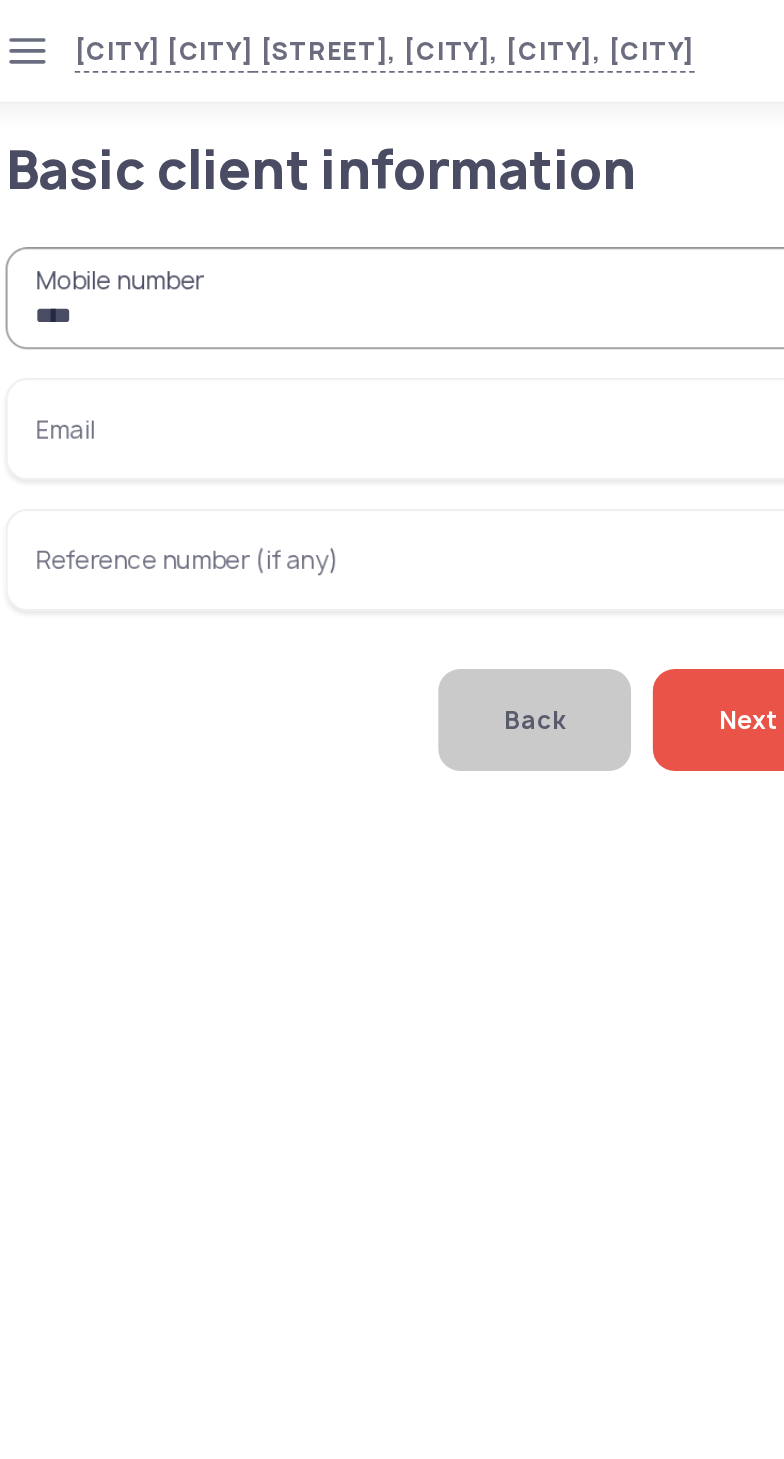 click on "***" at bounding box center [266, 164] 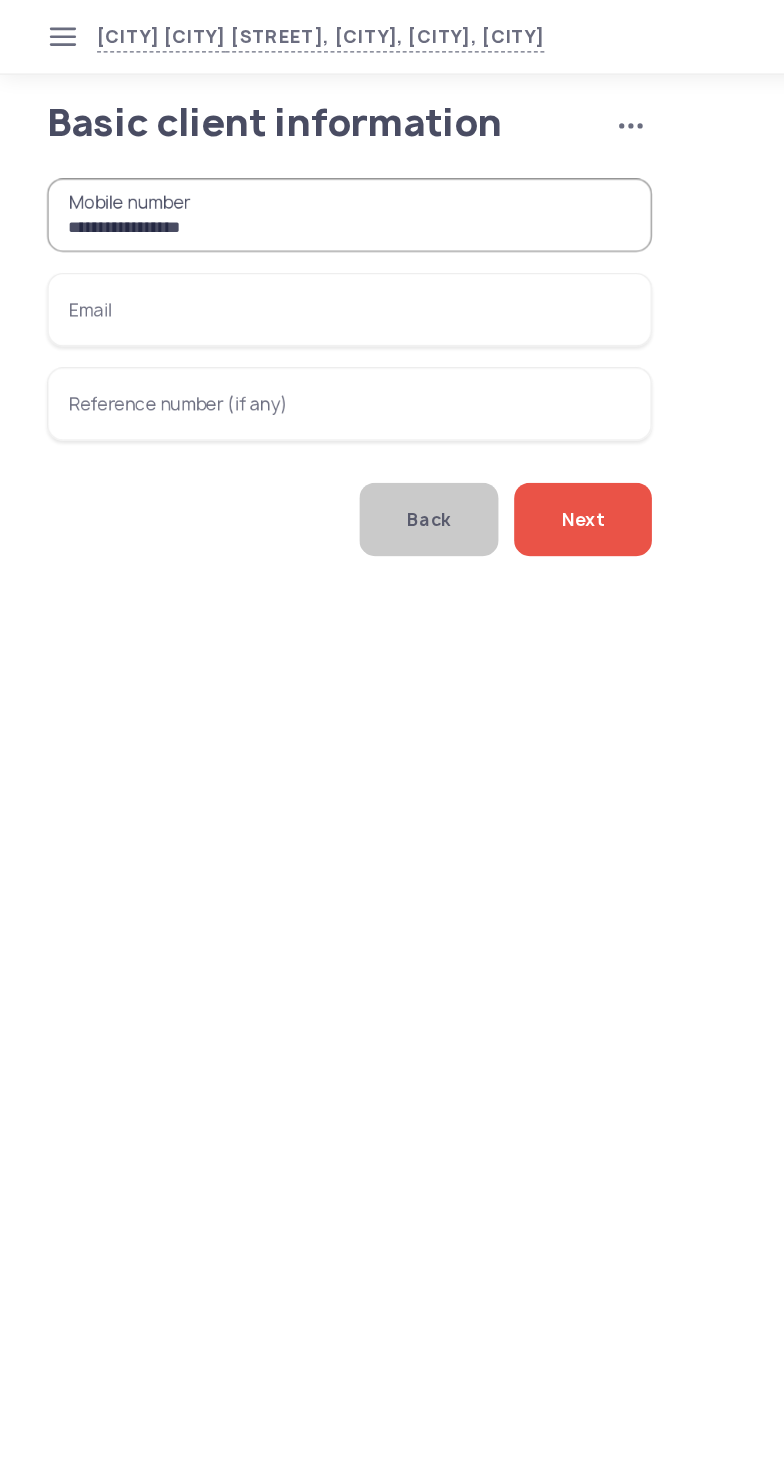 type on "**********" 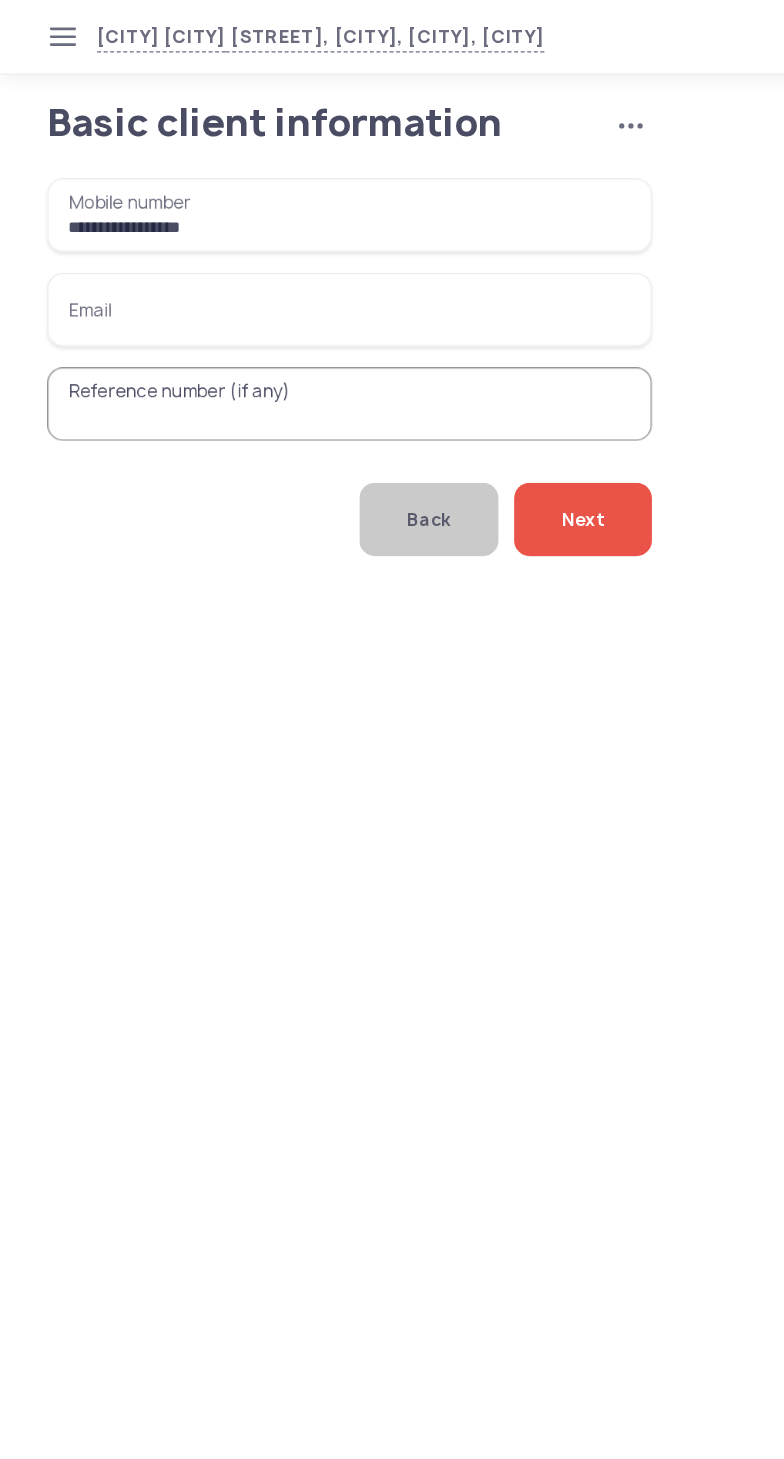 click on "Email" at bounding box center [266, 236] 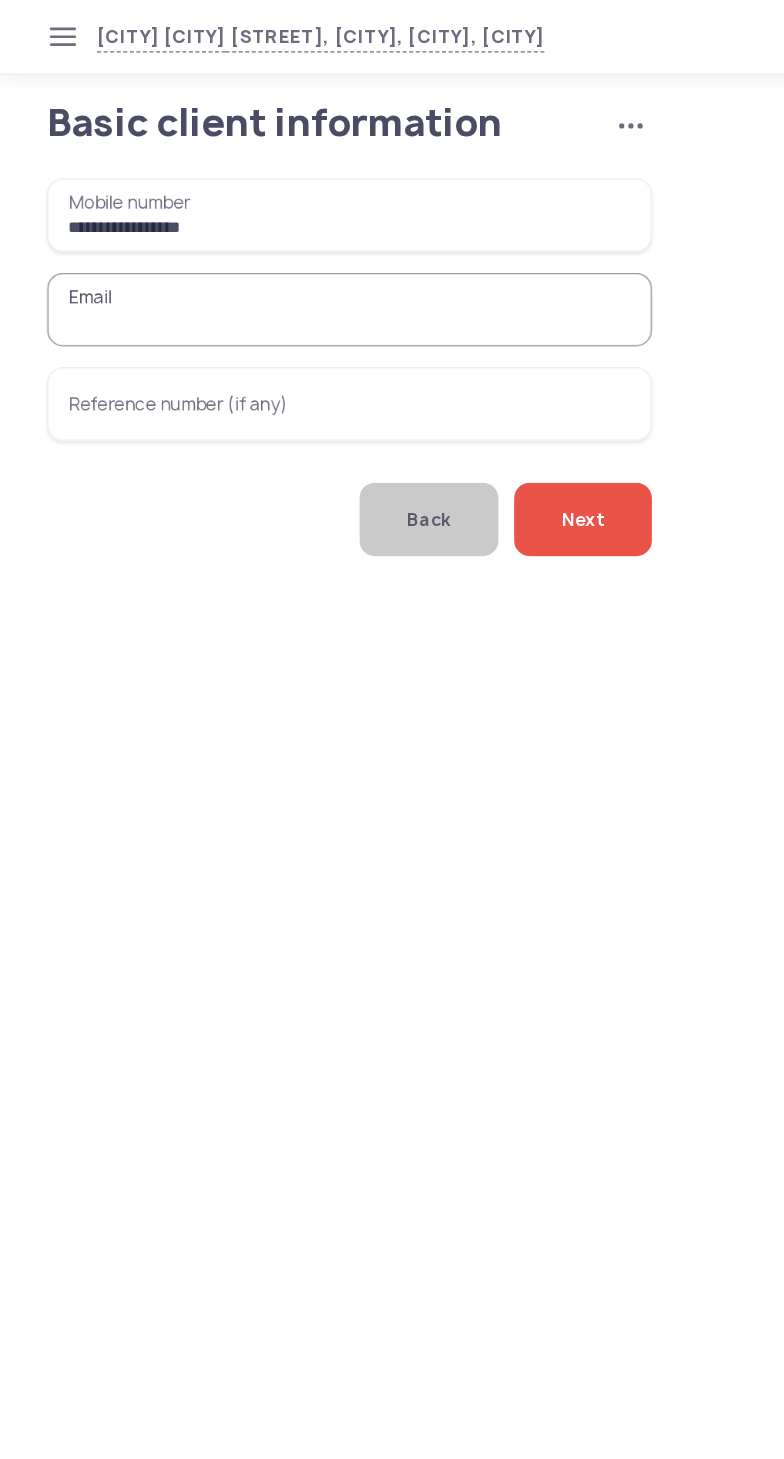 click on "Email" at bounding box center (266, 236) 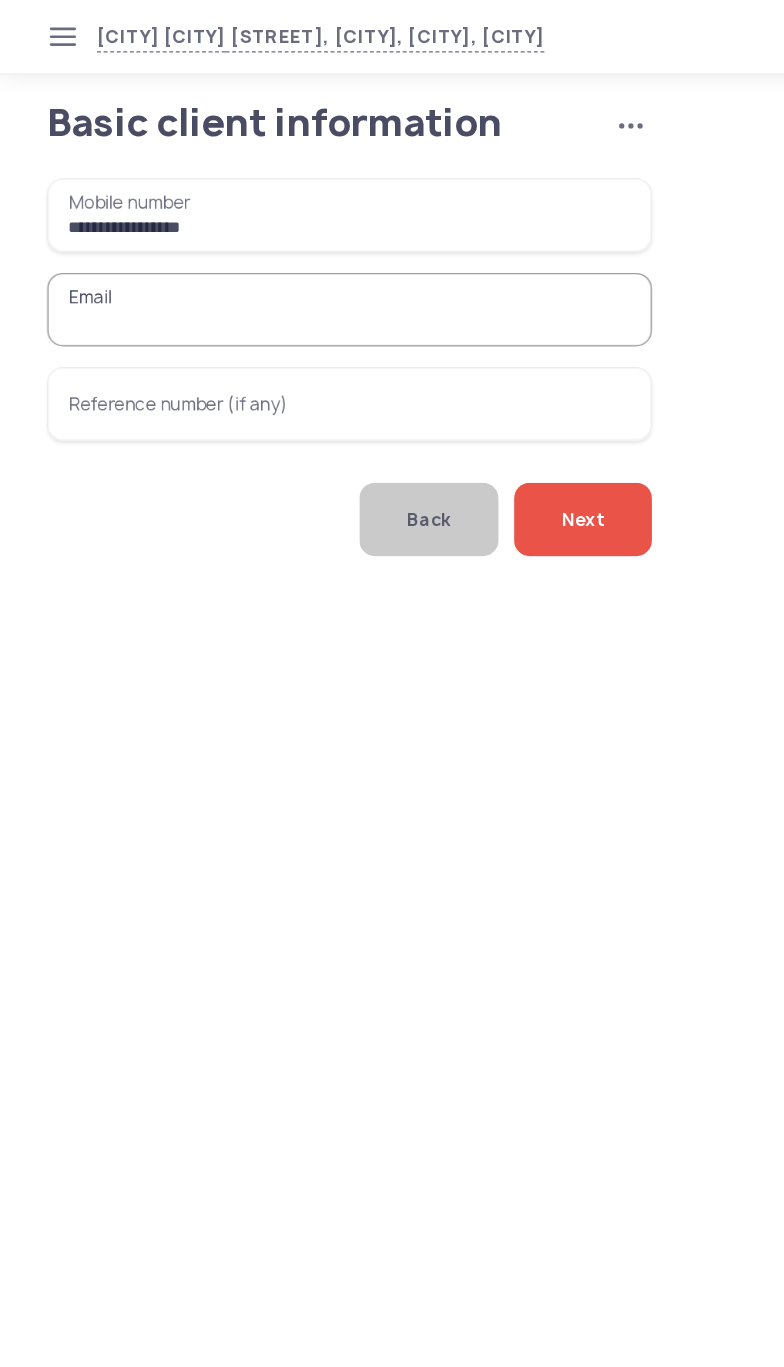 click on "Email" at bounding box center [266, 236] 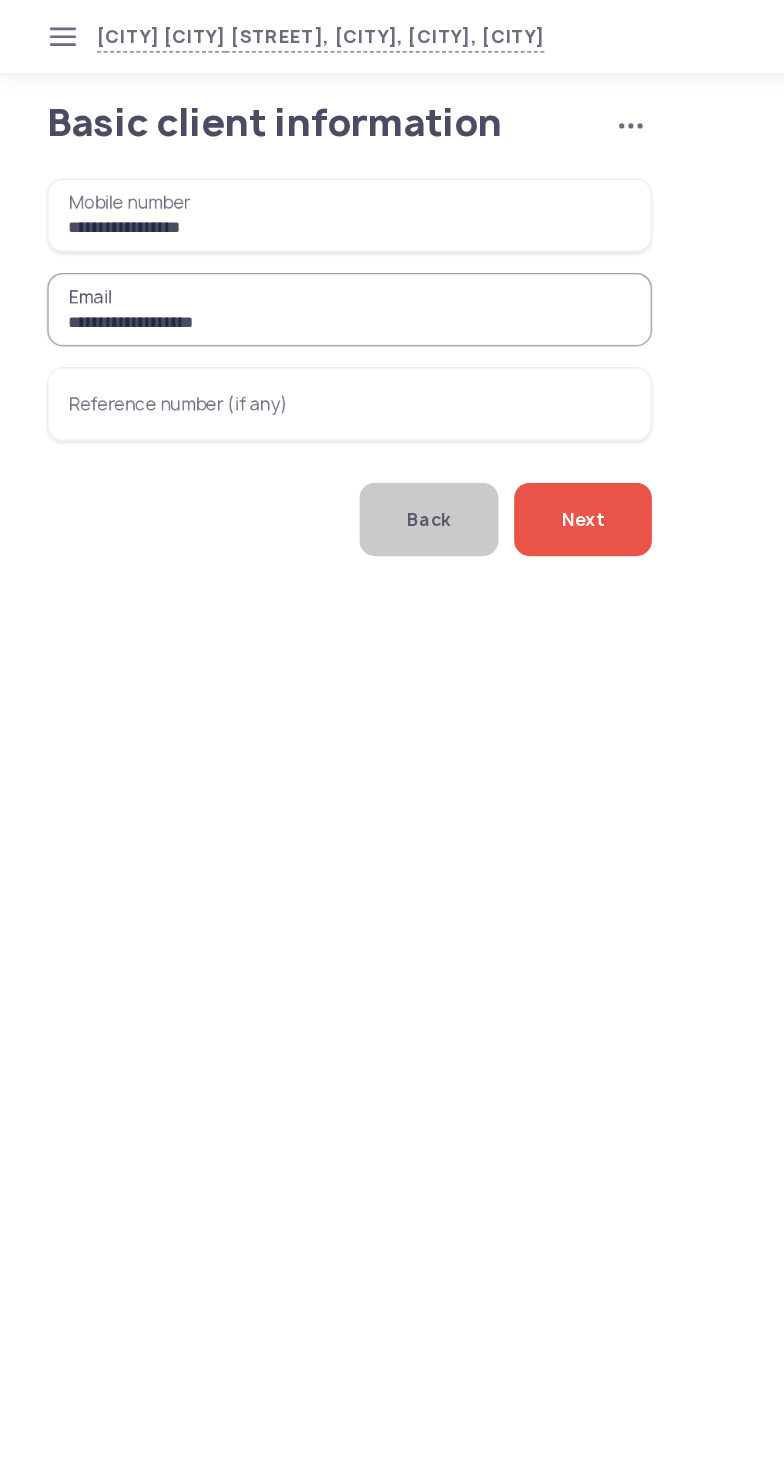 type on "**********" 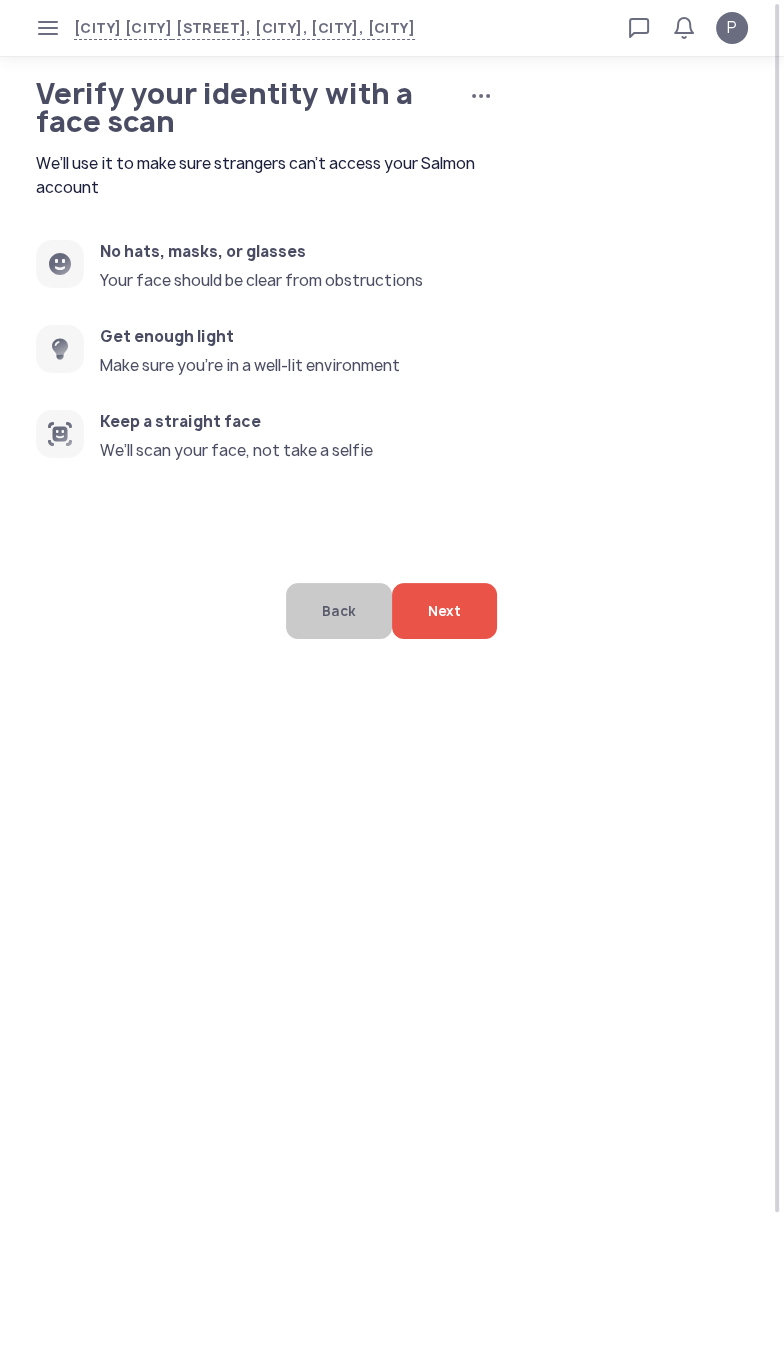click on "Next" 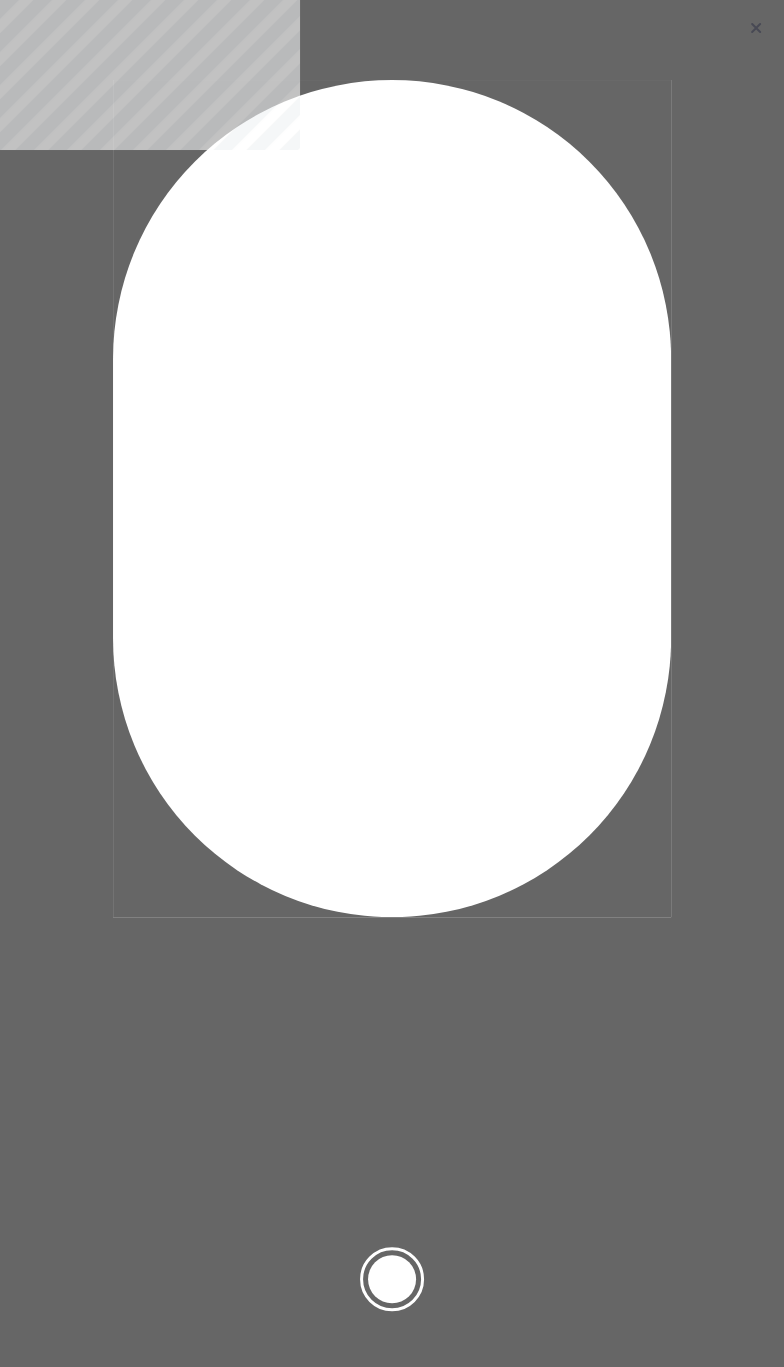 click 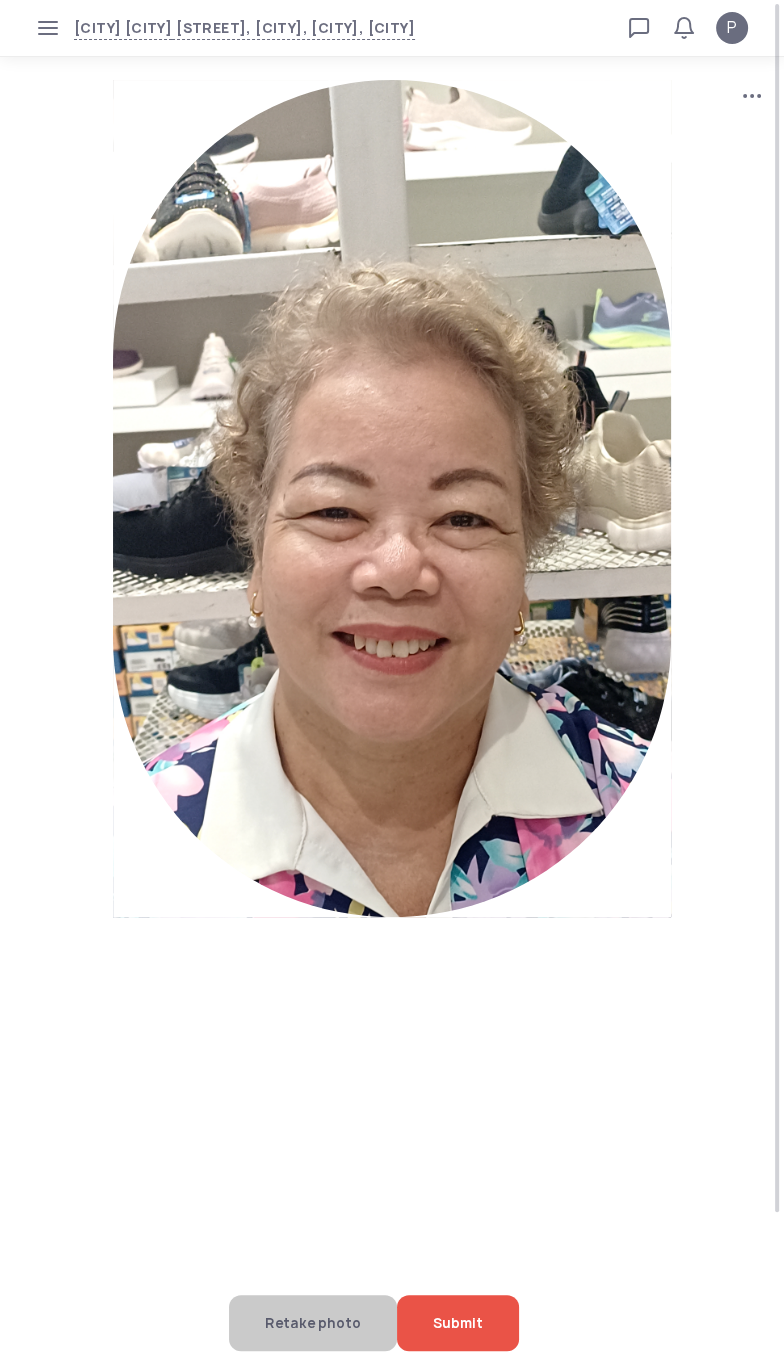 click on "Submit" 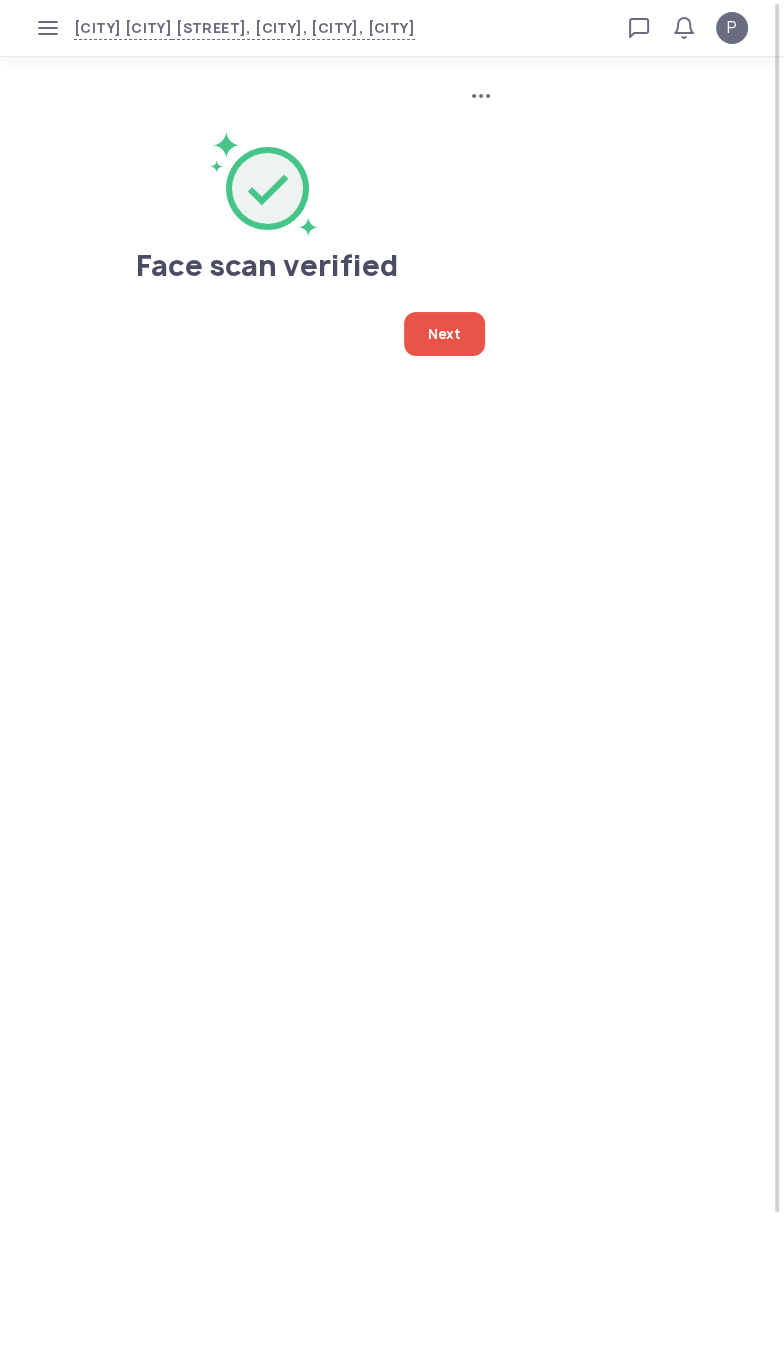 click on "Next" 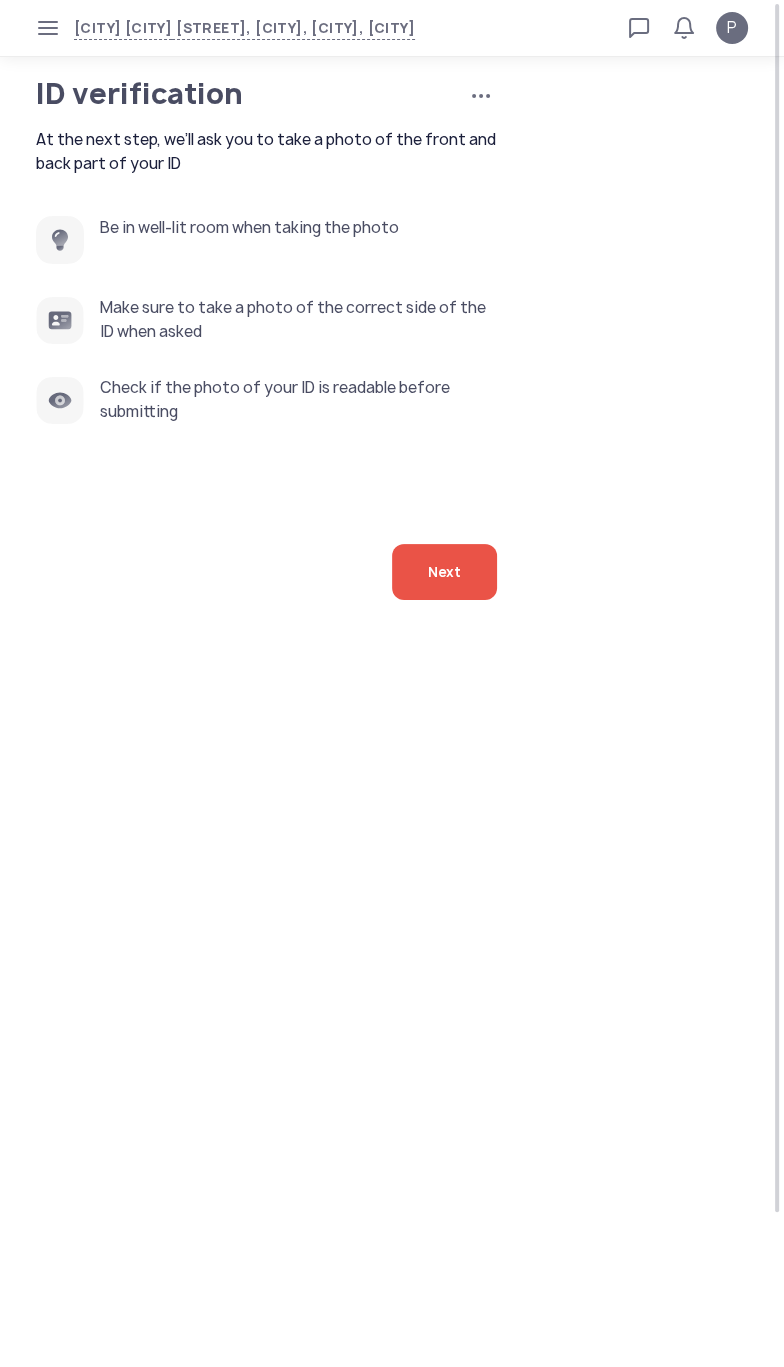 click on "Next" 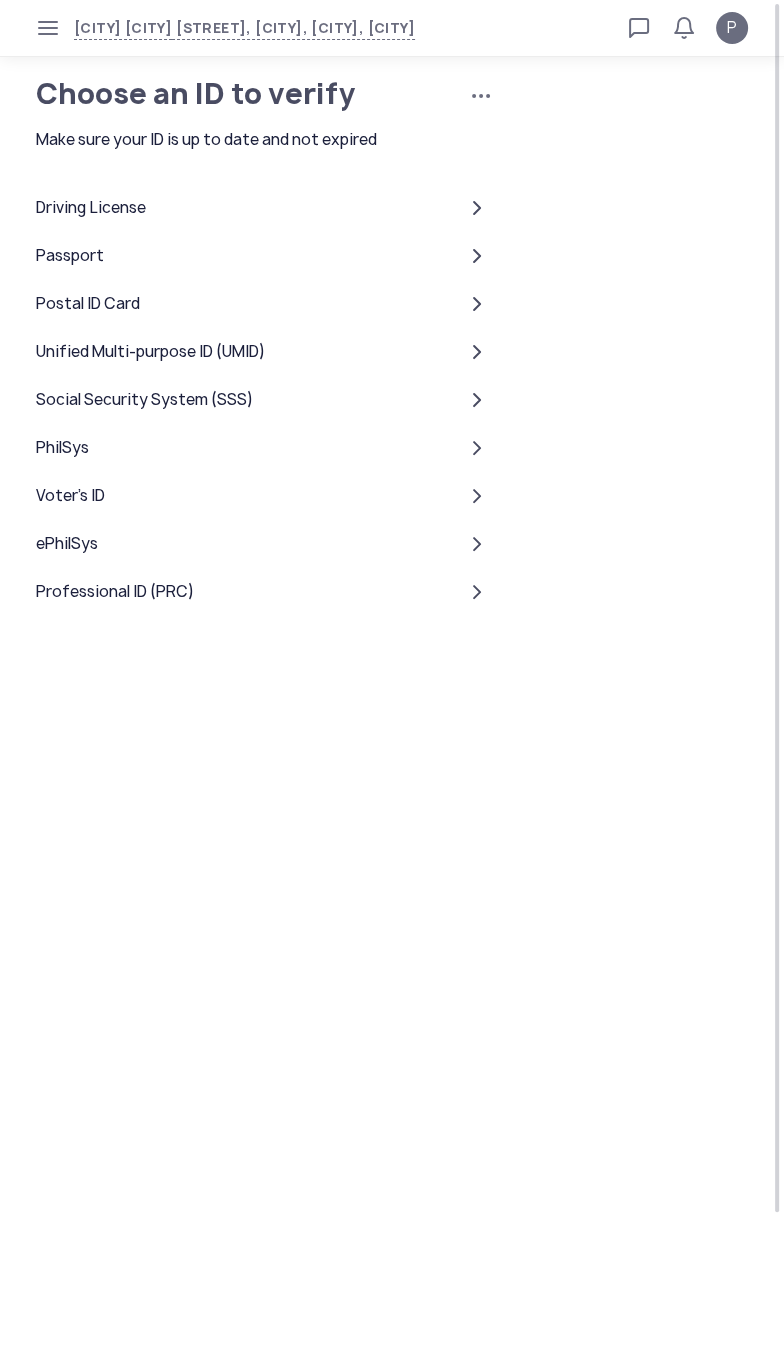 click on "Passport" 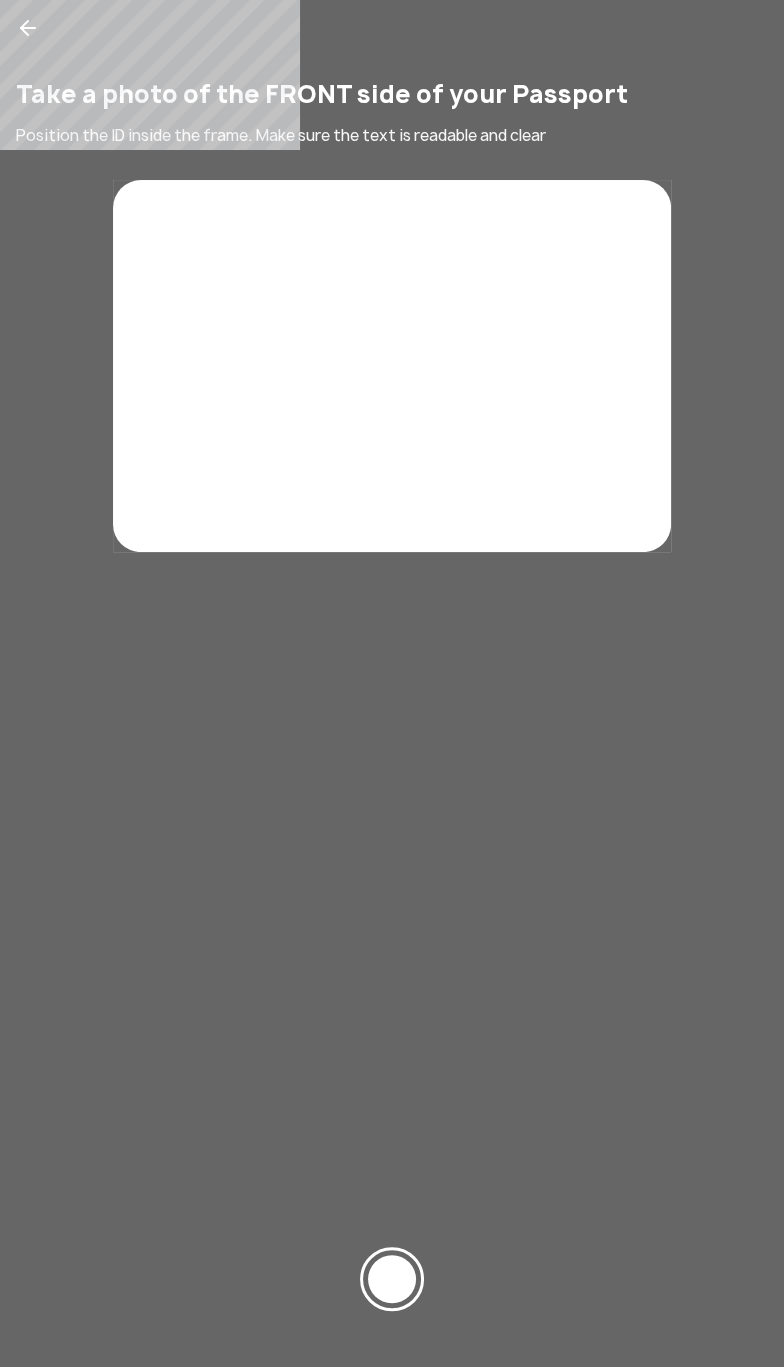 click on "Take a photo of the FRONT side of your Passport Position the ID inside the frame. Make sure the text is readable and clear" 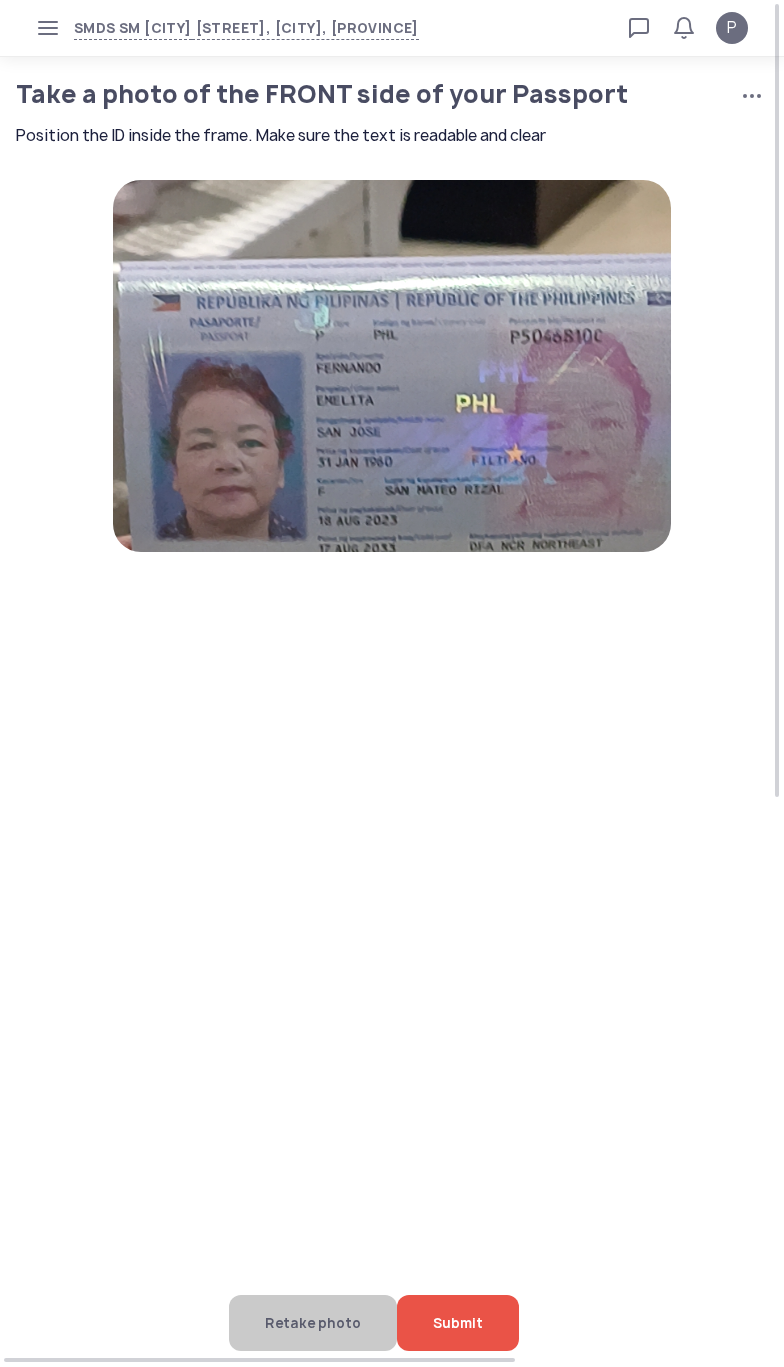 scroll, scrollTop: 0, scrollLeft: 0, axis: both 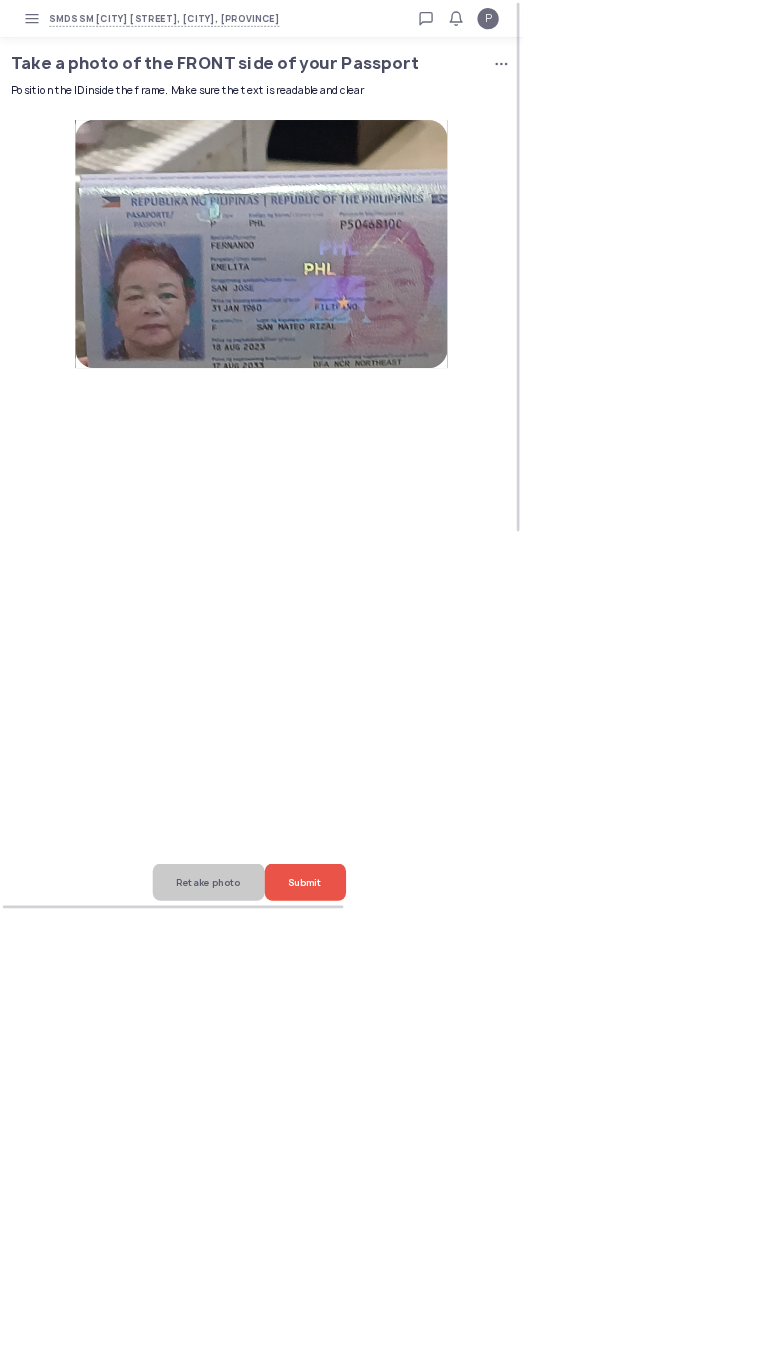 click on "Retake photo" 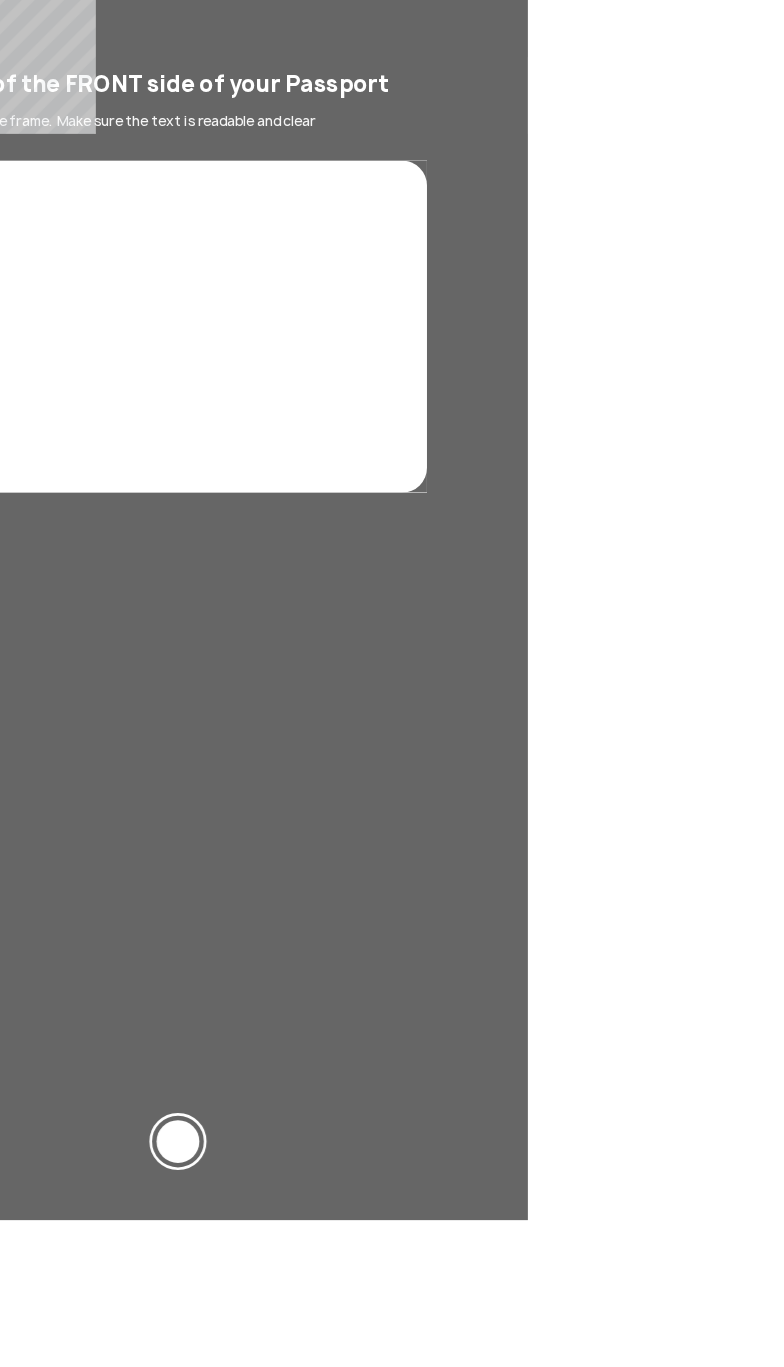 click 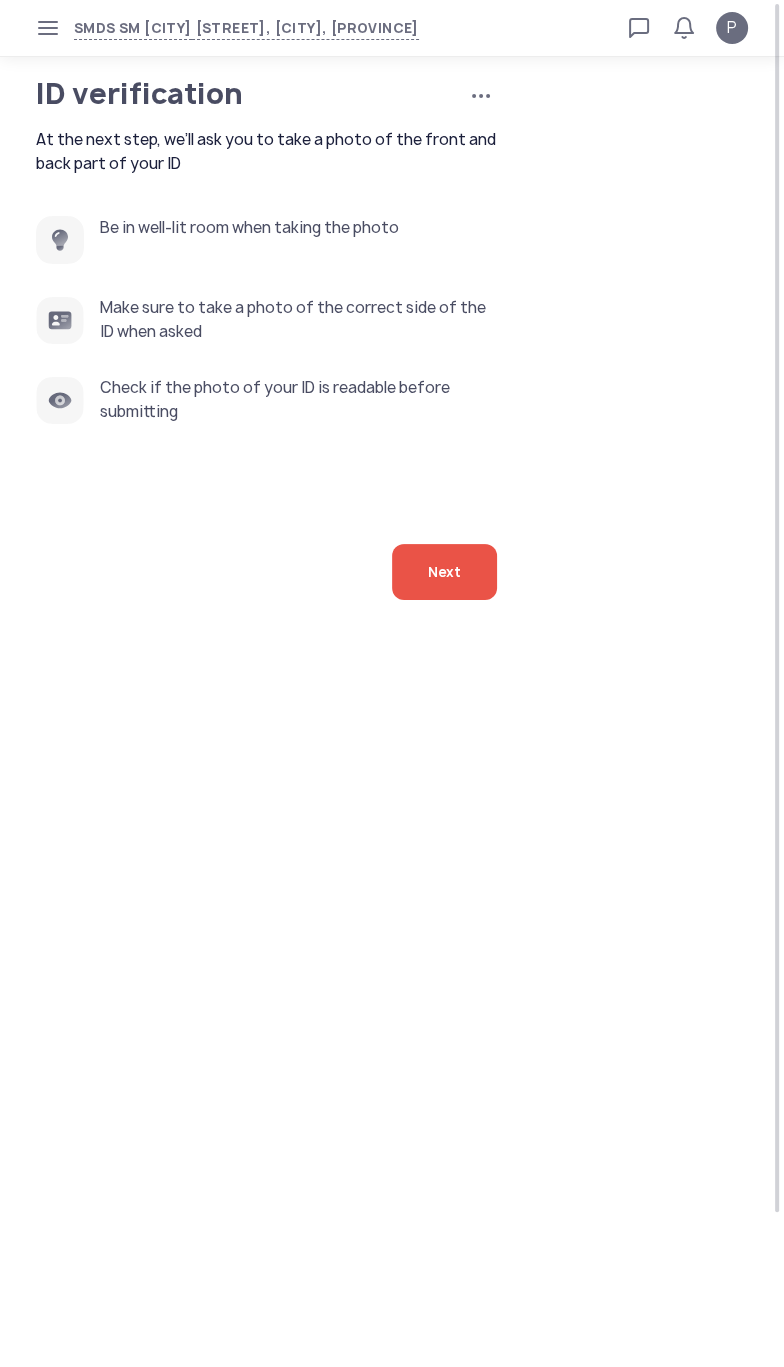 click on "Next" 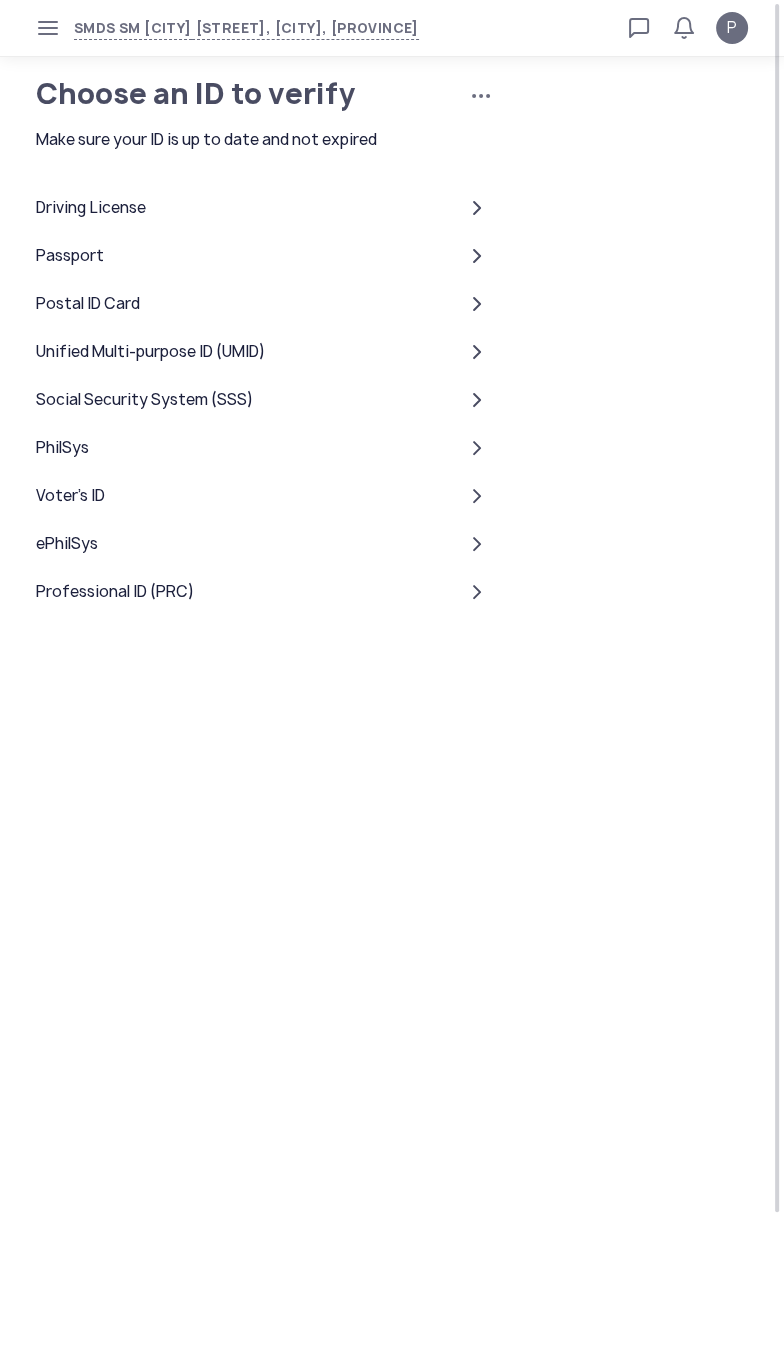 click on "Passport" 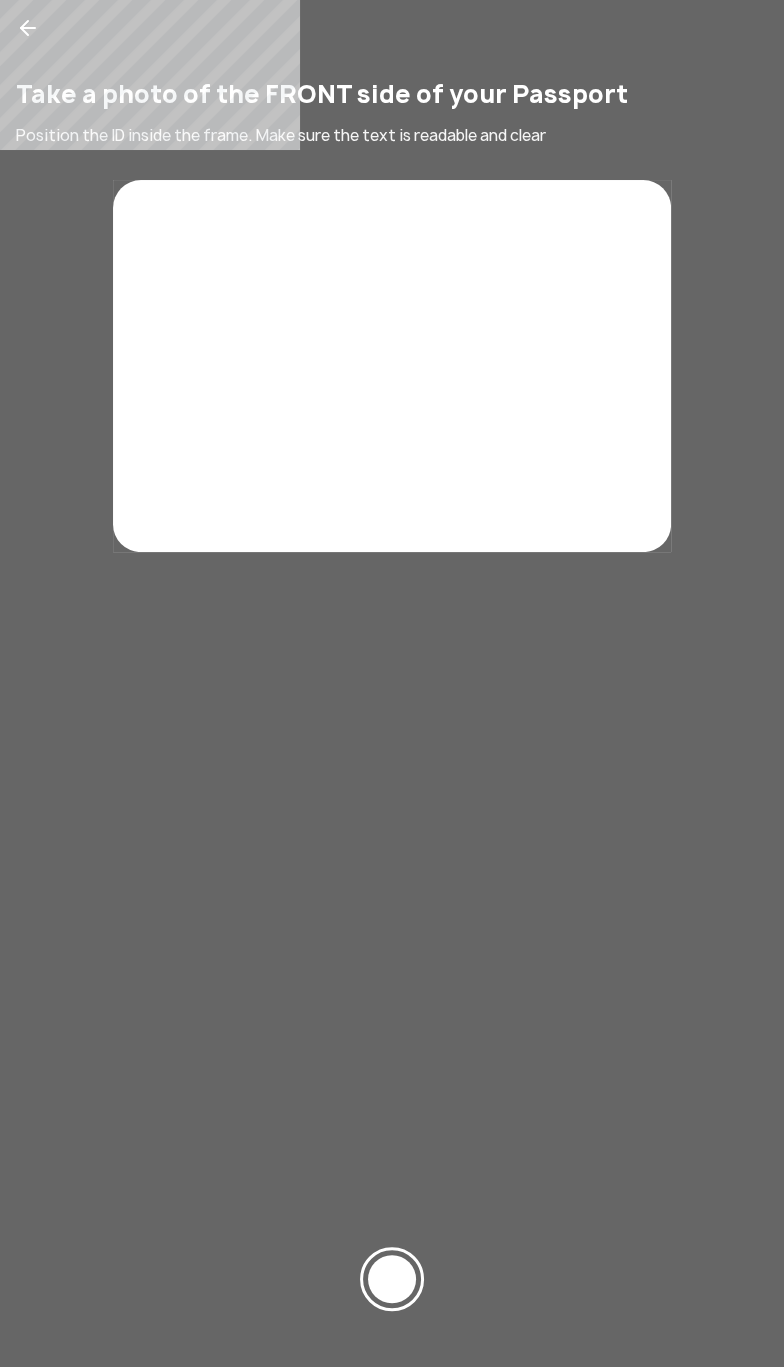 click 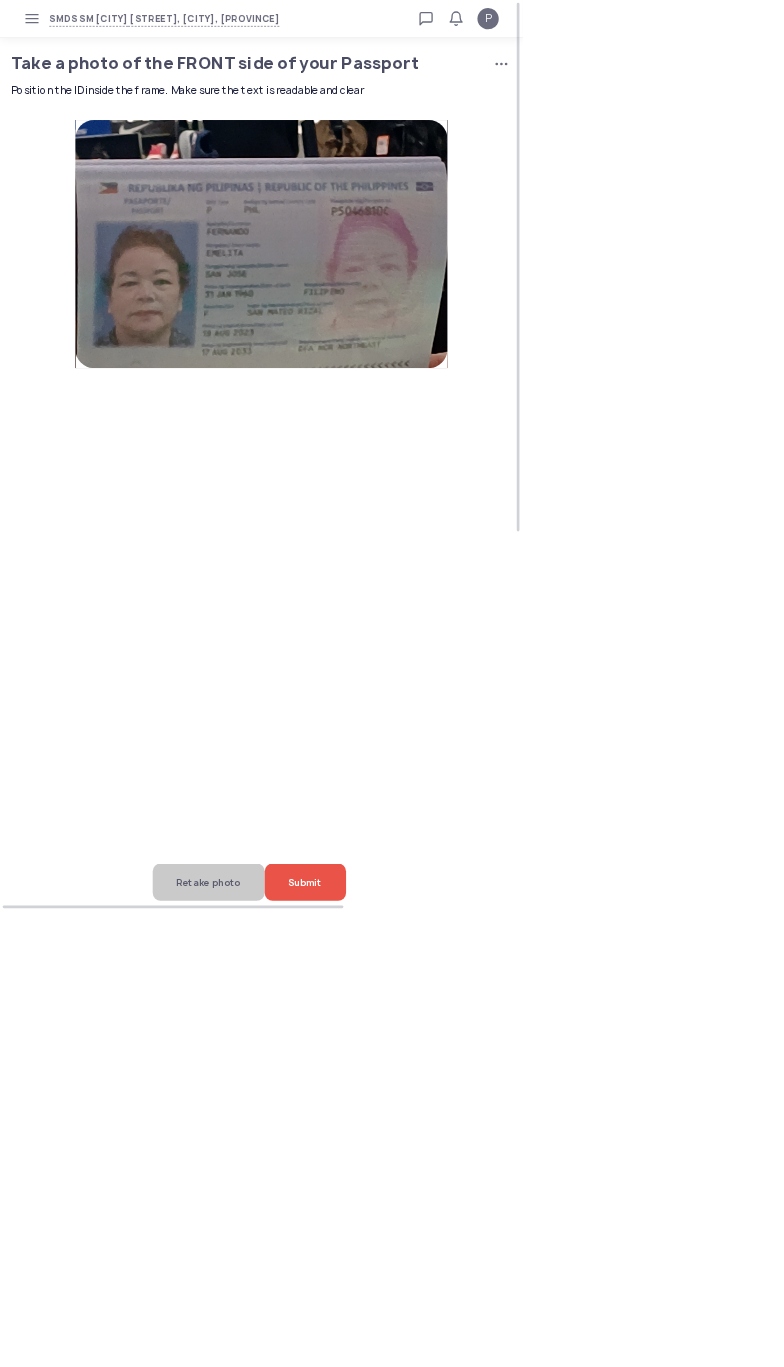 click on "Retake photo" 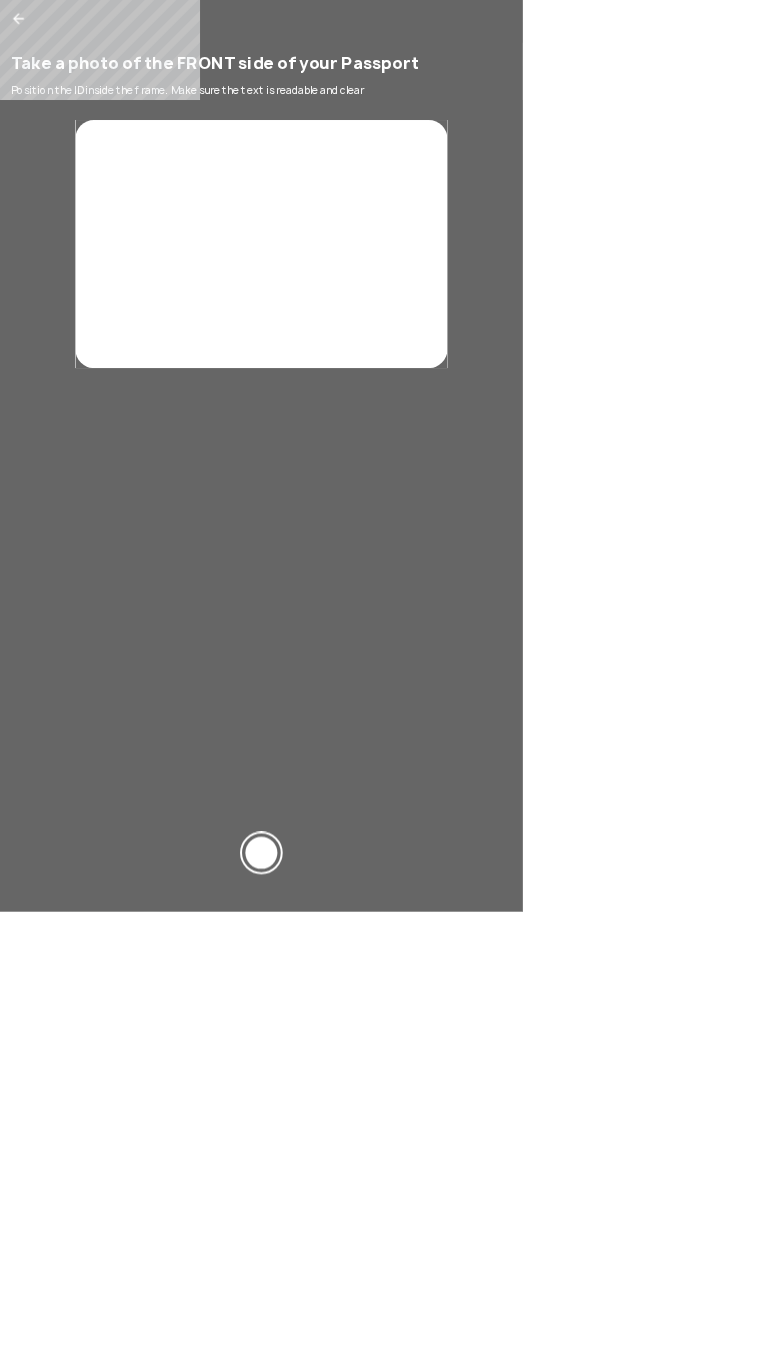 click on "Take a photo of the FRONT side of your Passport Position the ID inside the frame. Make sure the text is readable and clear" 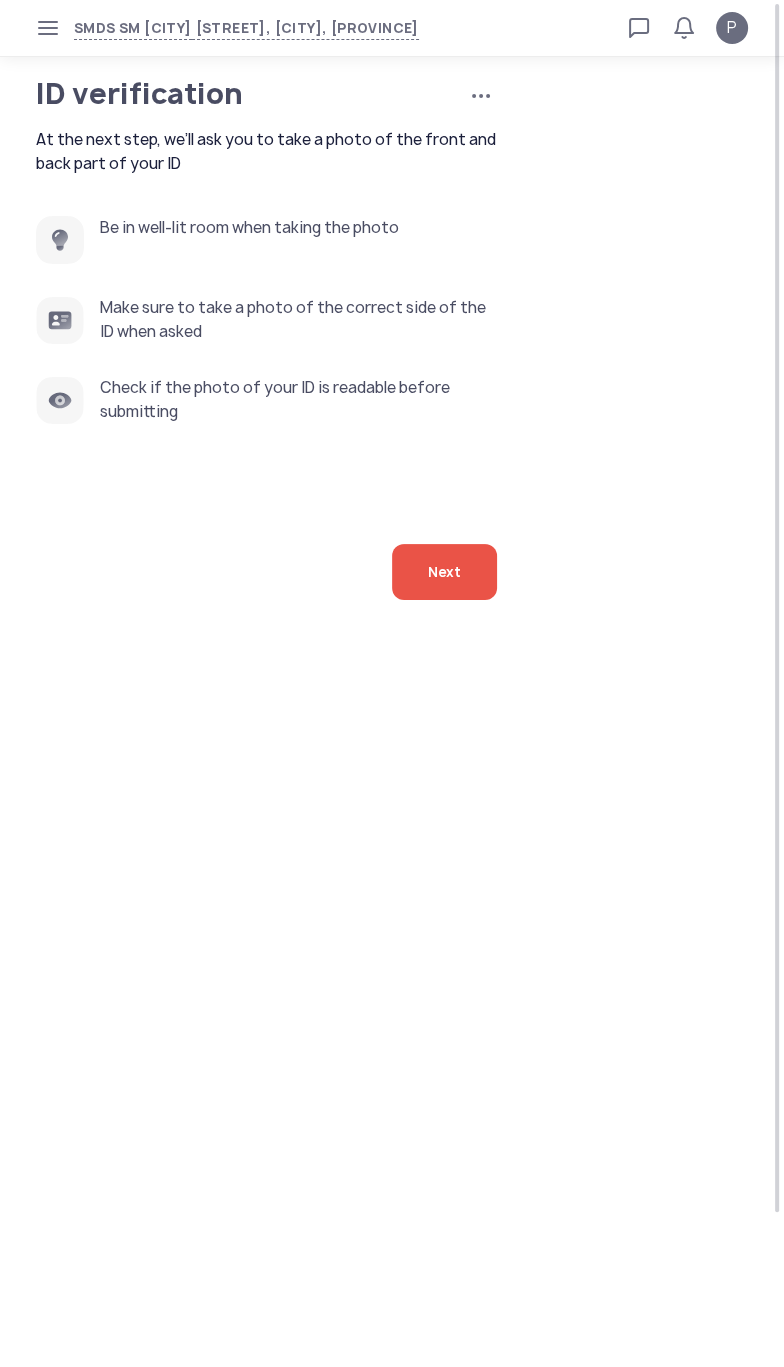 click on "Next" 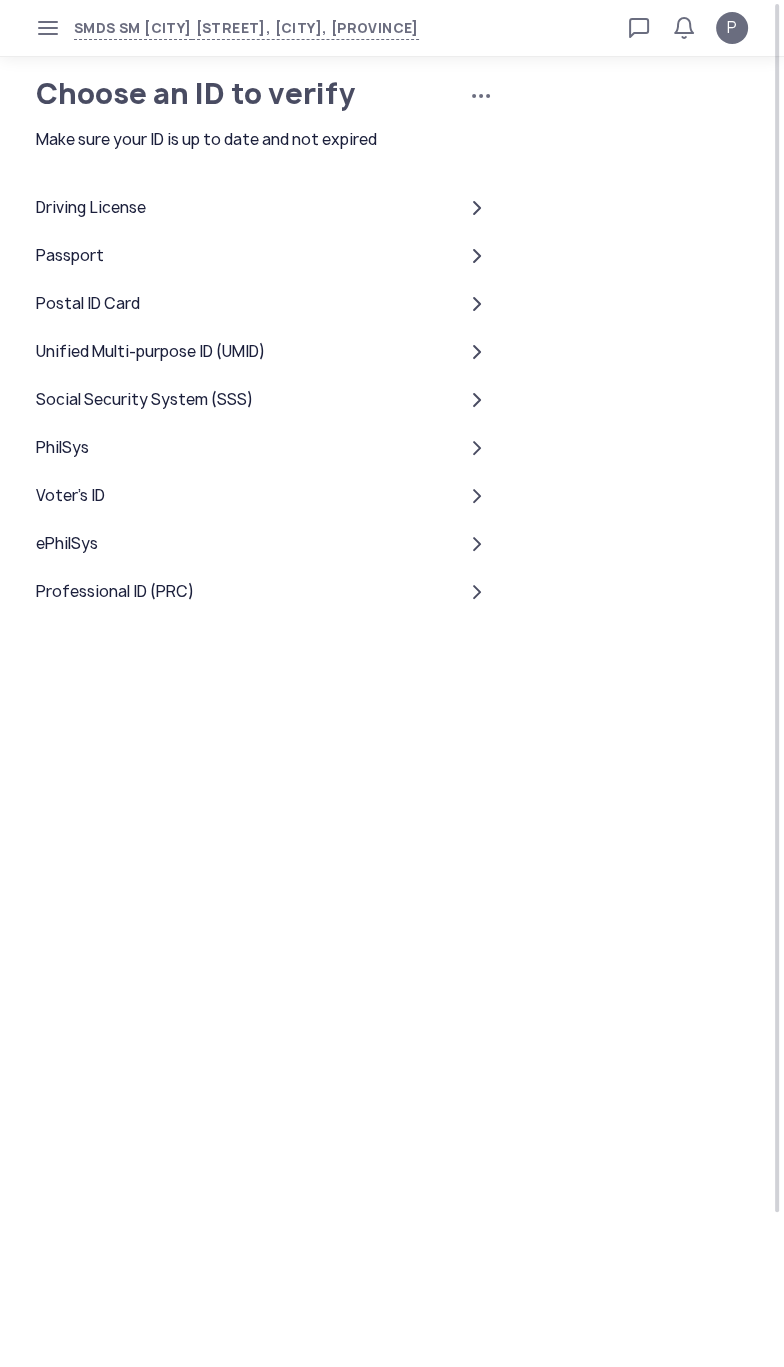 click on "Passport" 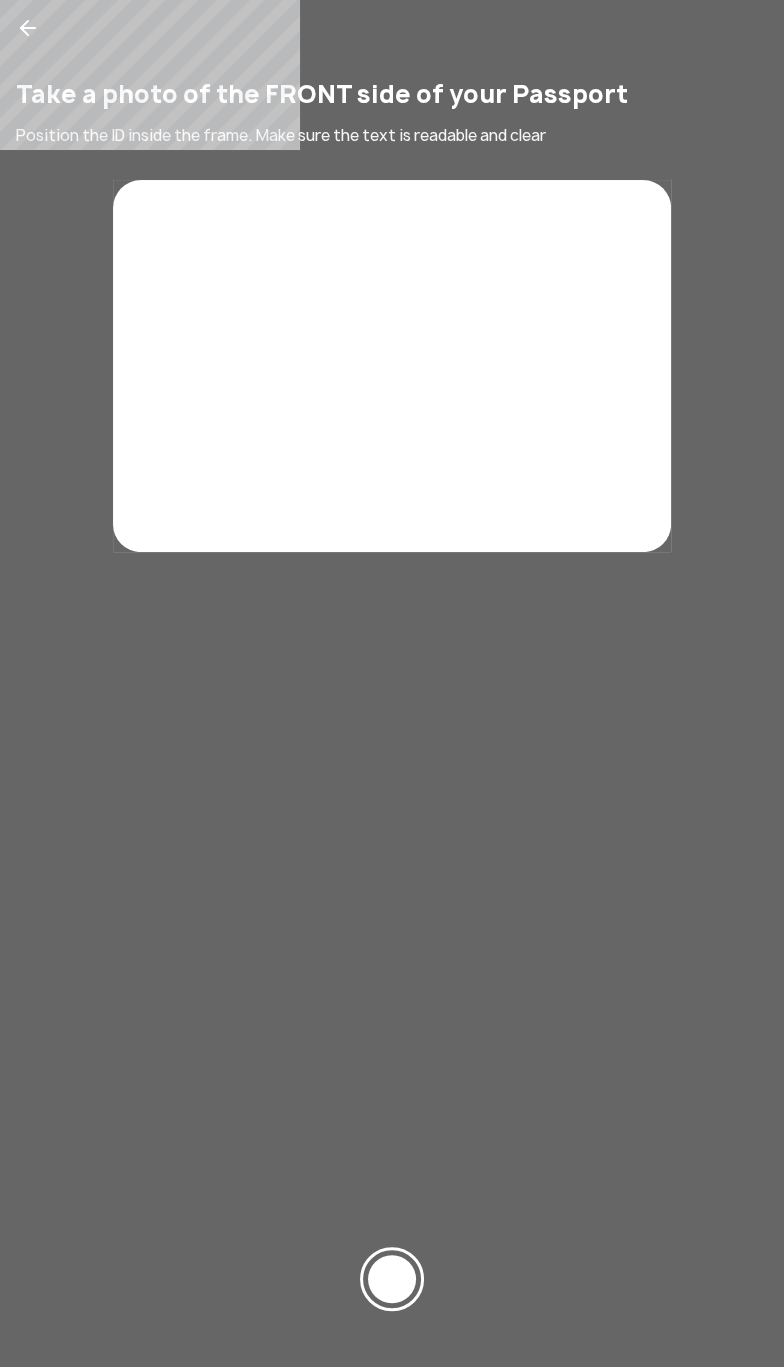 click 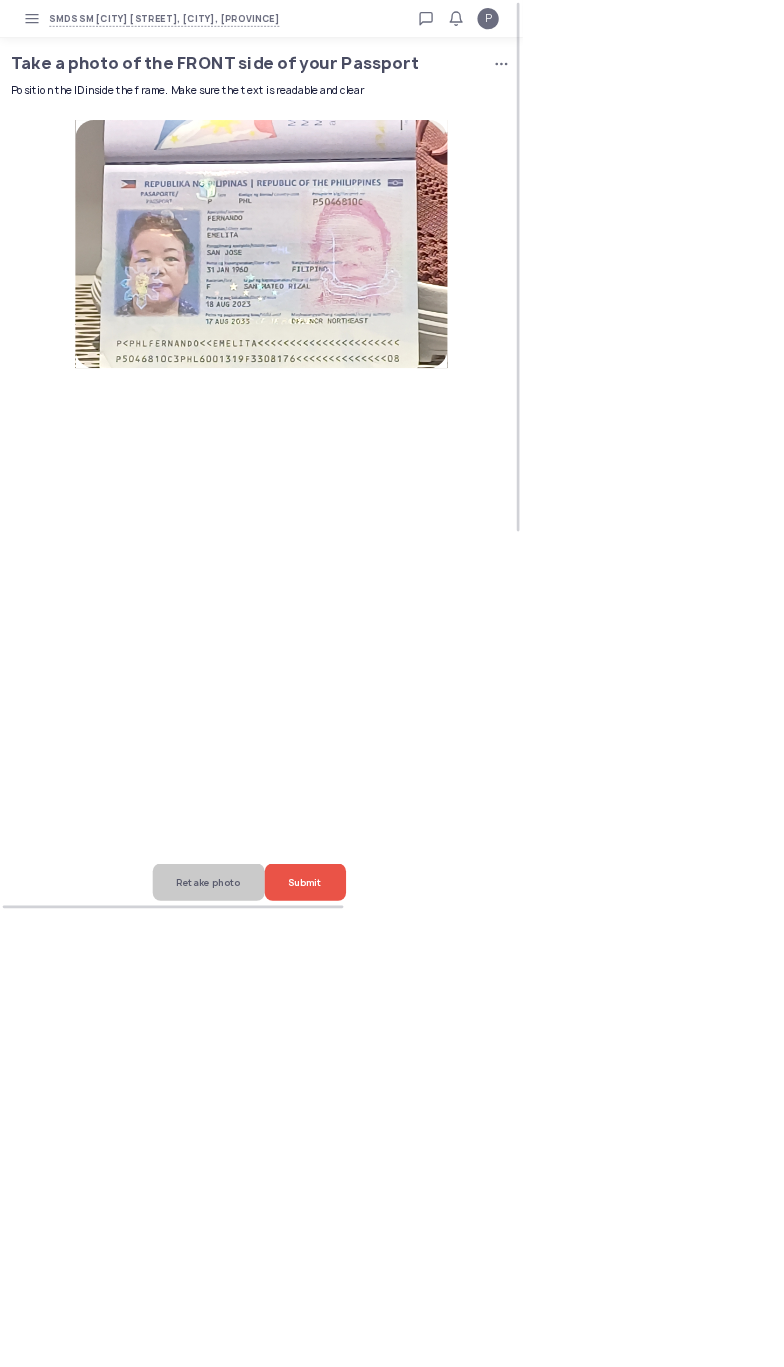 click on "Submit" 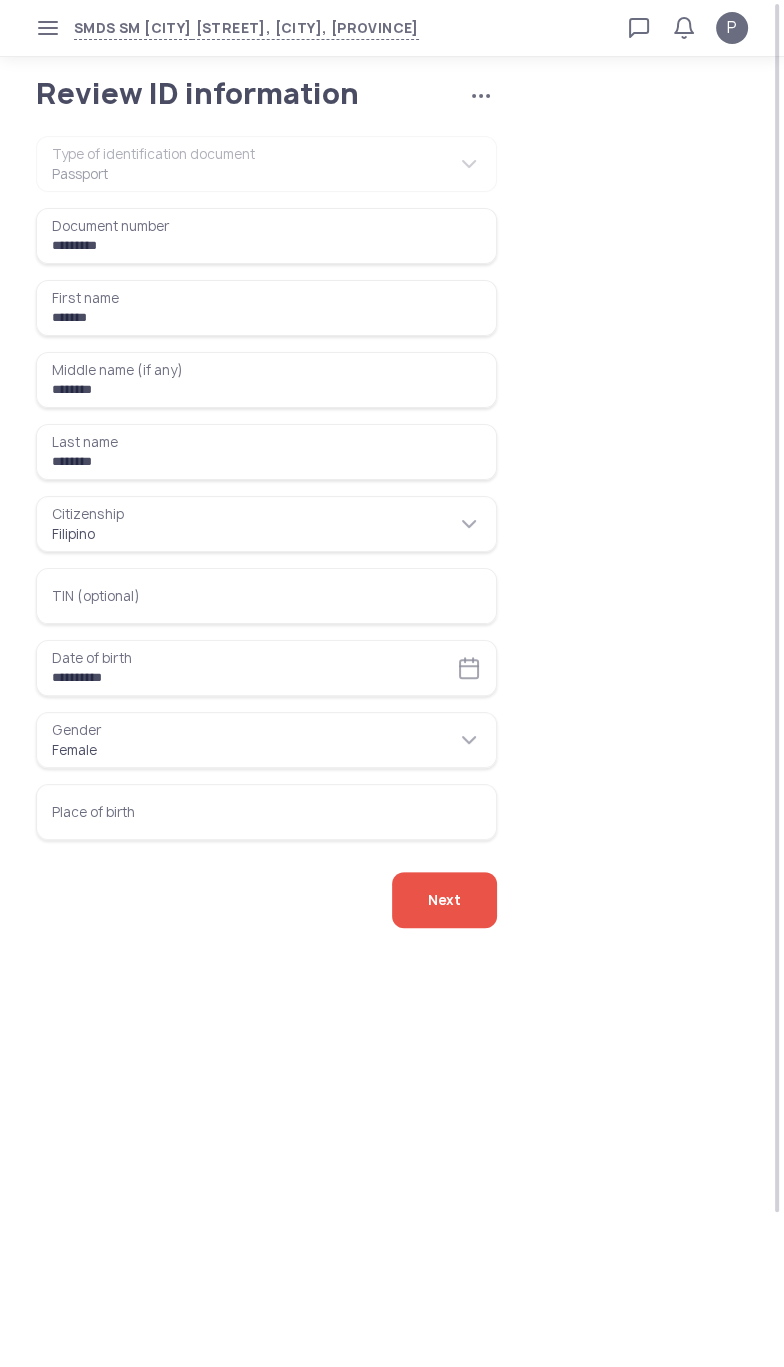 click on "Place of birth" at bounding box center (266, 812) 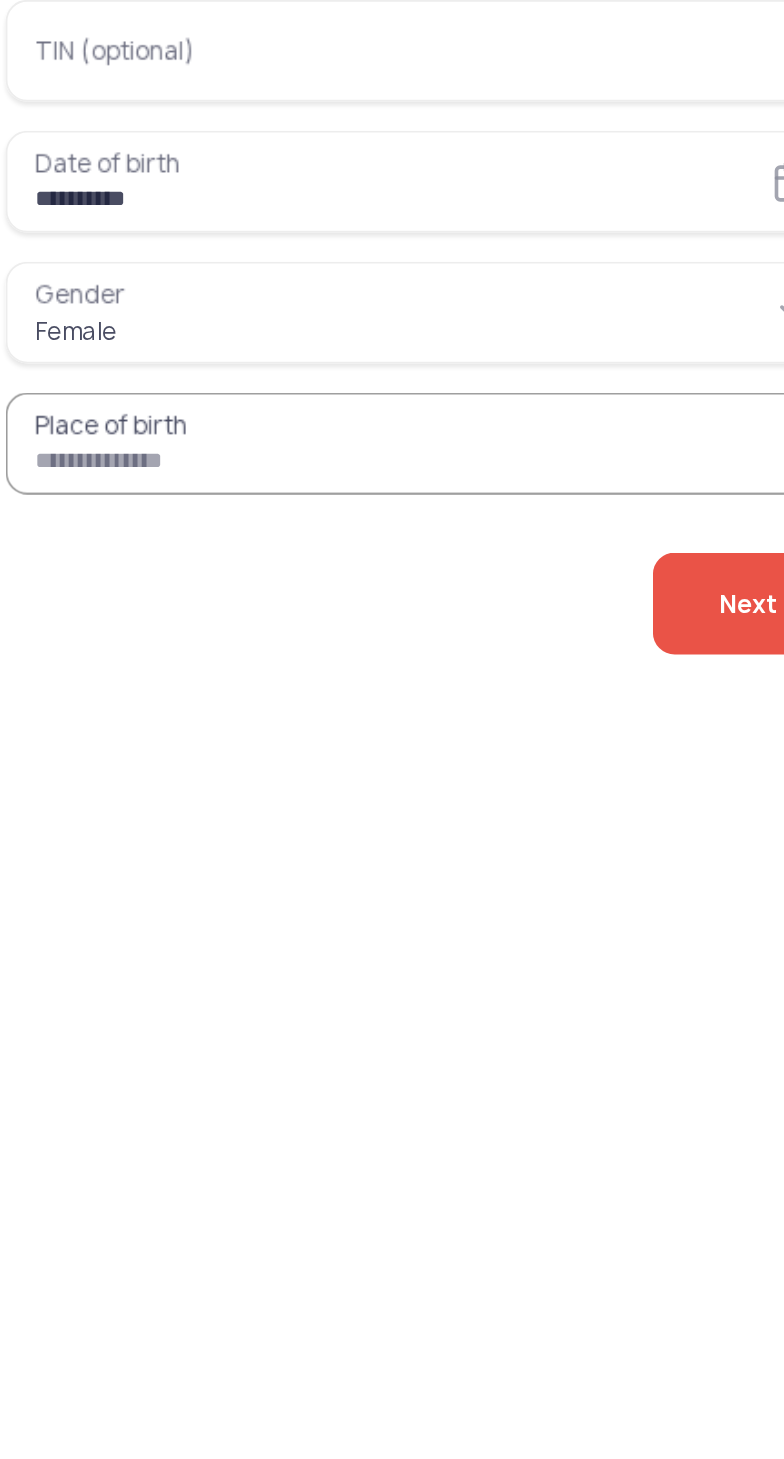 click on "Place of birth" at bounding box center [266, 812] 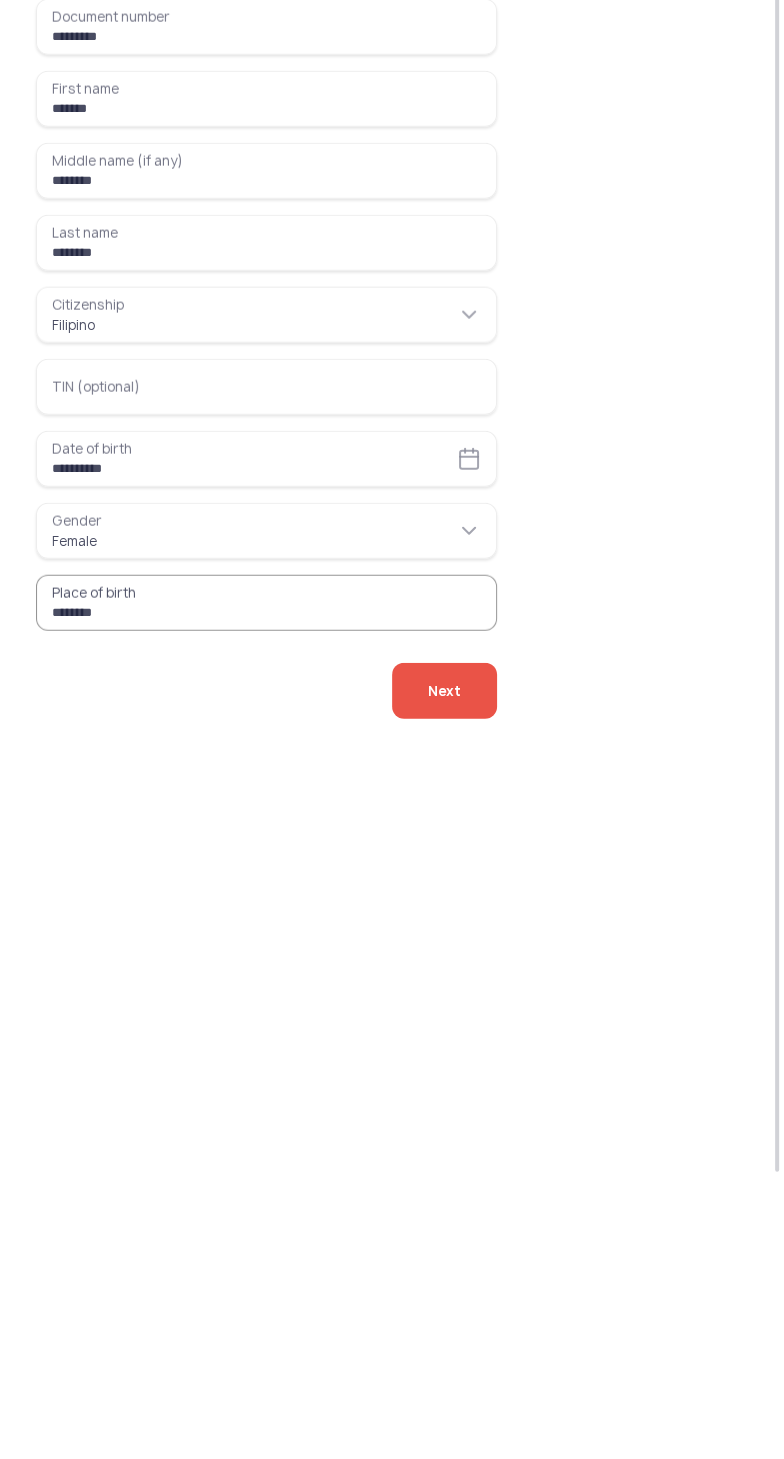 type on "********" 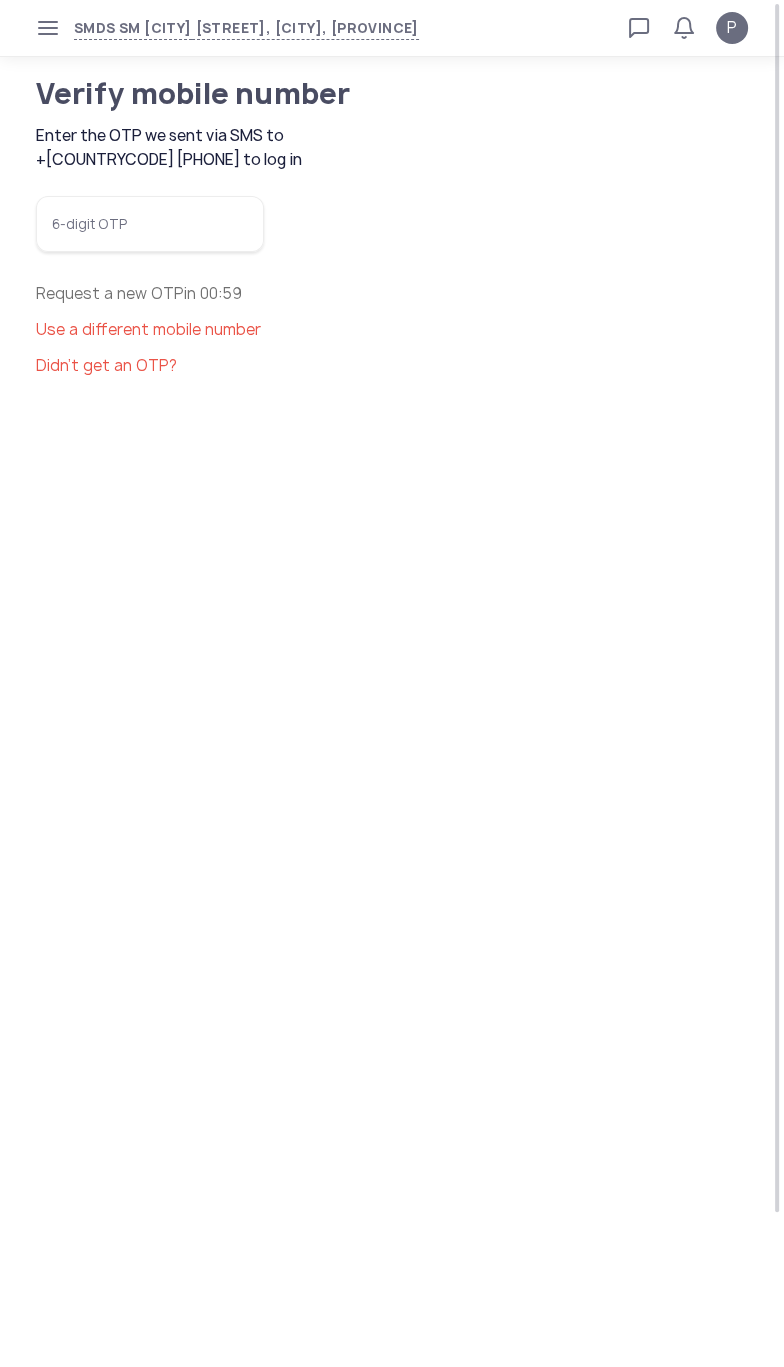 click on "Verify mobile number  Enter the OTP we sent via SMS to   +63 964 119 1235 to log in  6-digit OTP  Request a new OTP  in  00:59  Use a different mobile number Didn’t get an OTP?" 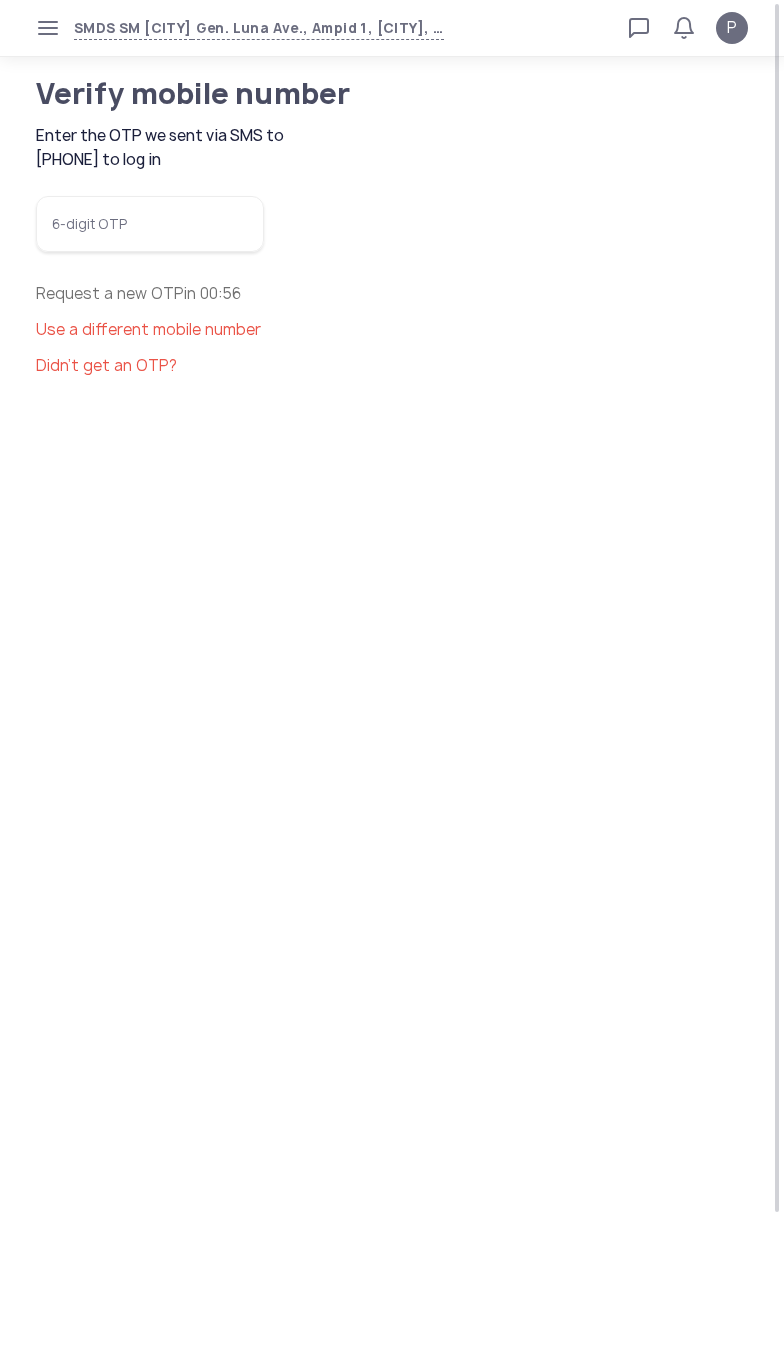 scroll, scrollTop: 0, scrollLeft: 0, axis: both 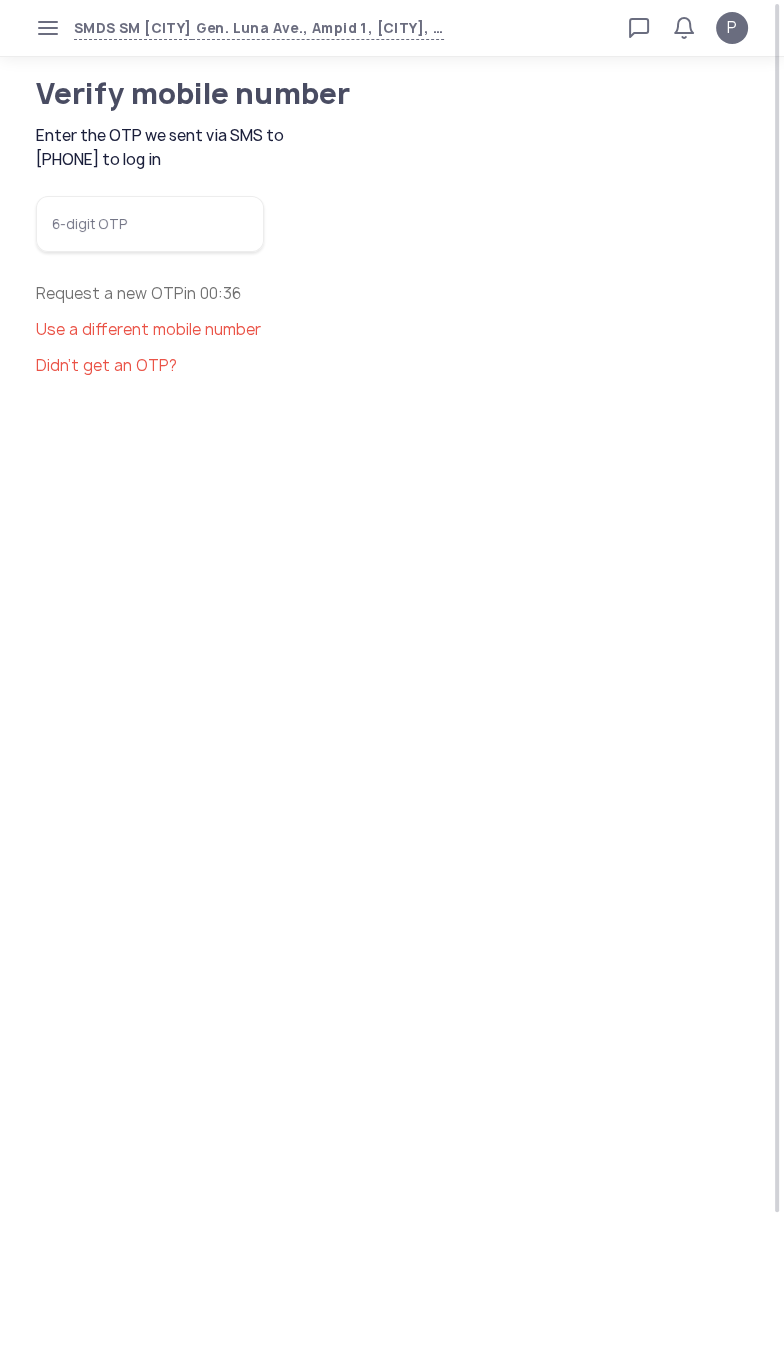 click on "6-digit OTP" at bounding box center [150, 224] 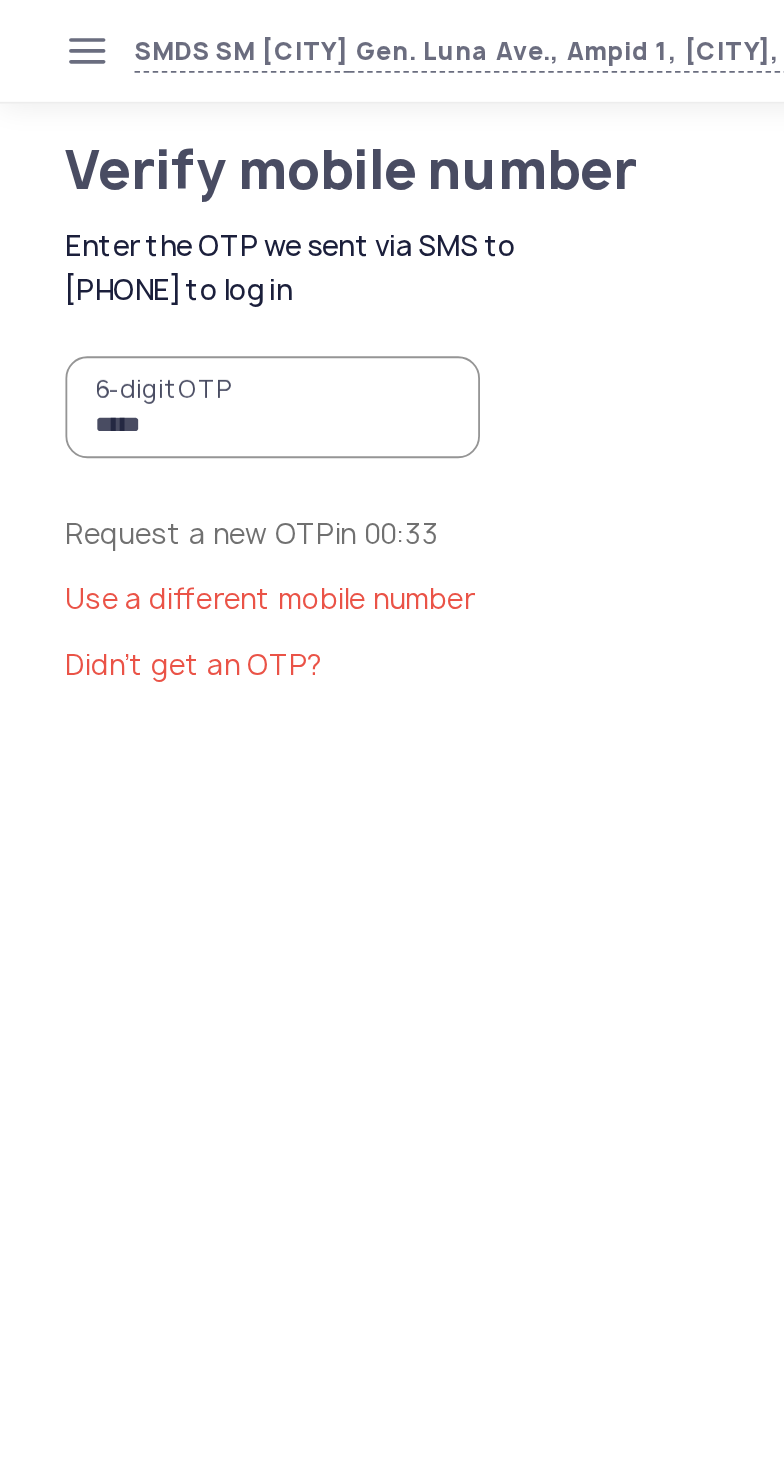 type on "******" 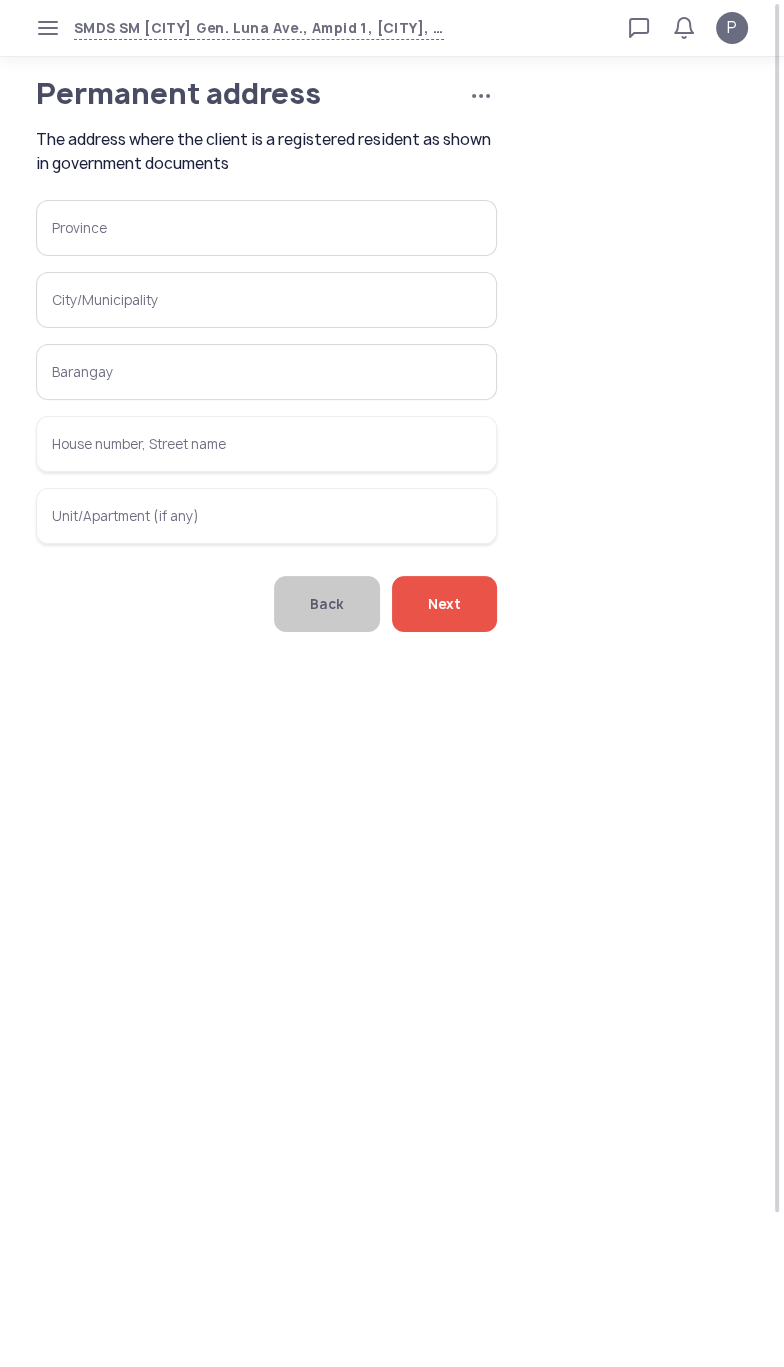 click on "Province" at bounding box center [266, 228] 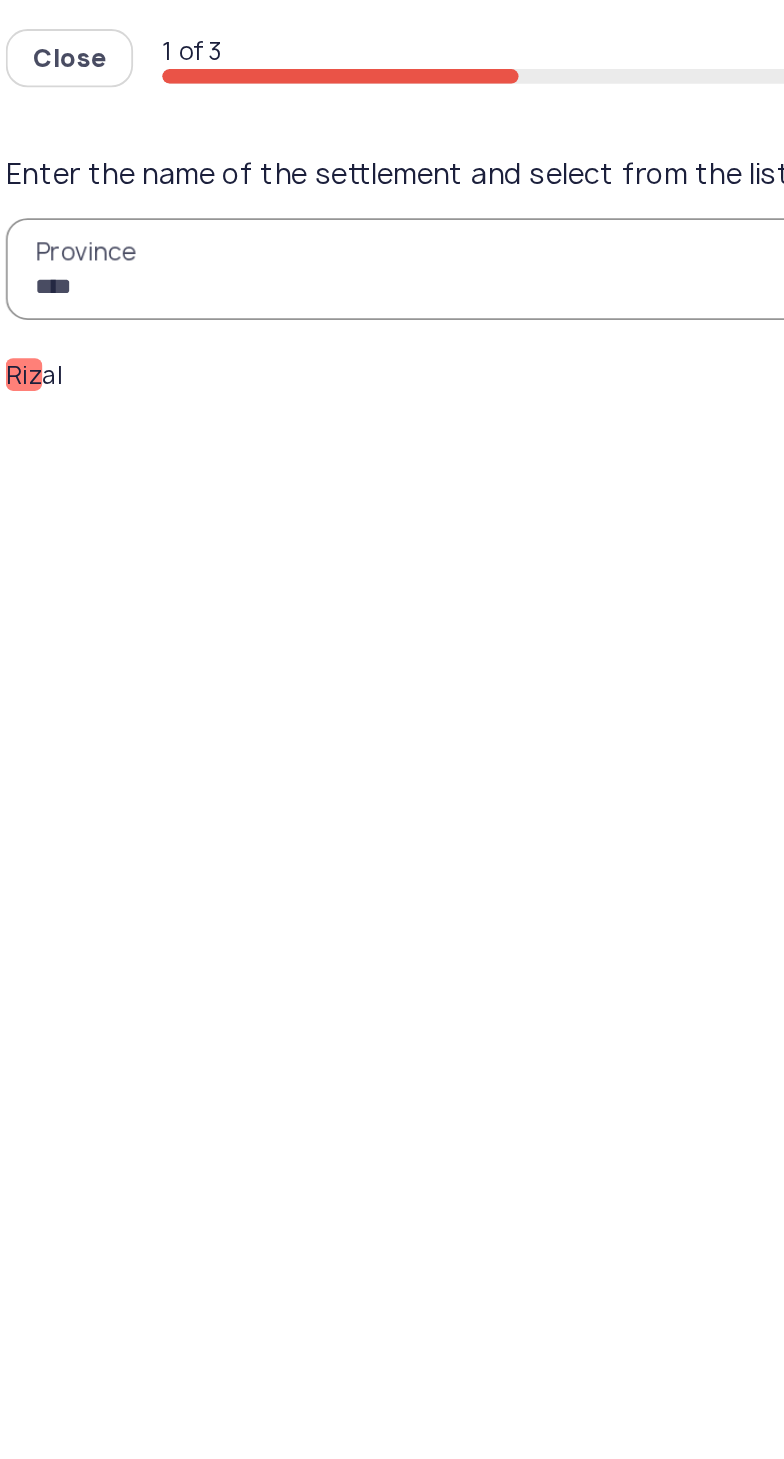 type on "*****" 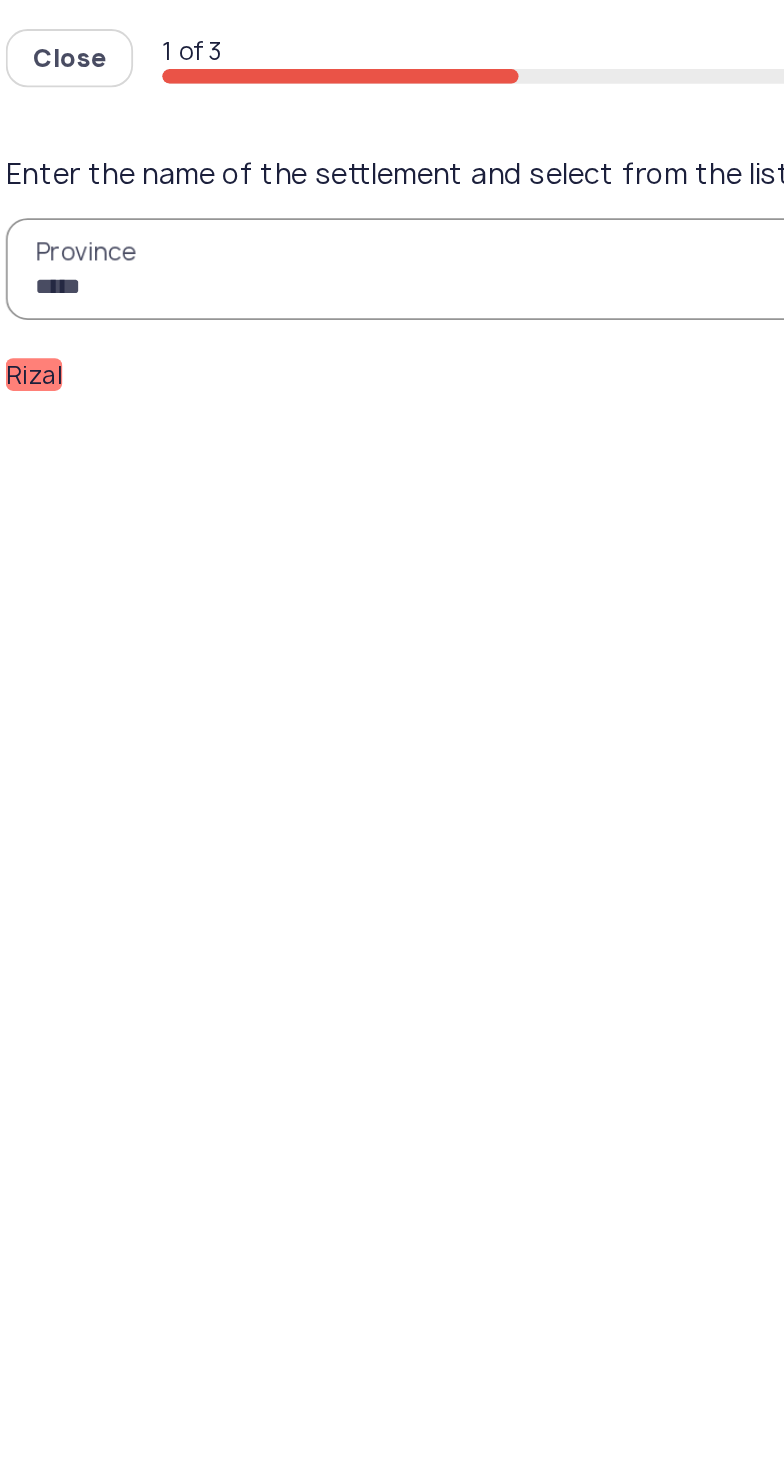 click on "Rizal" 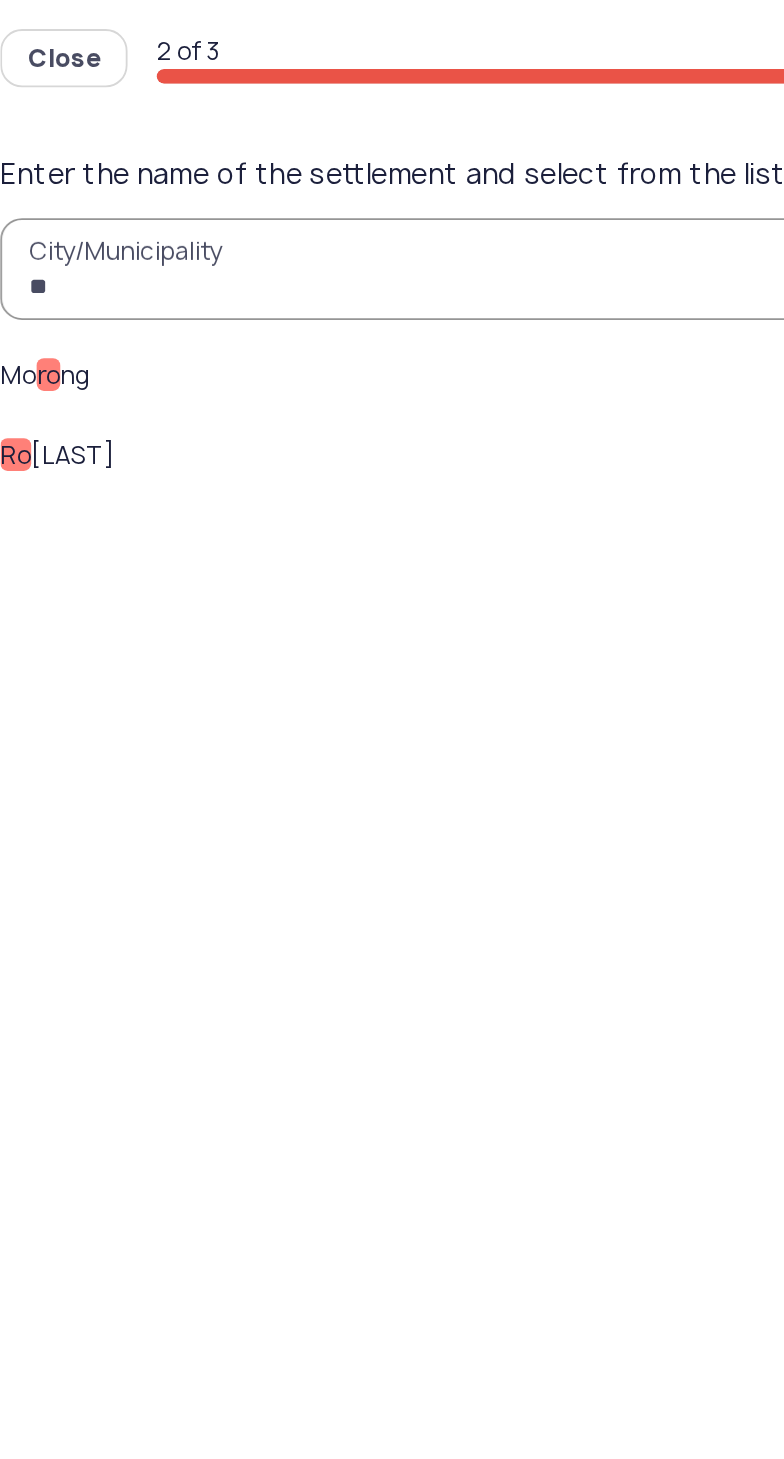type on "*" 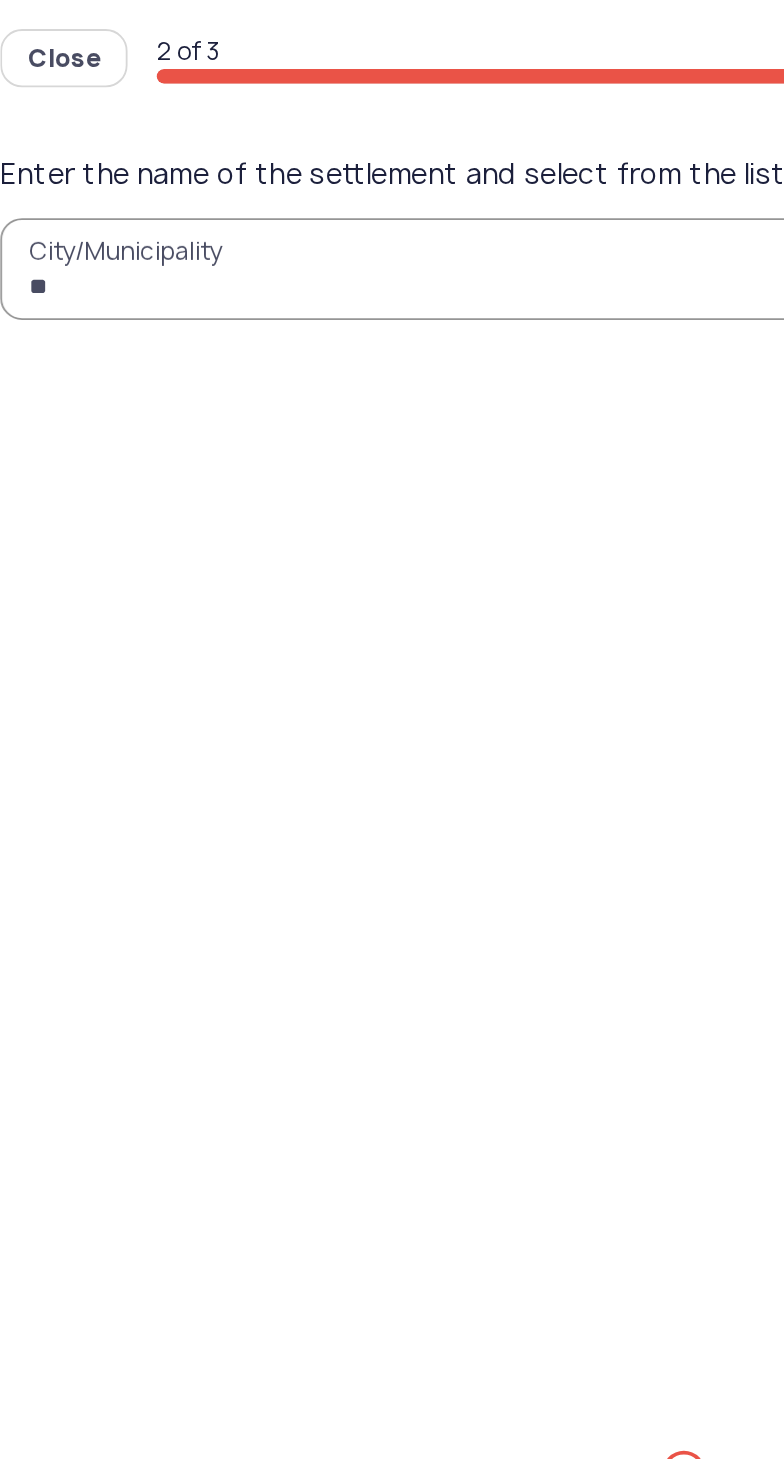 type on "***" 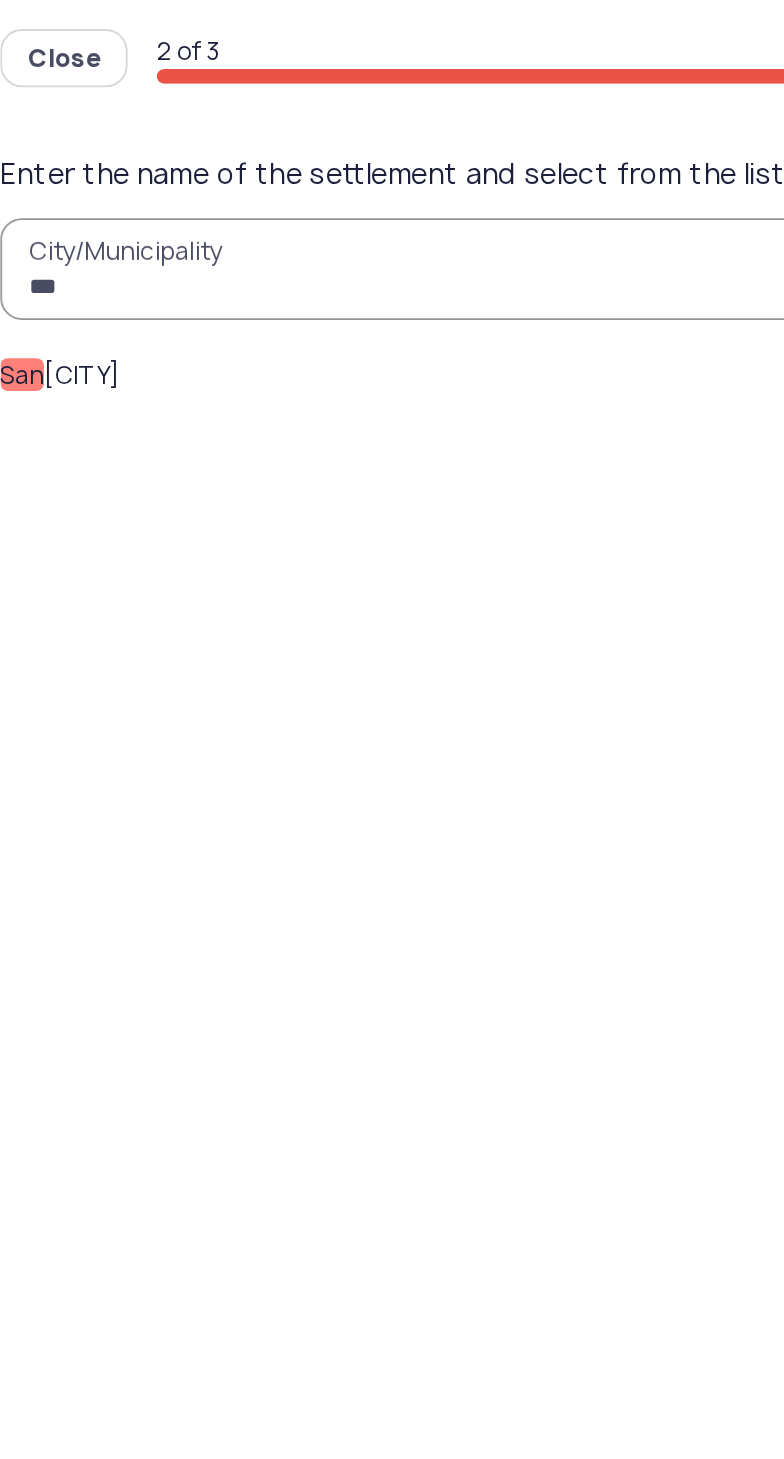 click on "San" 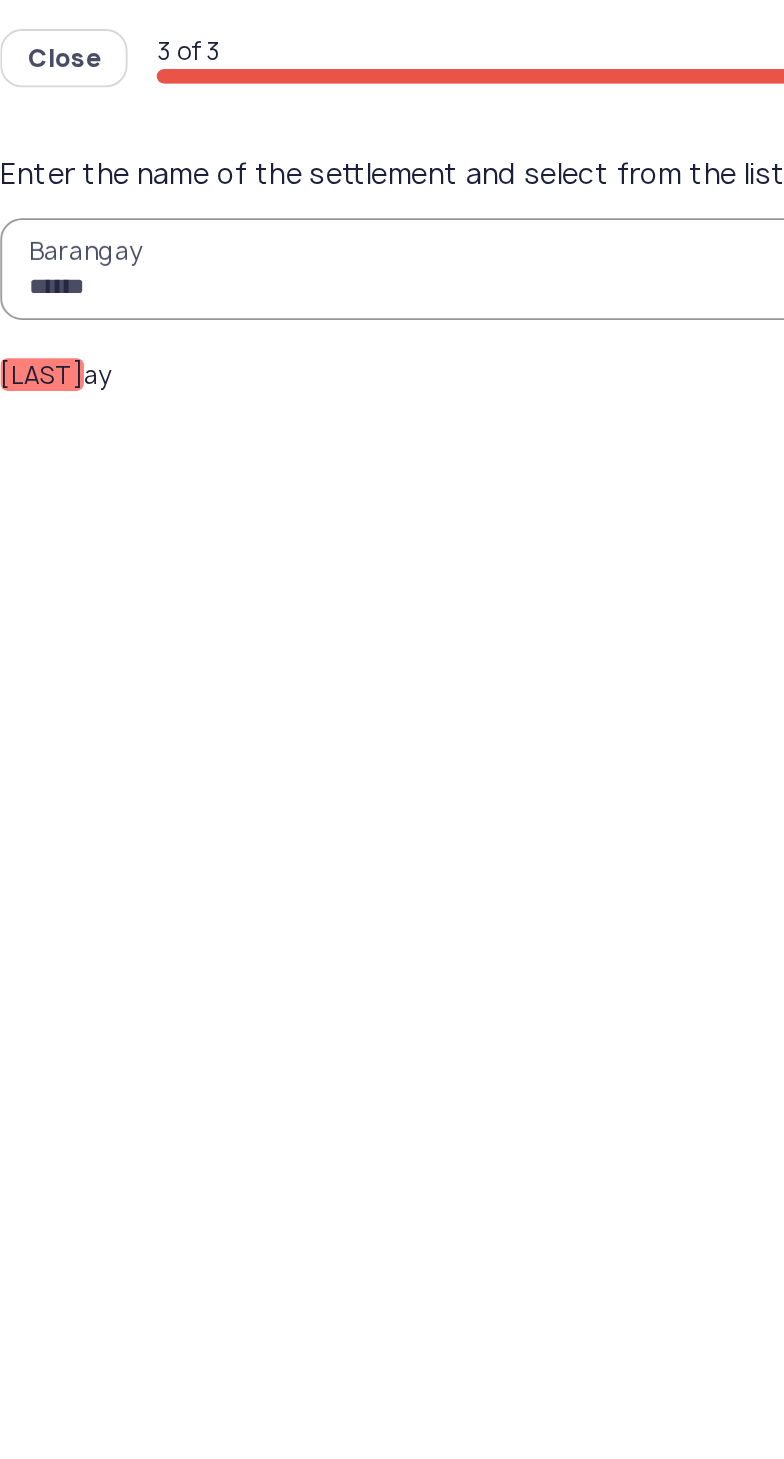 type on "******" 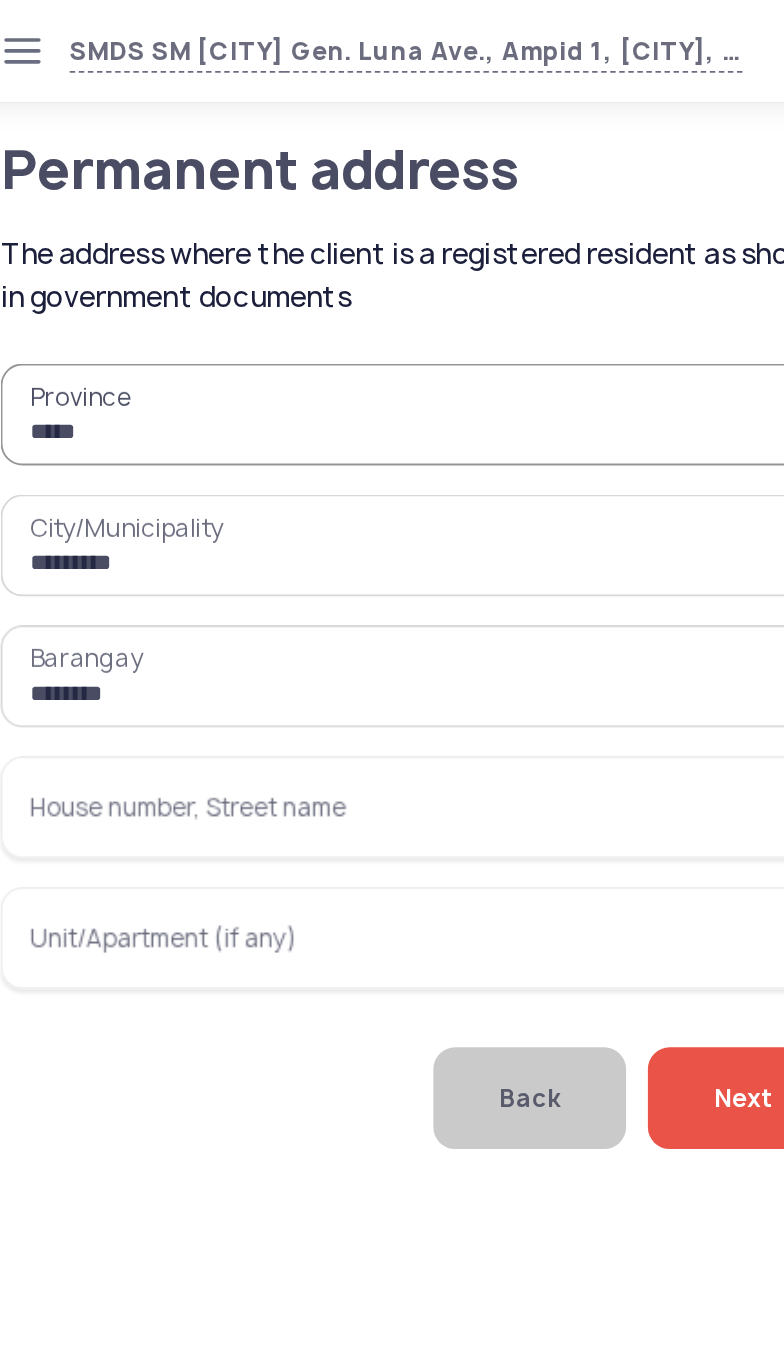 click on "House number, Street name" at bounding box center (266, 444) 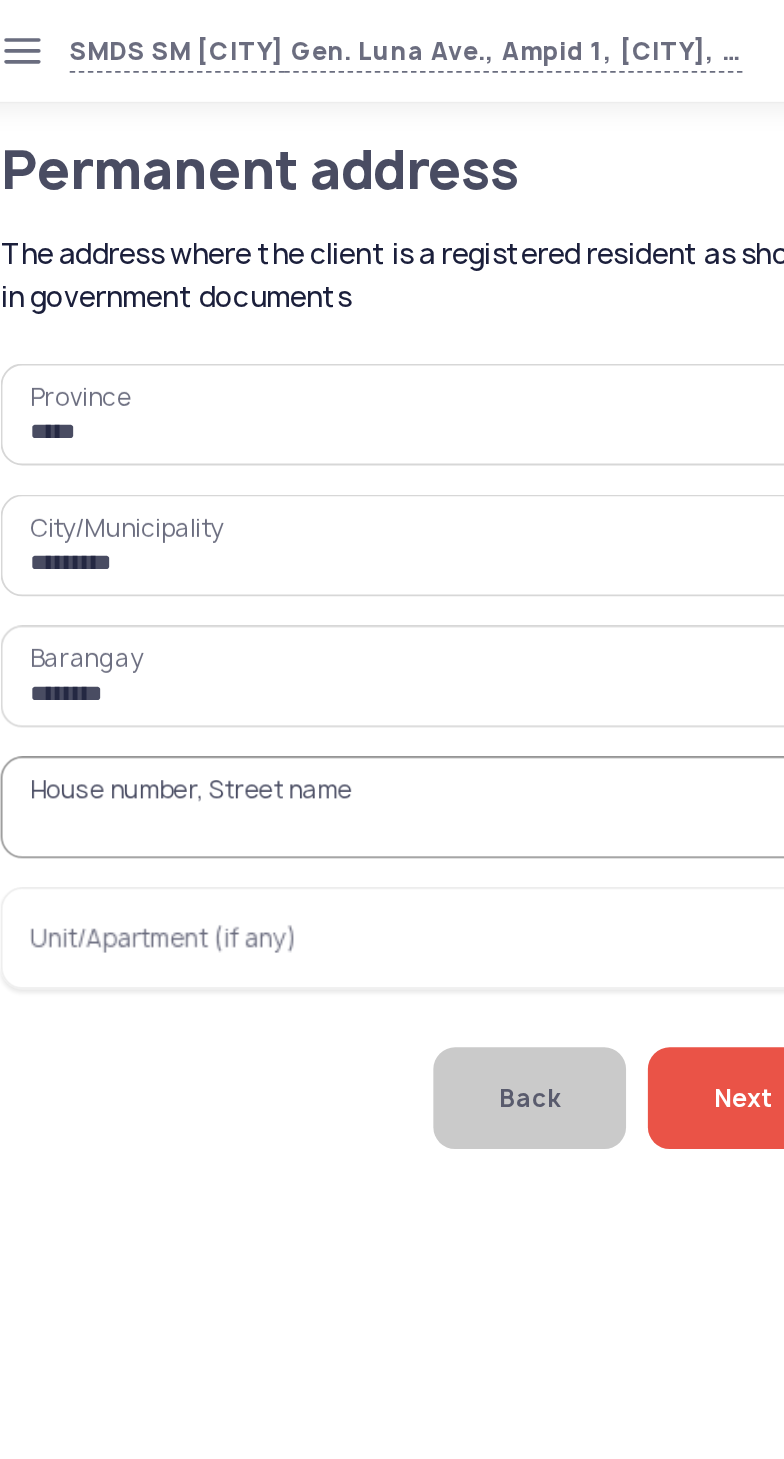 type on "*" 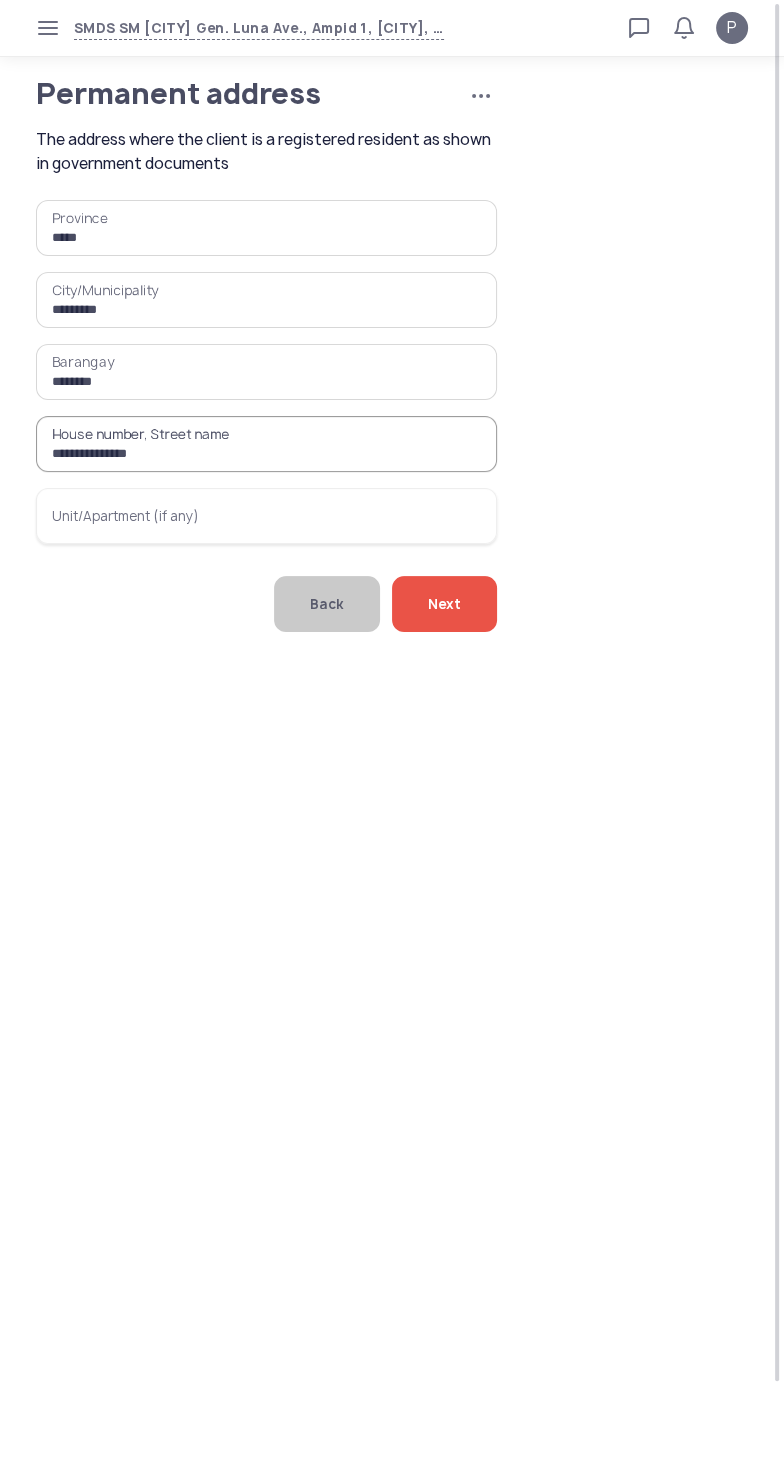 type on "**********" 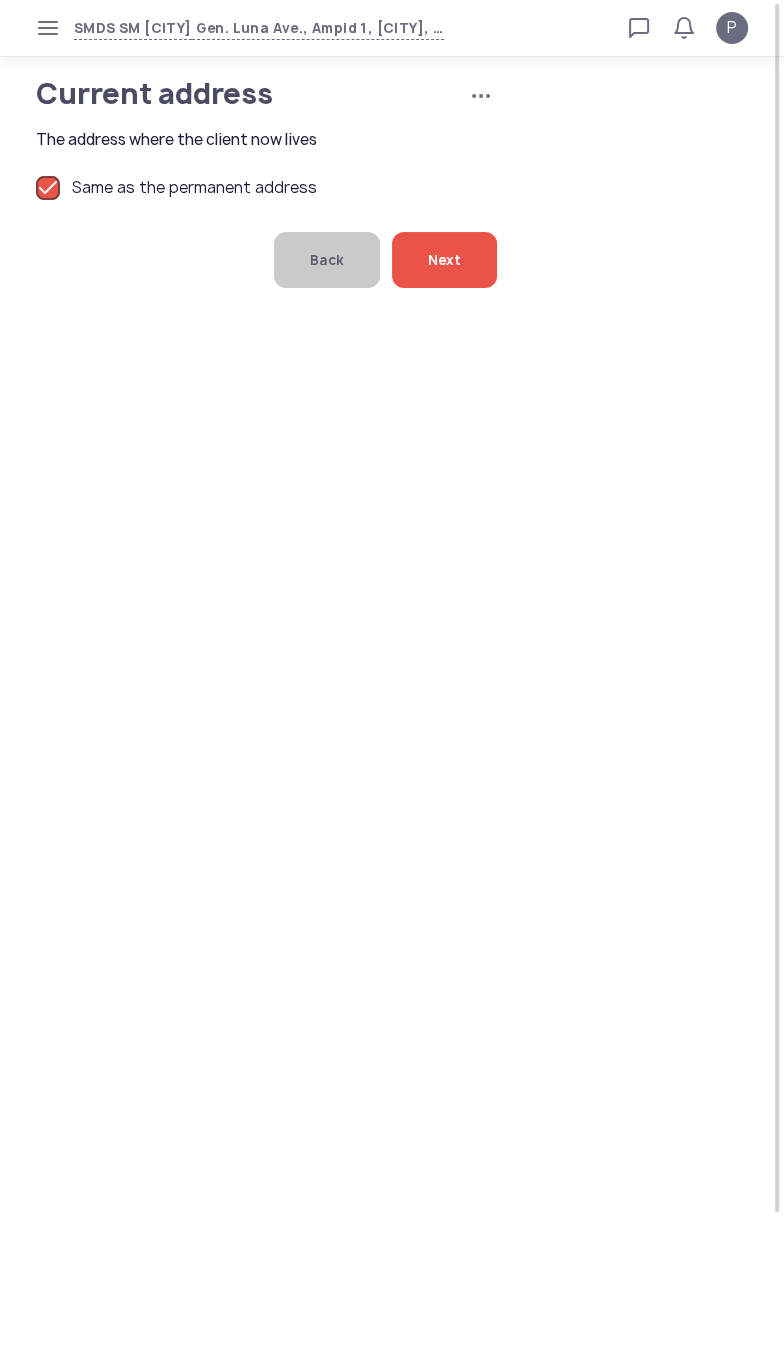 click on "Next" 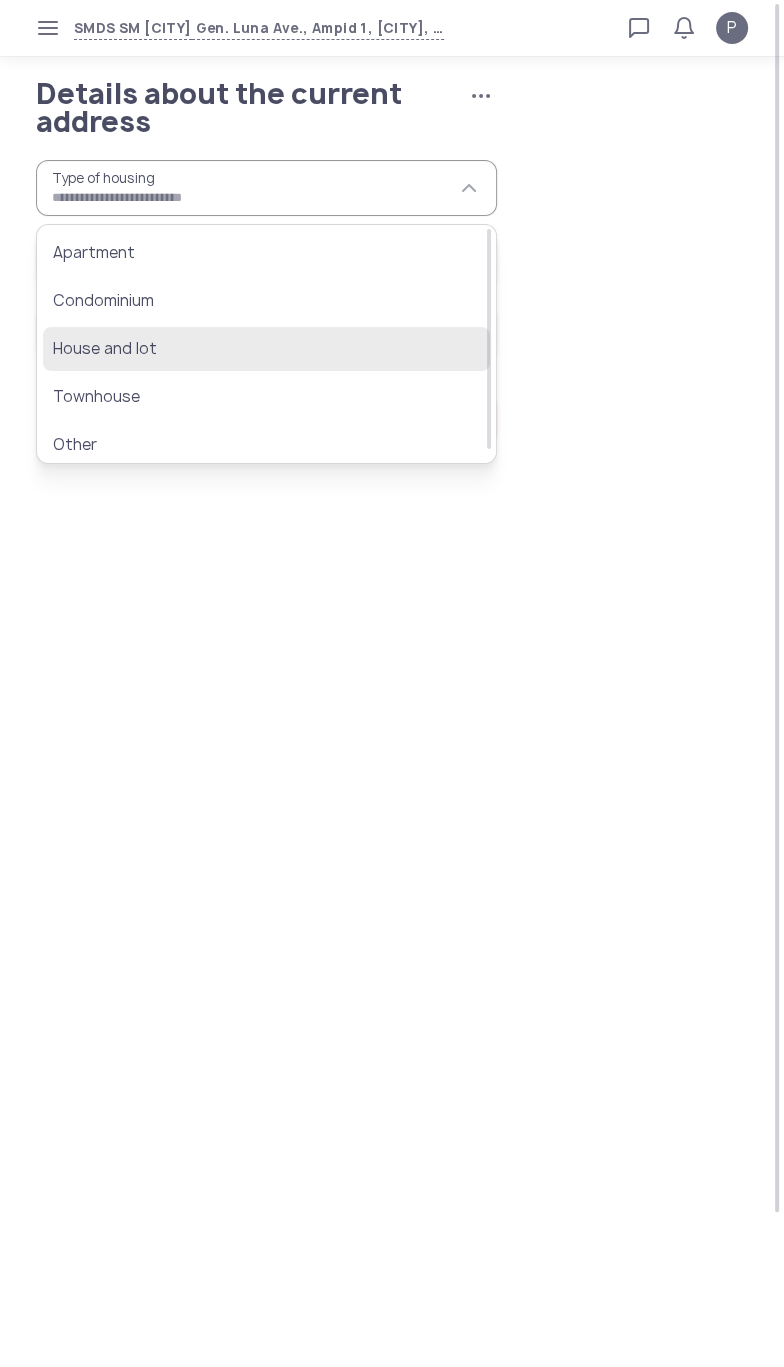 click on "House and lot" 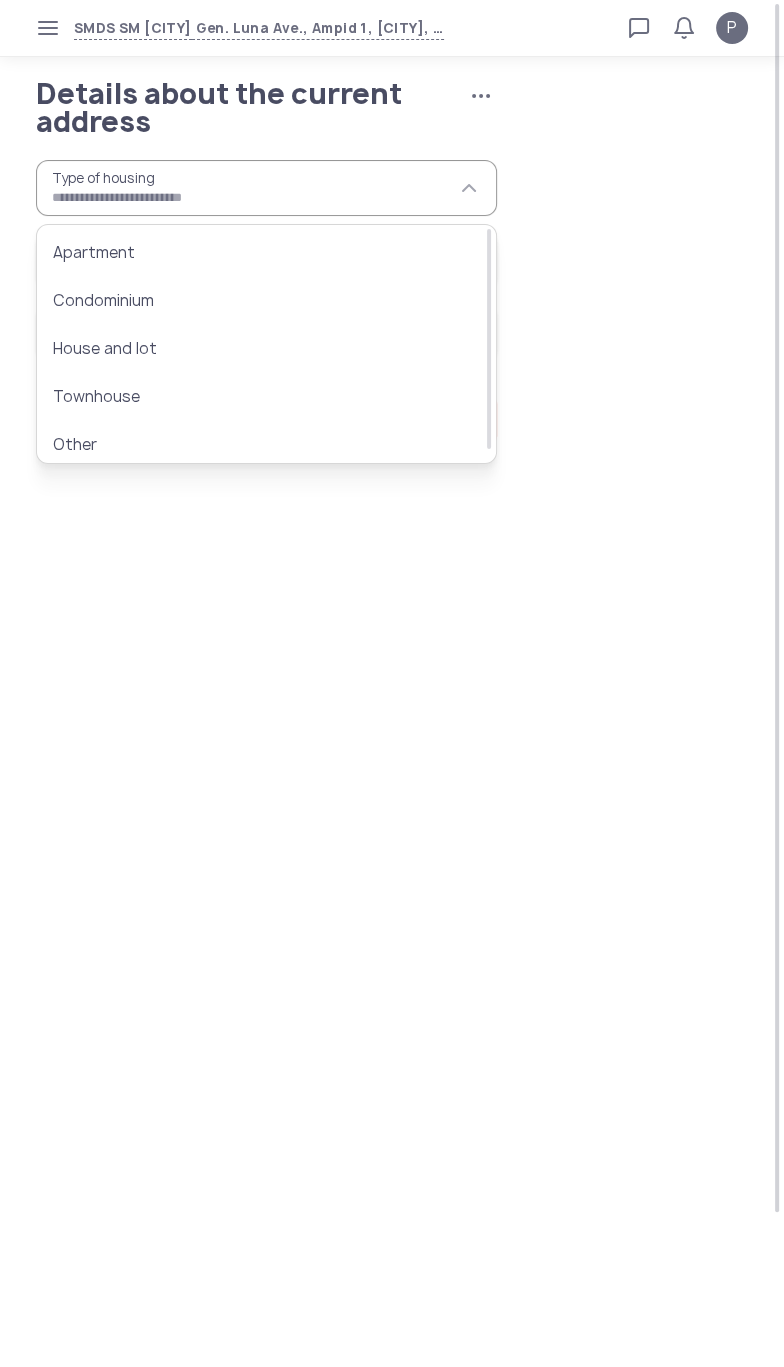 type on "**********" 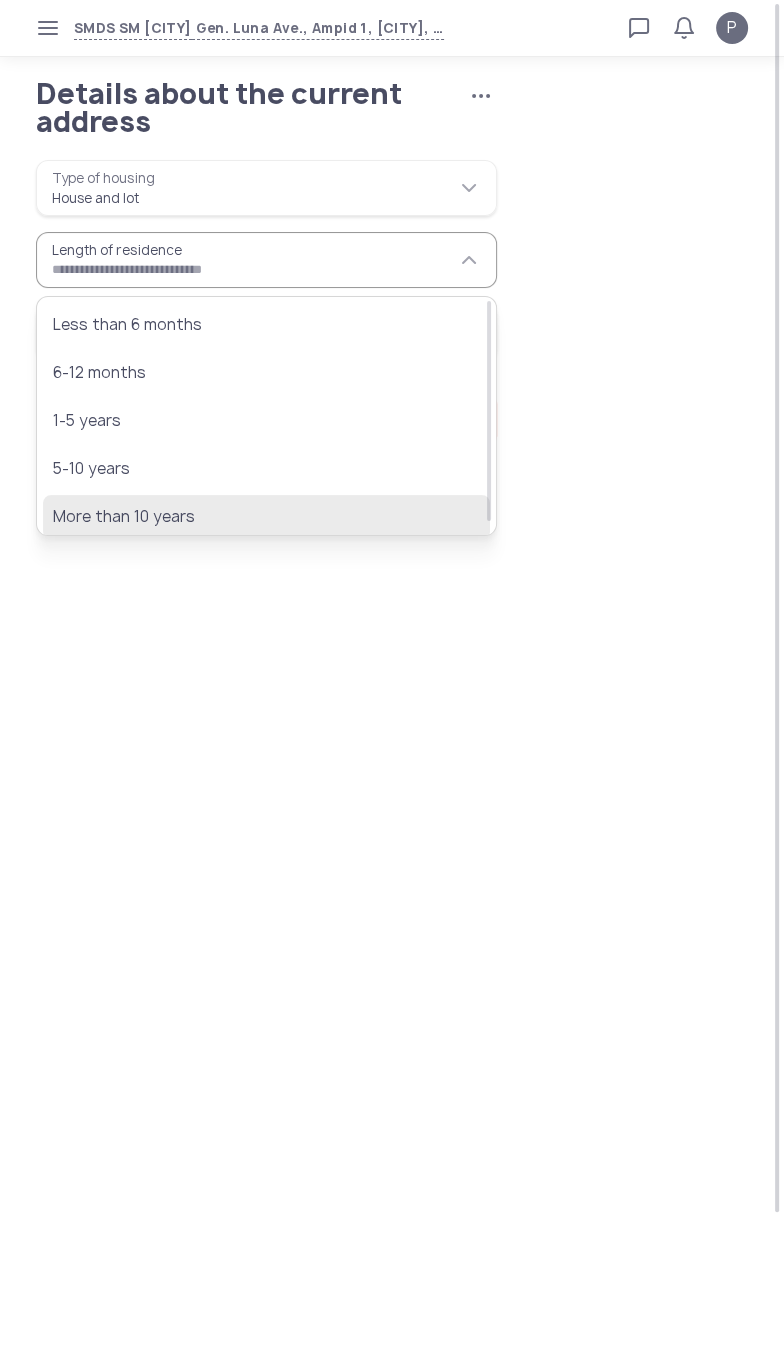 click on "More than 10 years" 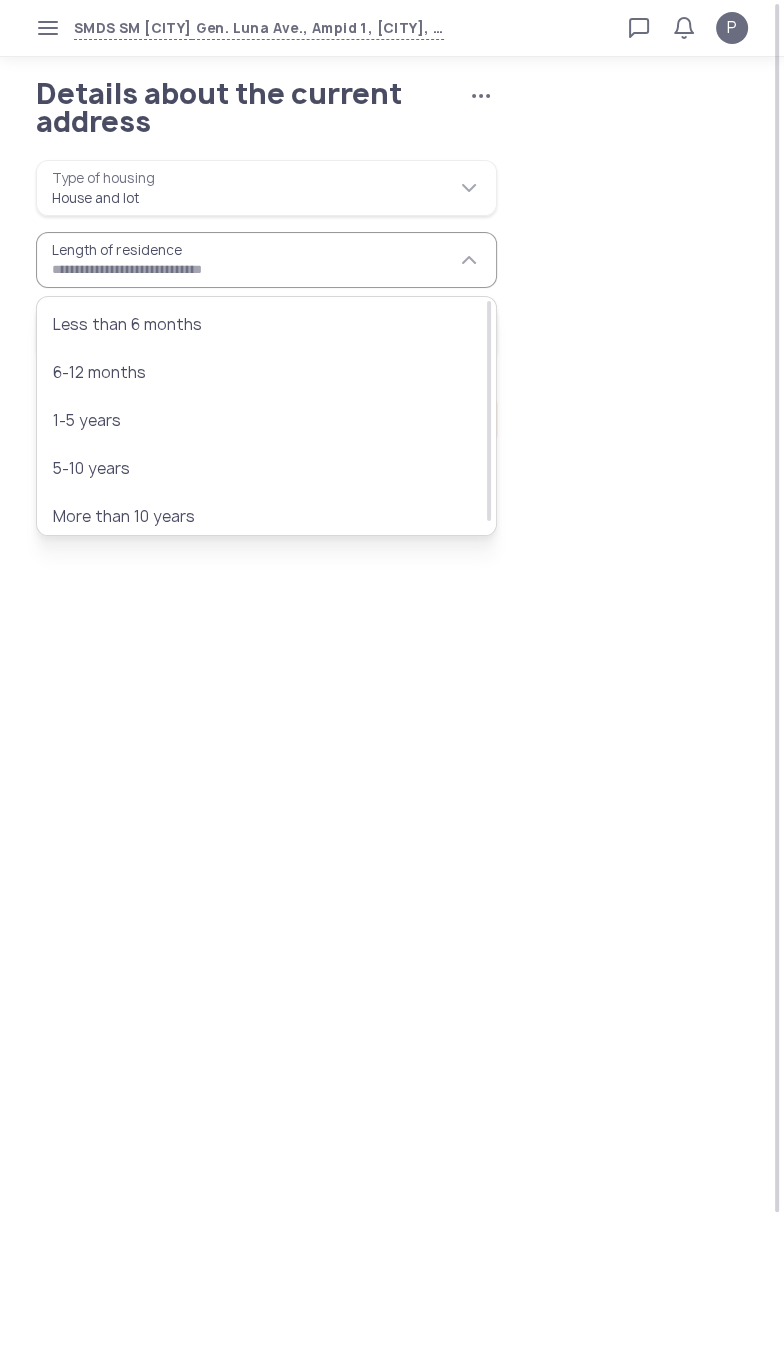 type on "**********" 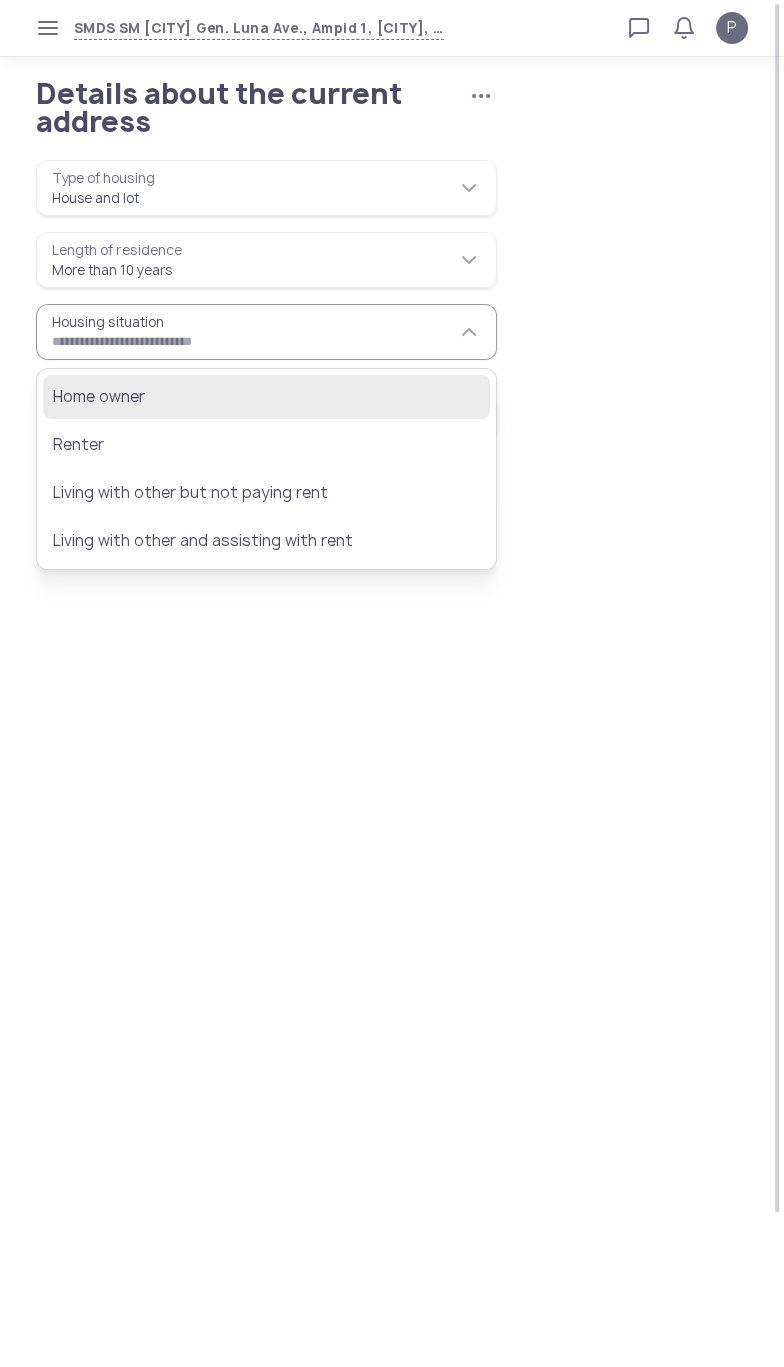 click on "Home owner" 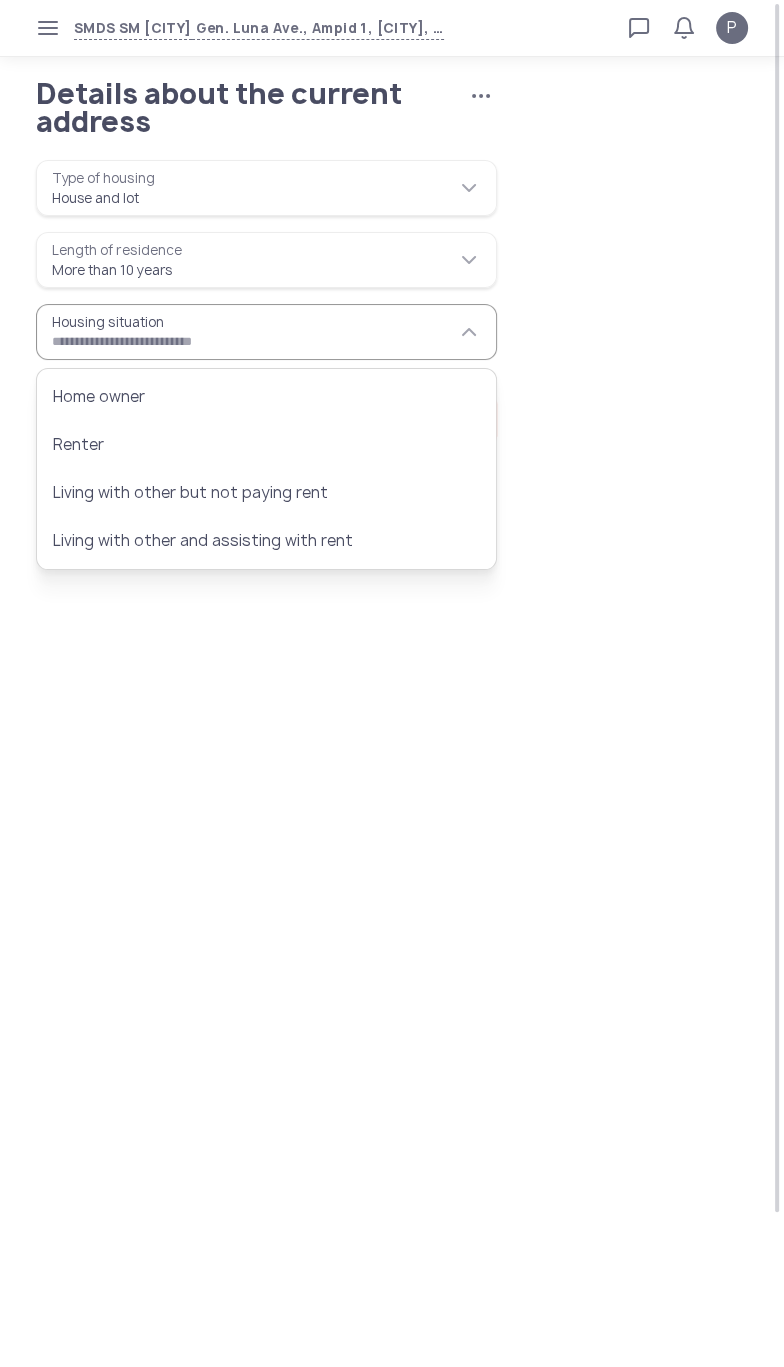 type on "**********" 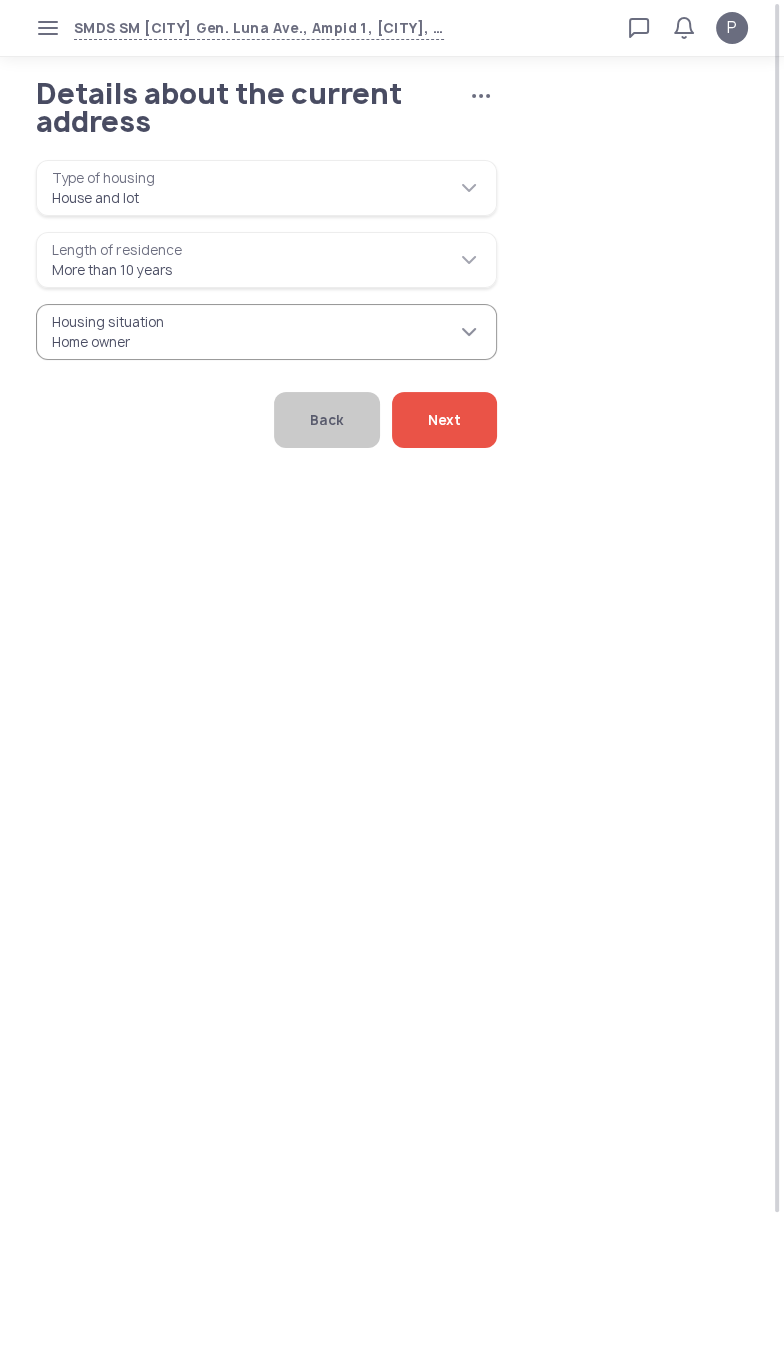 click on "**********" at bounding box center [266, 332] 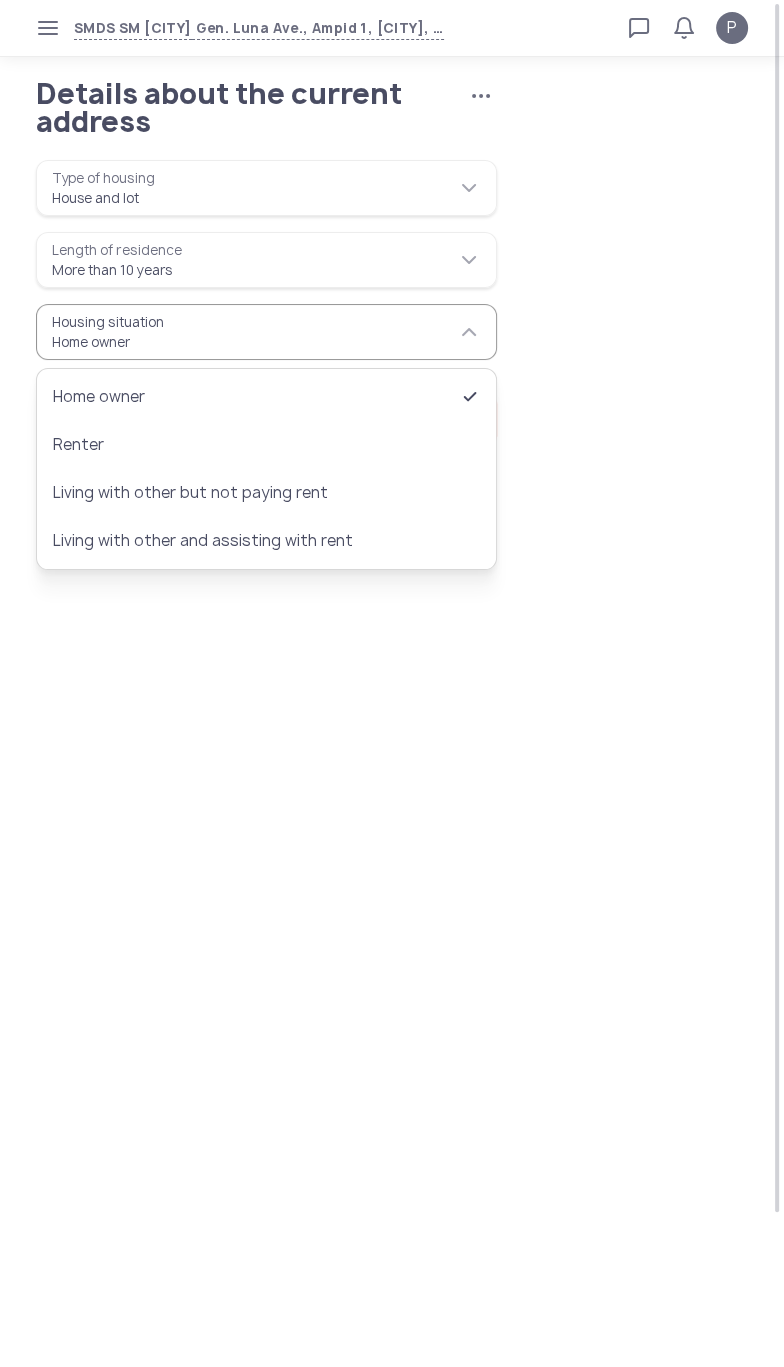 click on "**********" at bounding box center [392, 683] 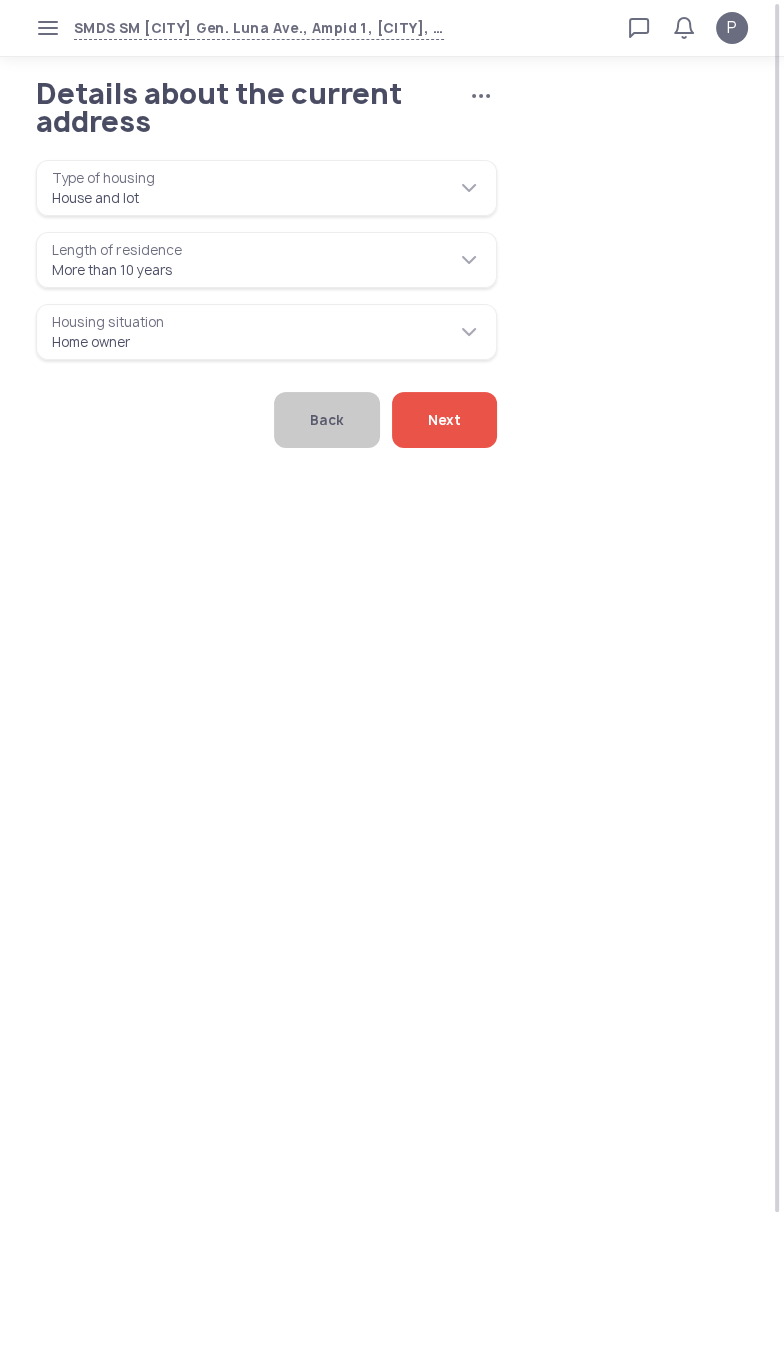 click on "Next" 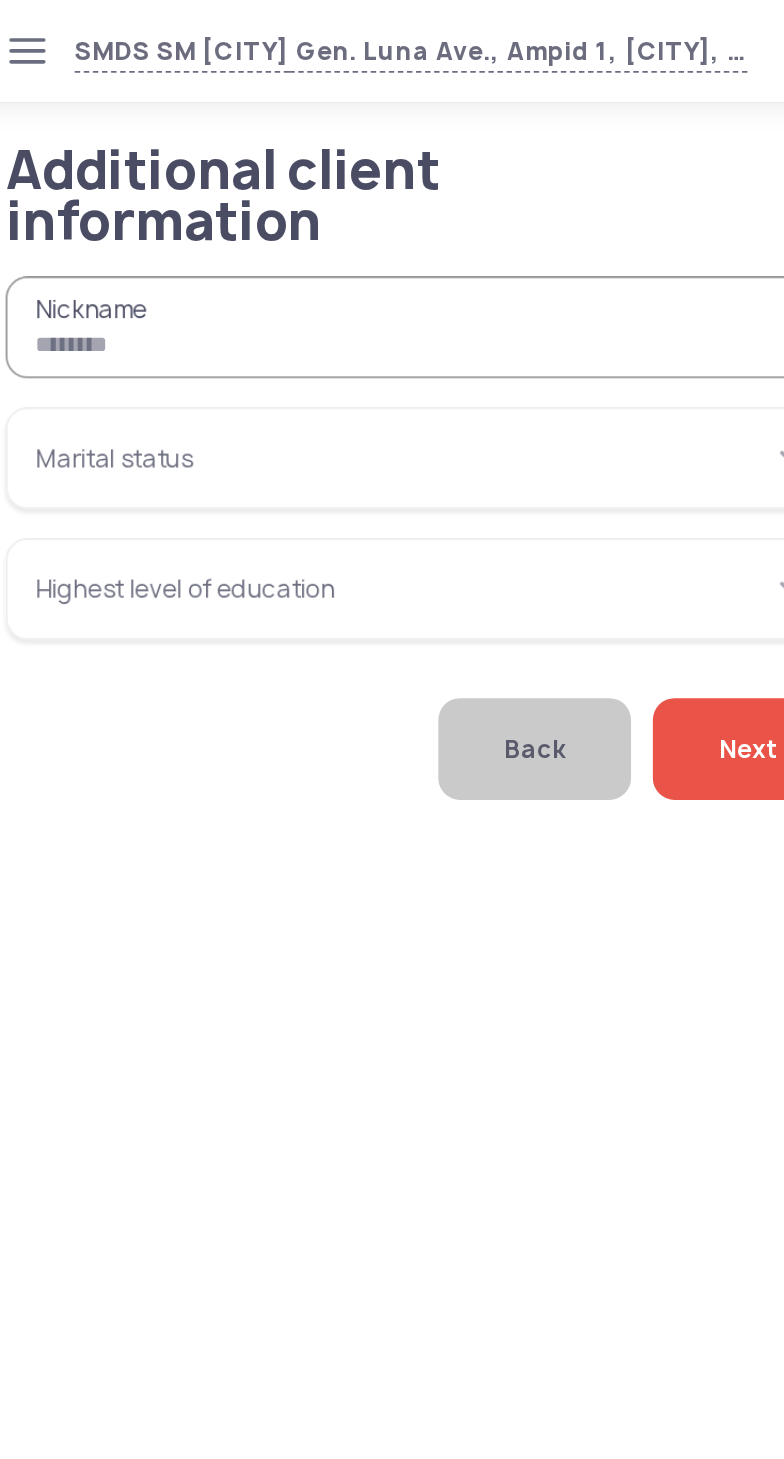 click on "Nickname" at bounding box center [266, 180] 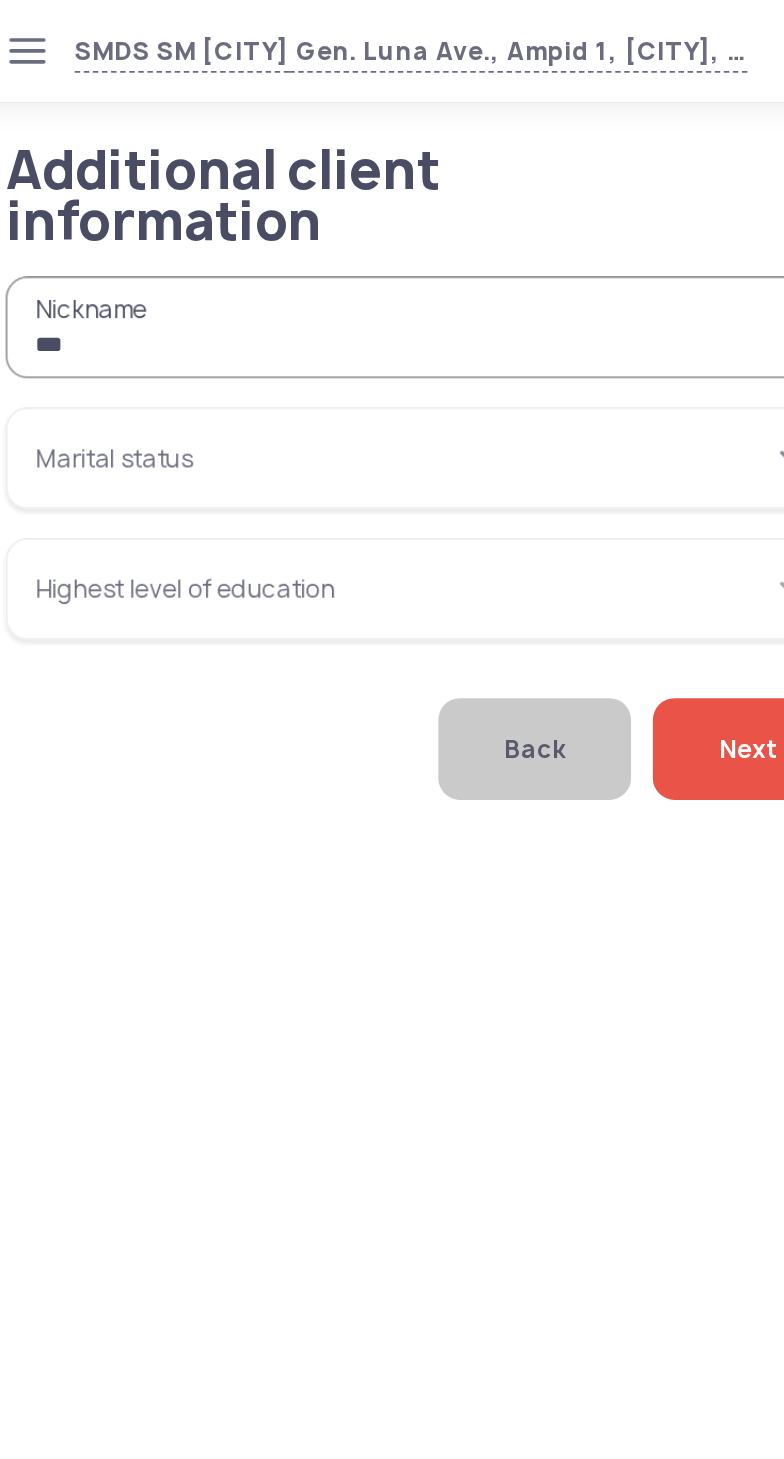 type on "***" 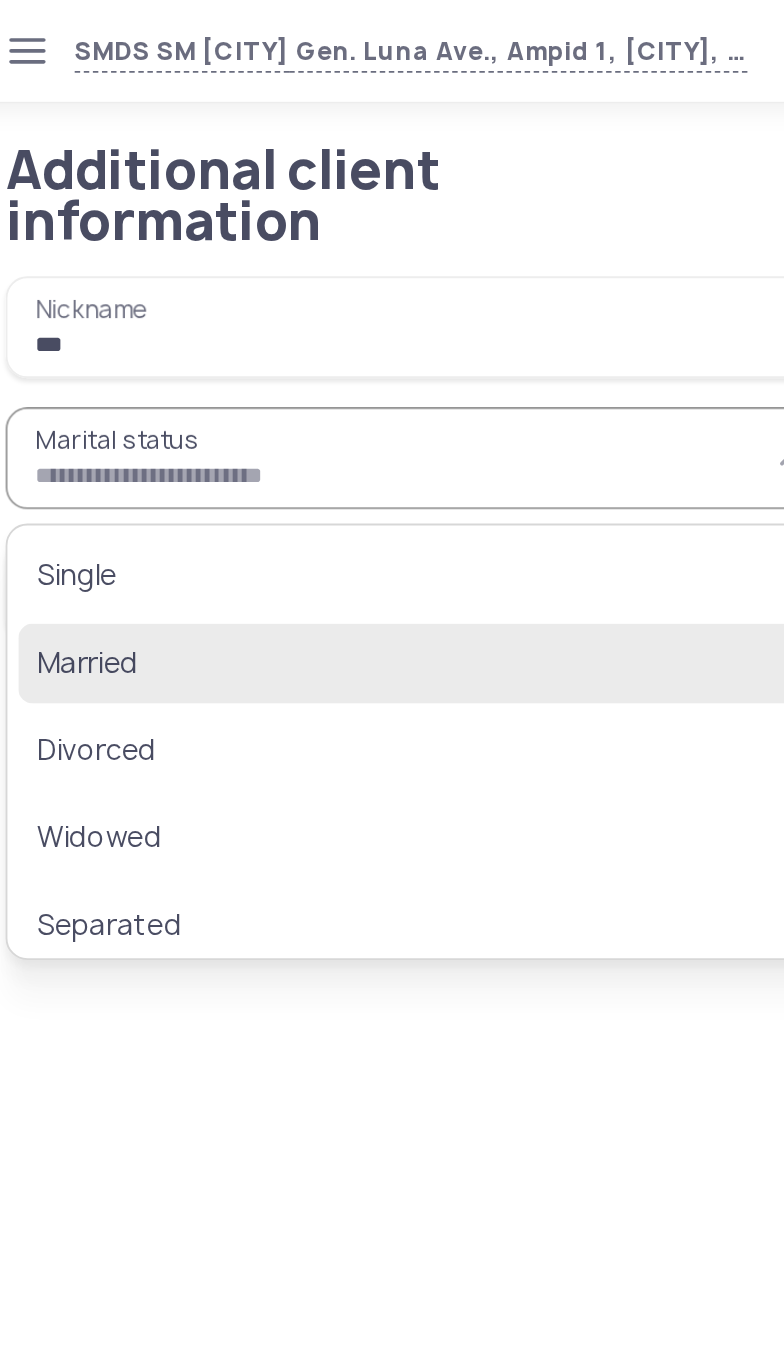 click on "Married" 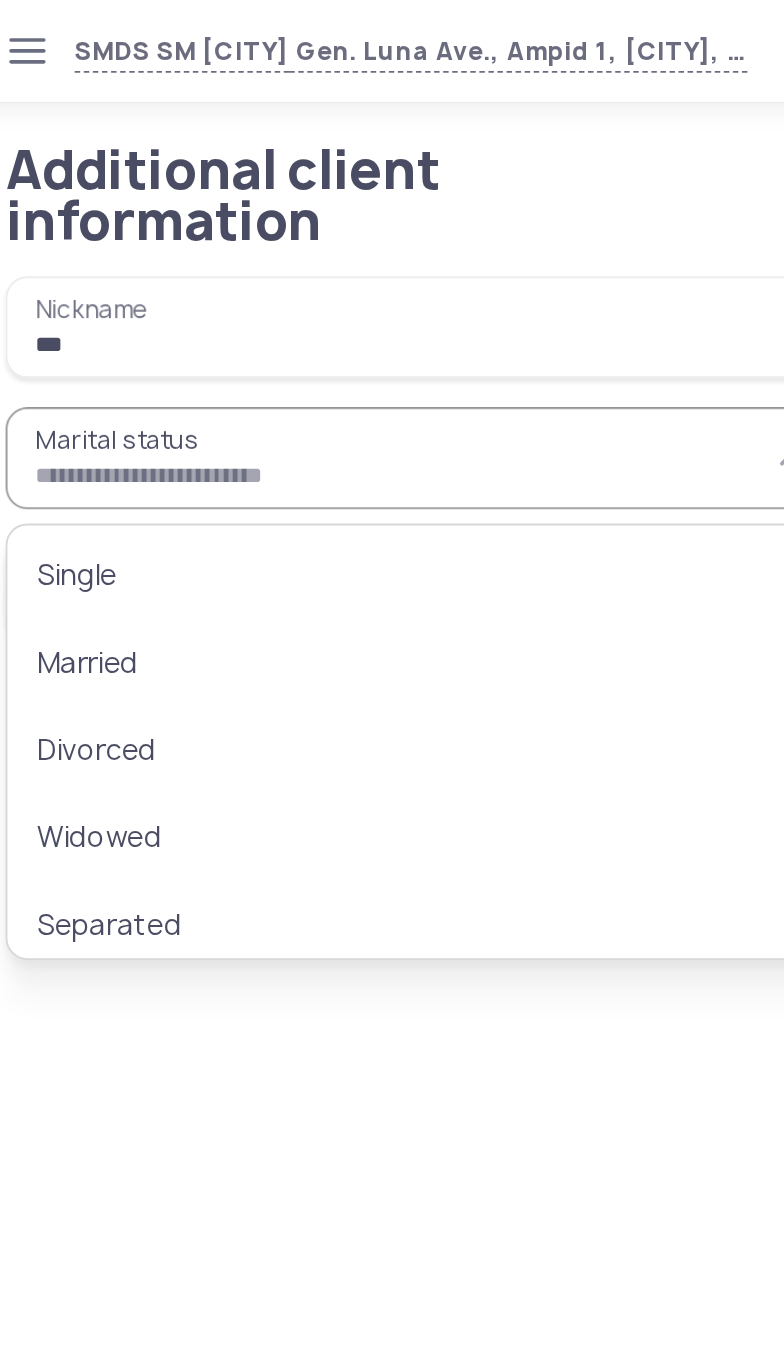 type on "*******" 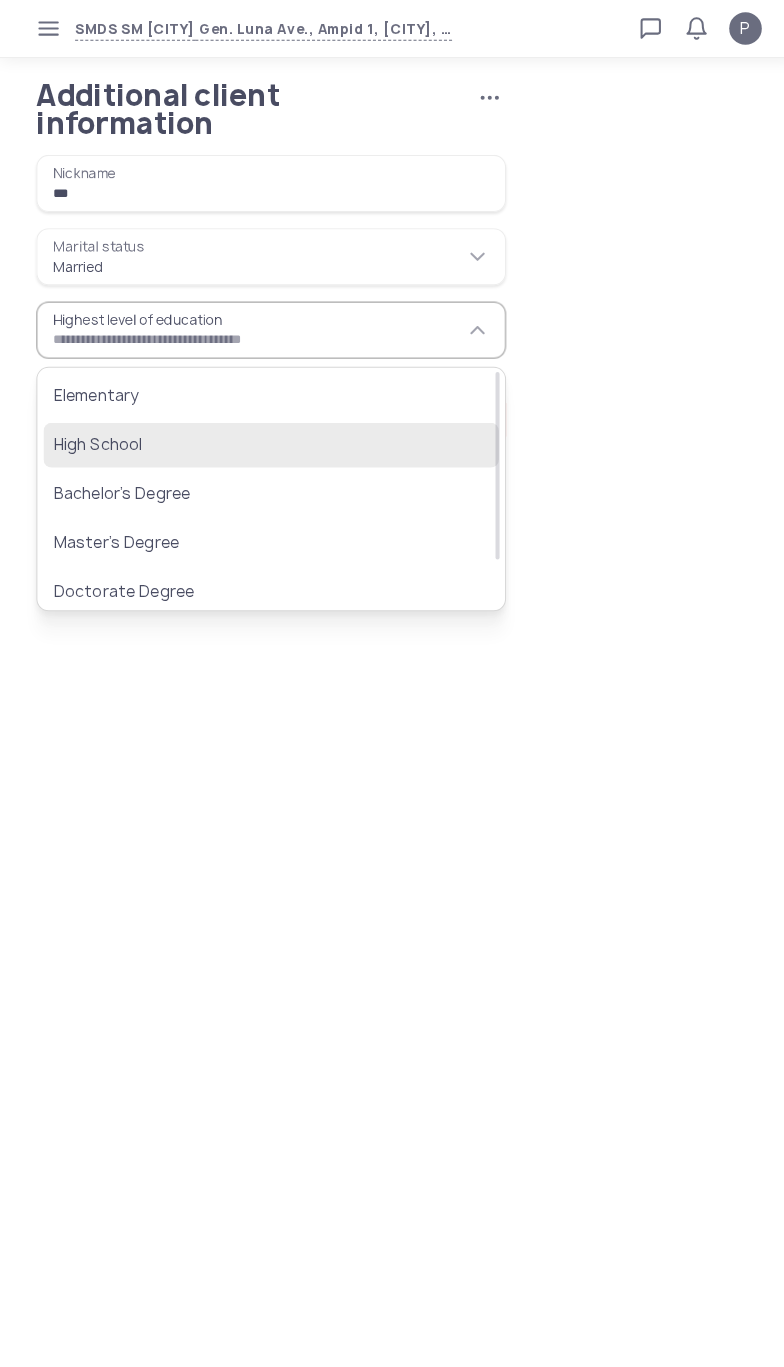 click on "High School" 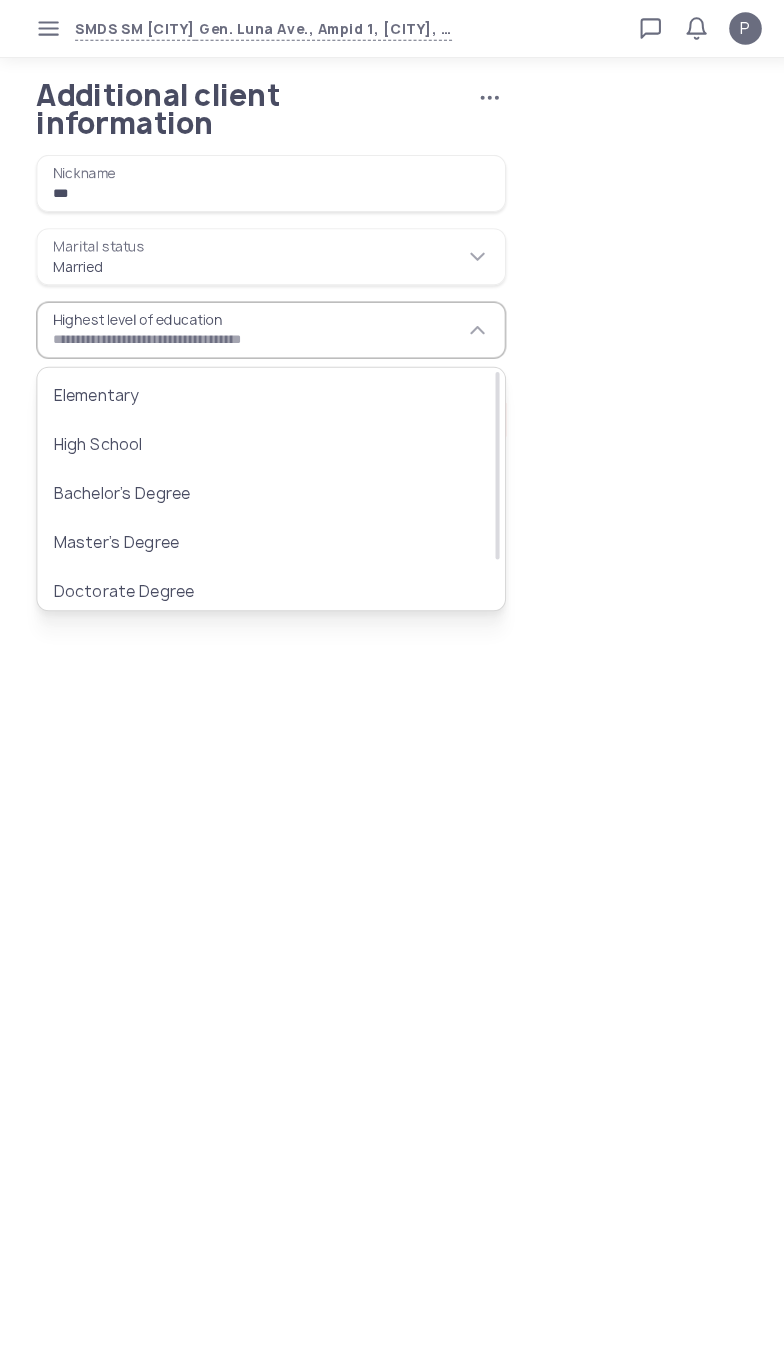 type on "**********" 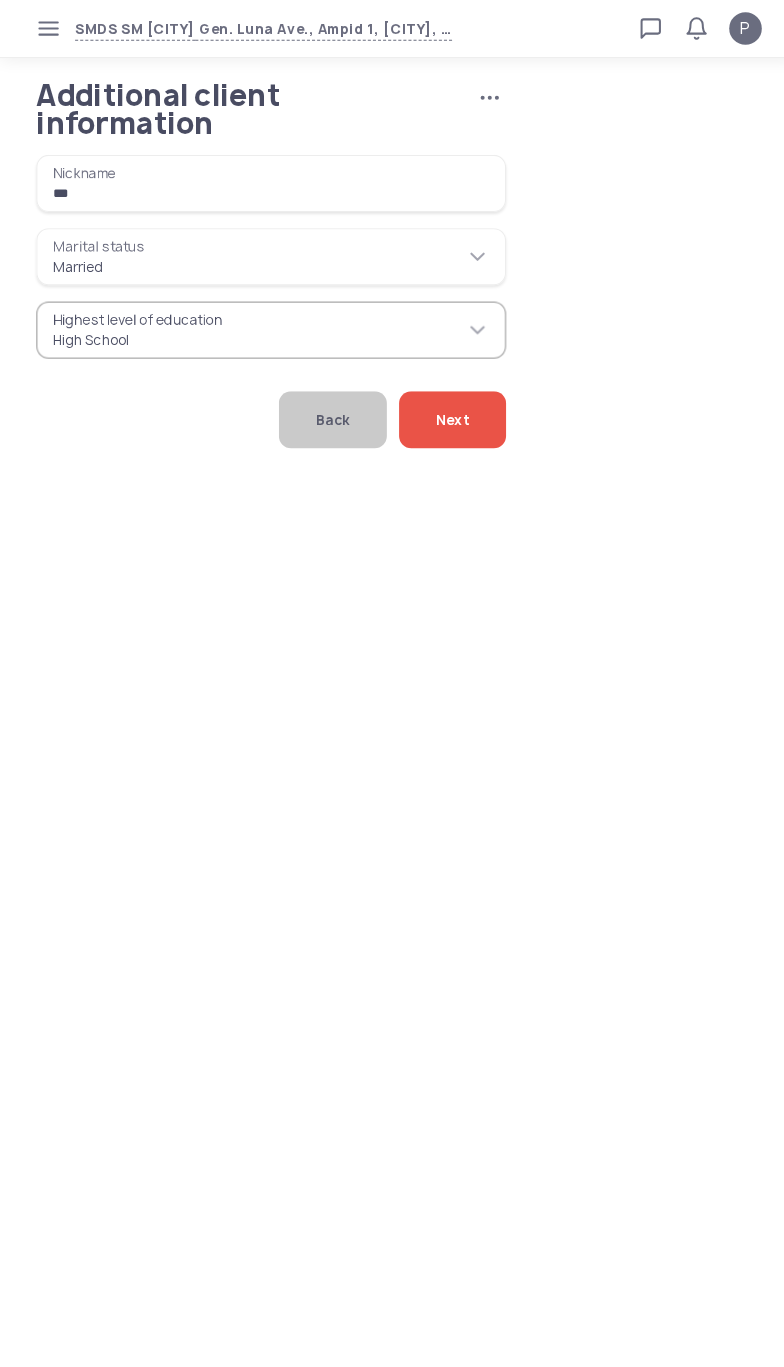 click on "Next" 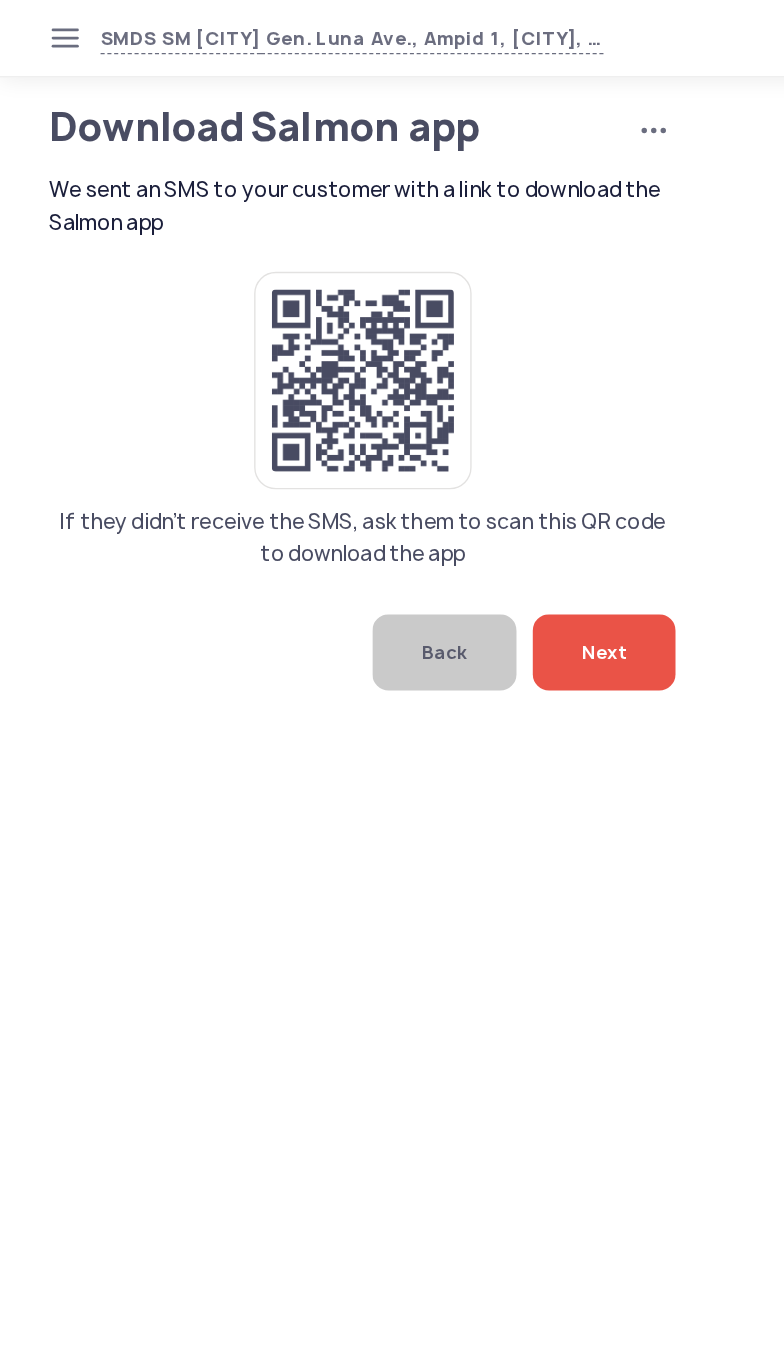 click on "SMDS SM [CITY] Gen. Luna Ave., Ampid 1, [CITY], [REGION] Loan calculator Loan applications FAQs Refund P  Download Salmon app   Cancel application  We sent an SMS to your customer with a link to download the Salmon app P
Verified agent Full name [FIRST] [LAST] Telephone number [PHONE] E-mail [EMAIL] Log out  Download Salmon app   Cancel application  We sent an SMS to your customer with a link to download the Salmon app If they didn’t receive the SMS, ask them to scan this QR code to download the app  Back   Next" at bounding box center [392, 683] 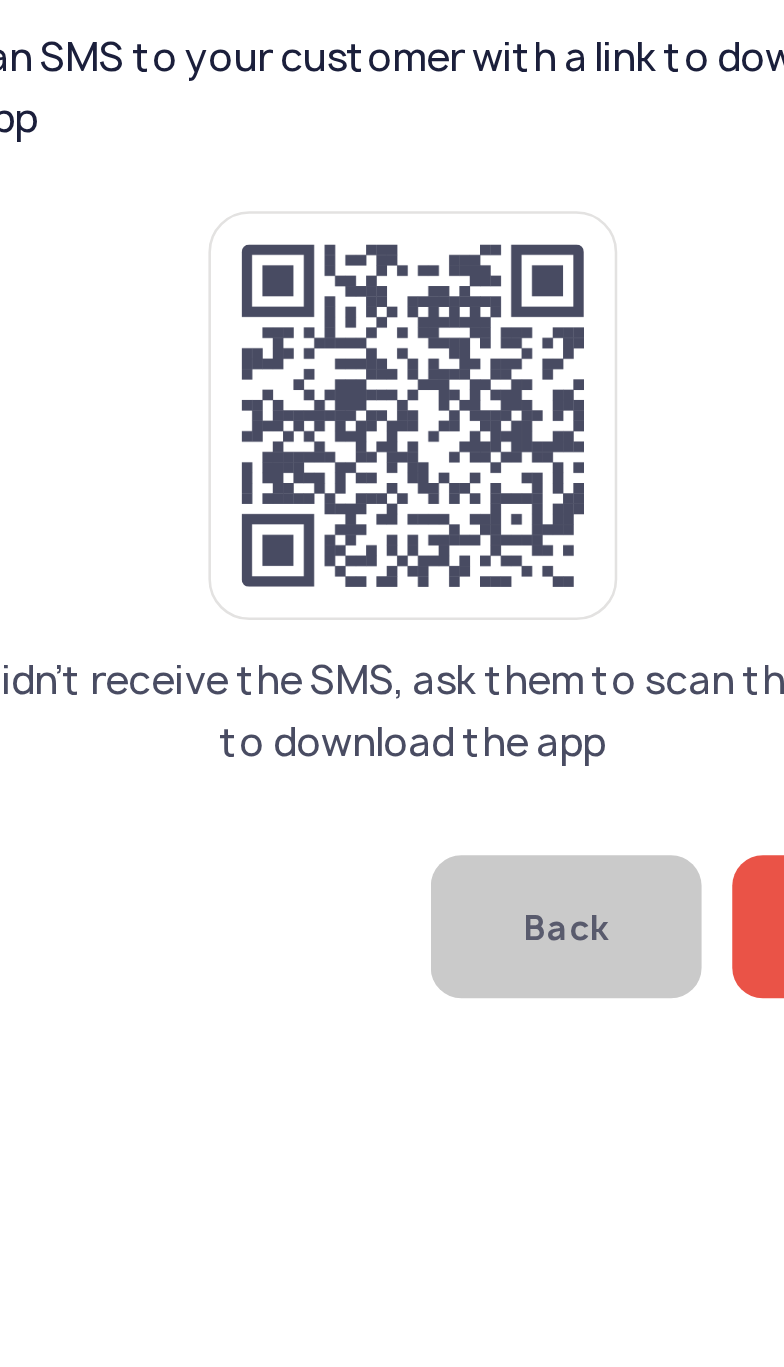 click on "If they didn’t receive the SMS, ask them to scan this QR code to download the app" 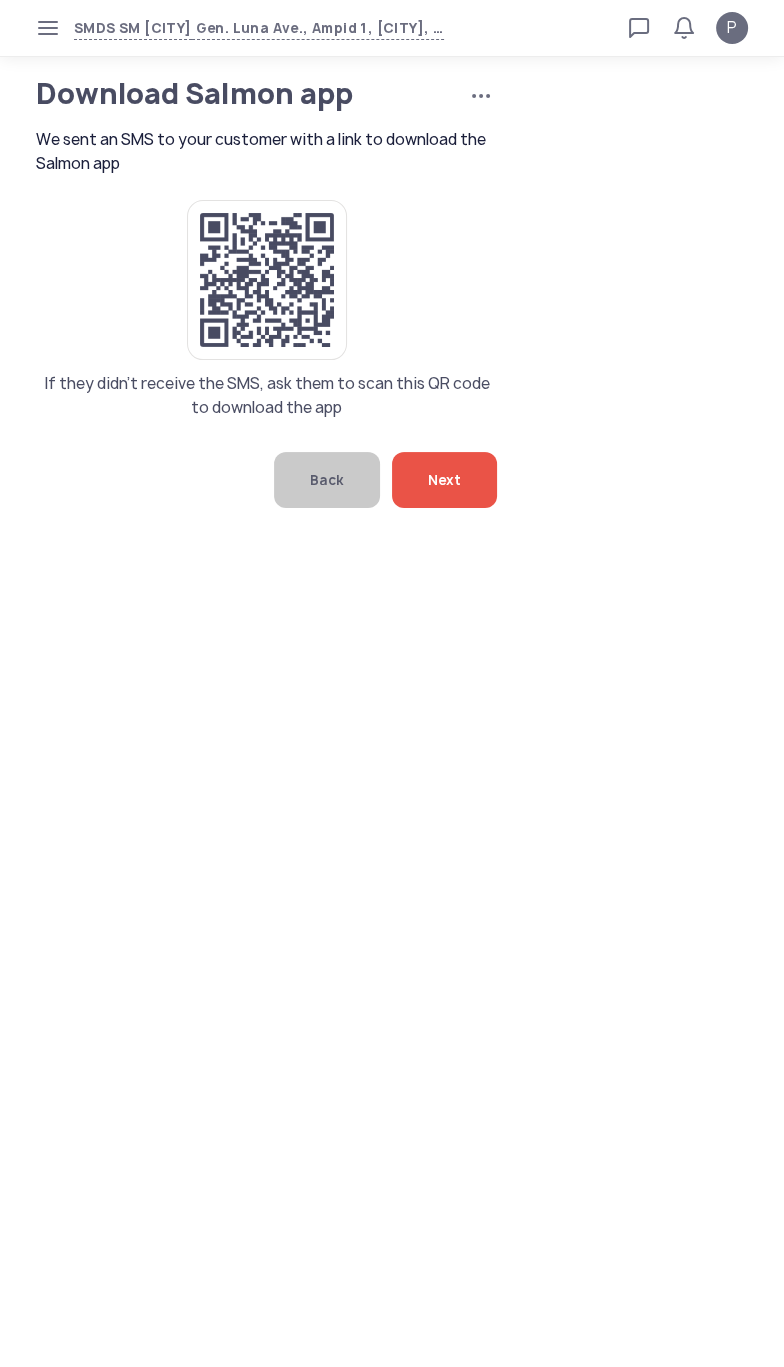 click on "Next" 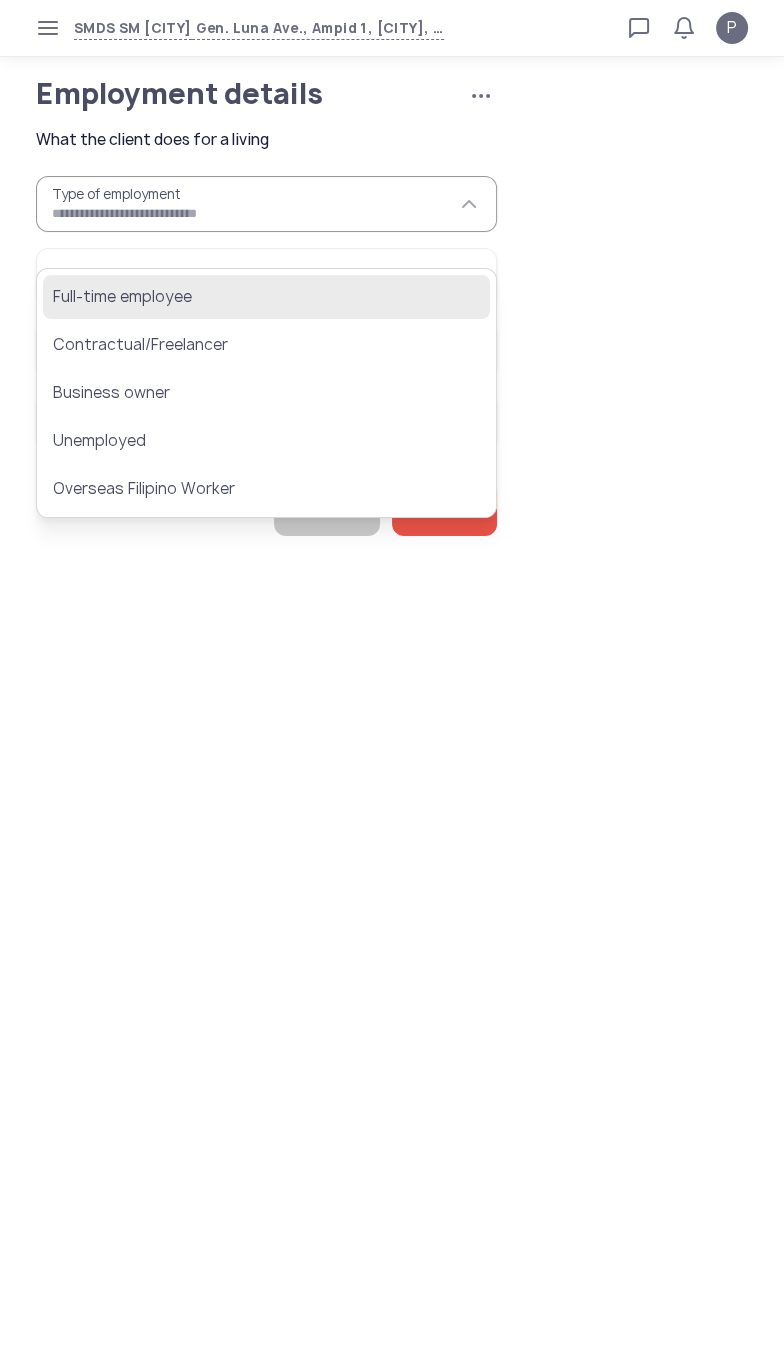 click on "Full-time employee" 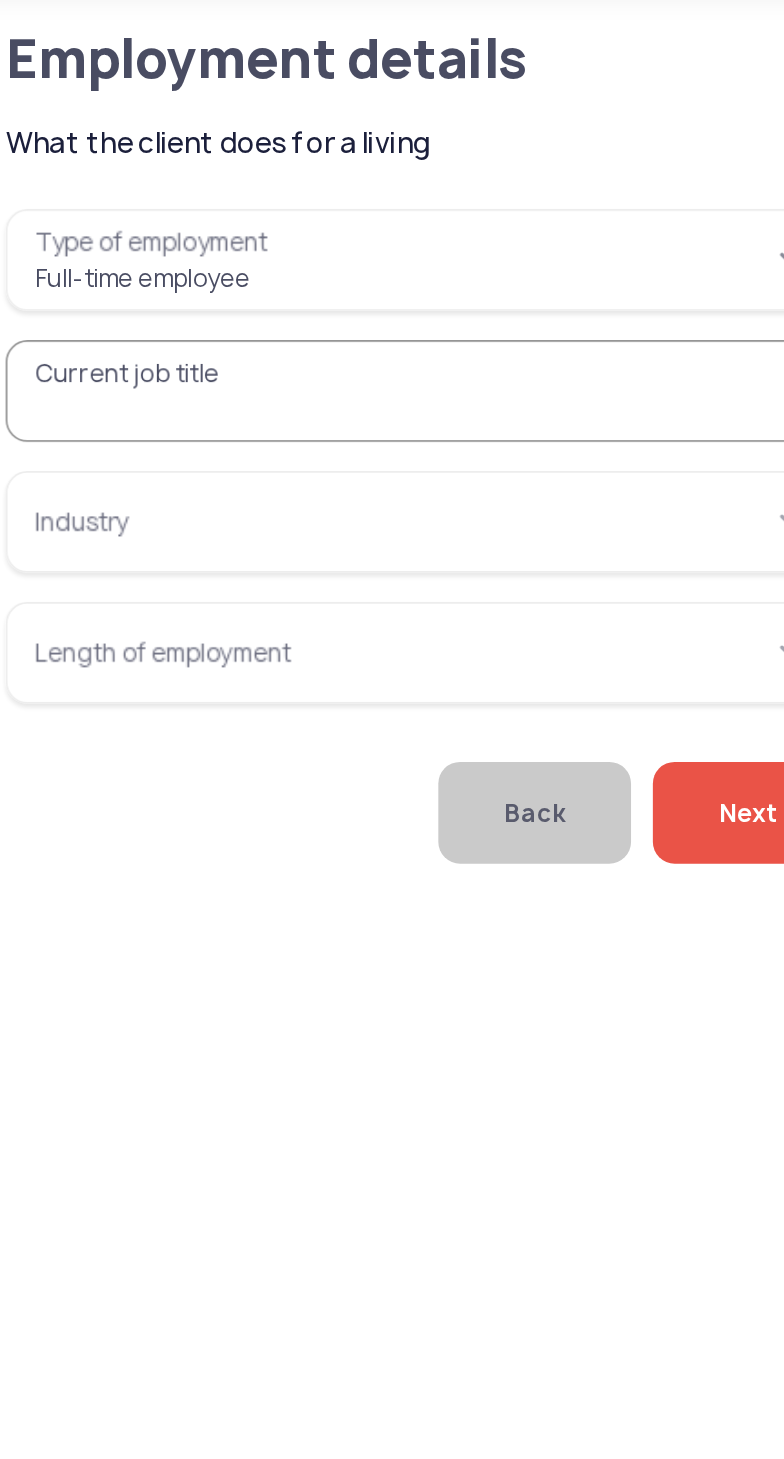 click on "**********" at bounding box center [266, 204] 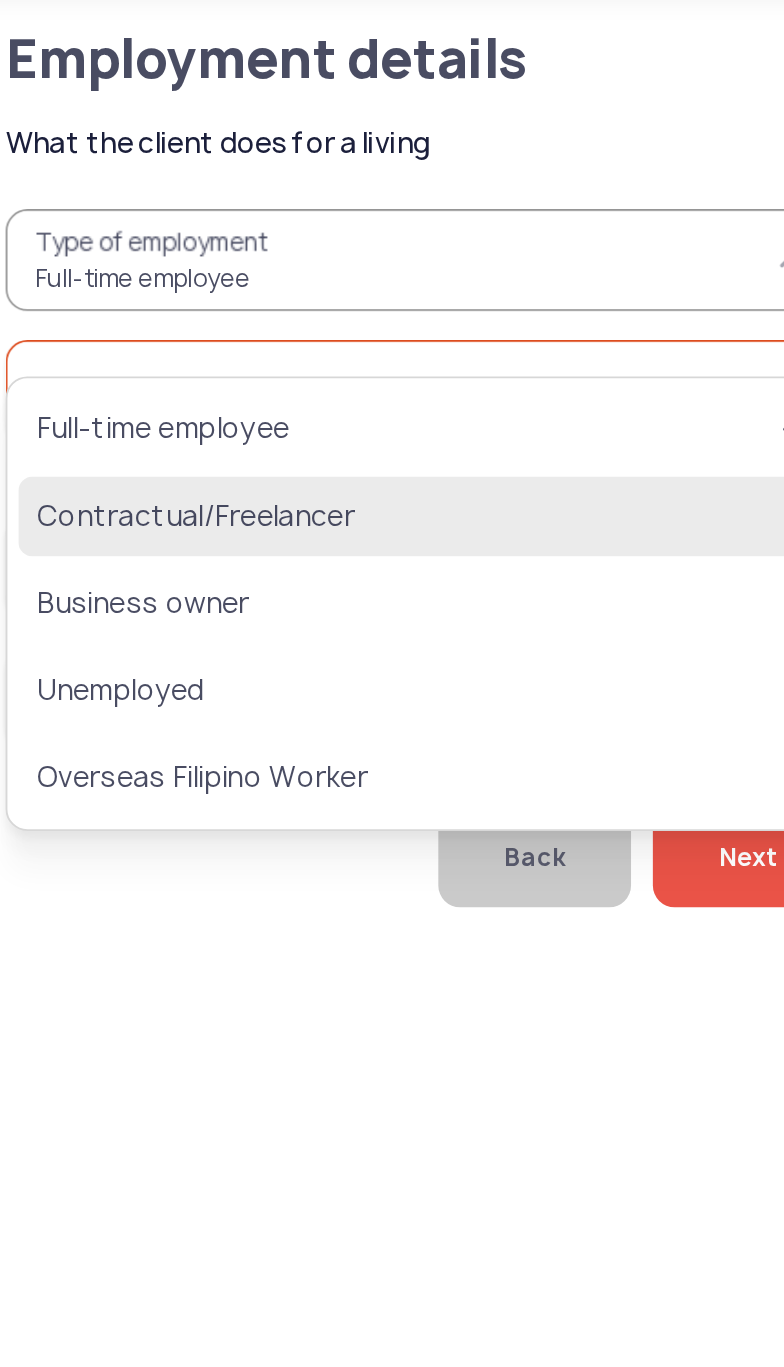 click on "Contractual/Freelancer" 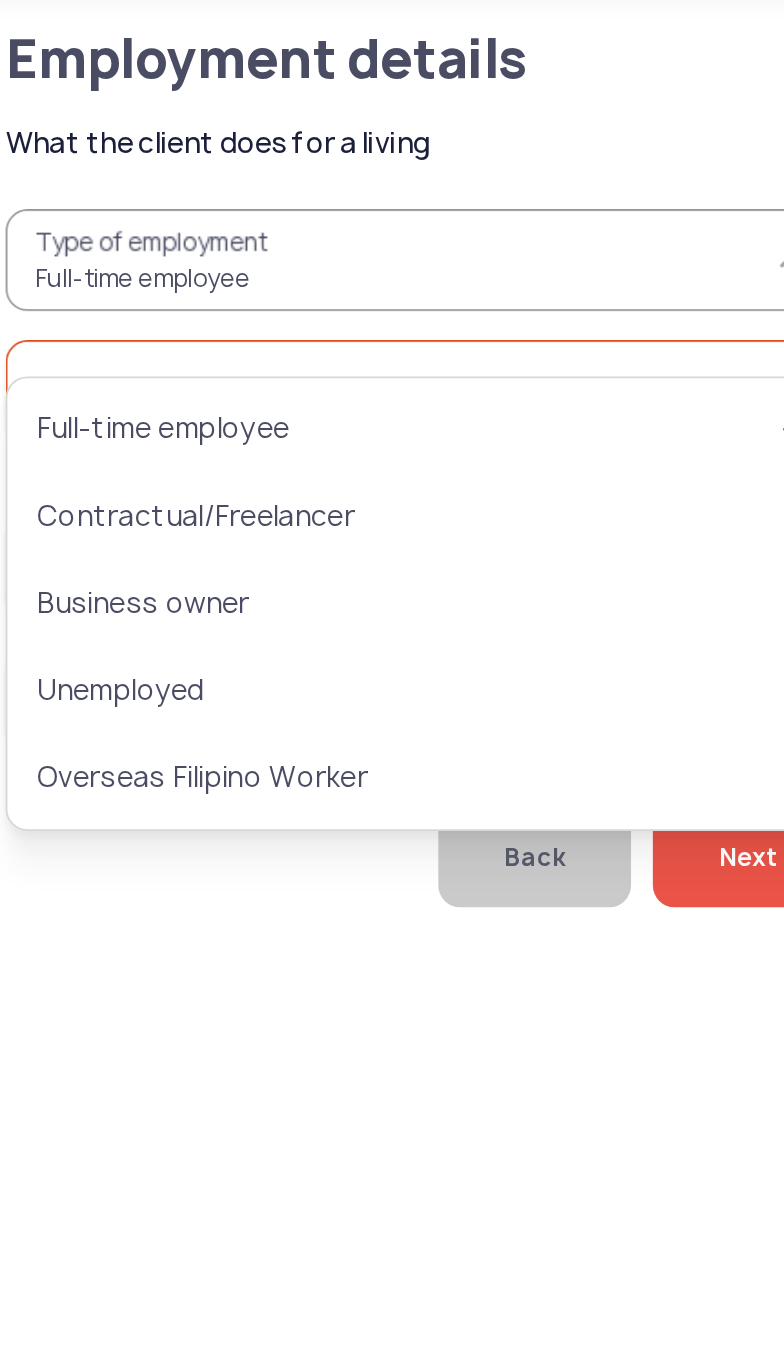 type on "**********" 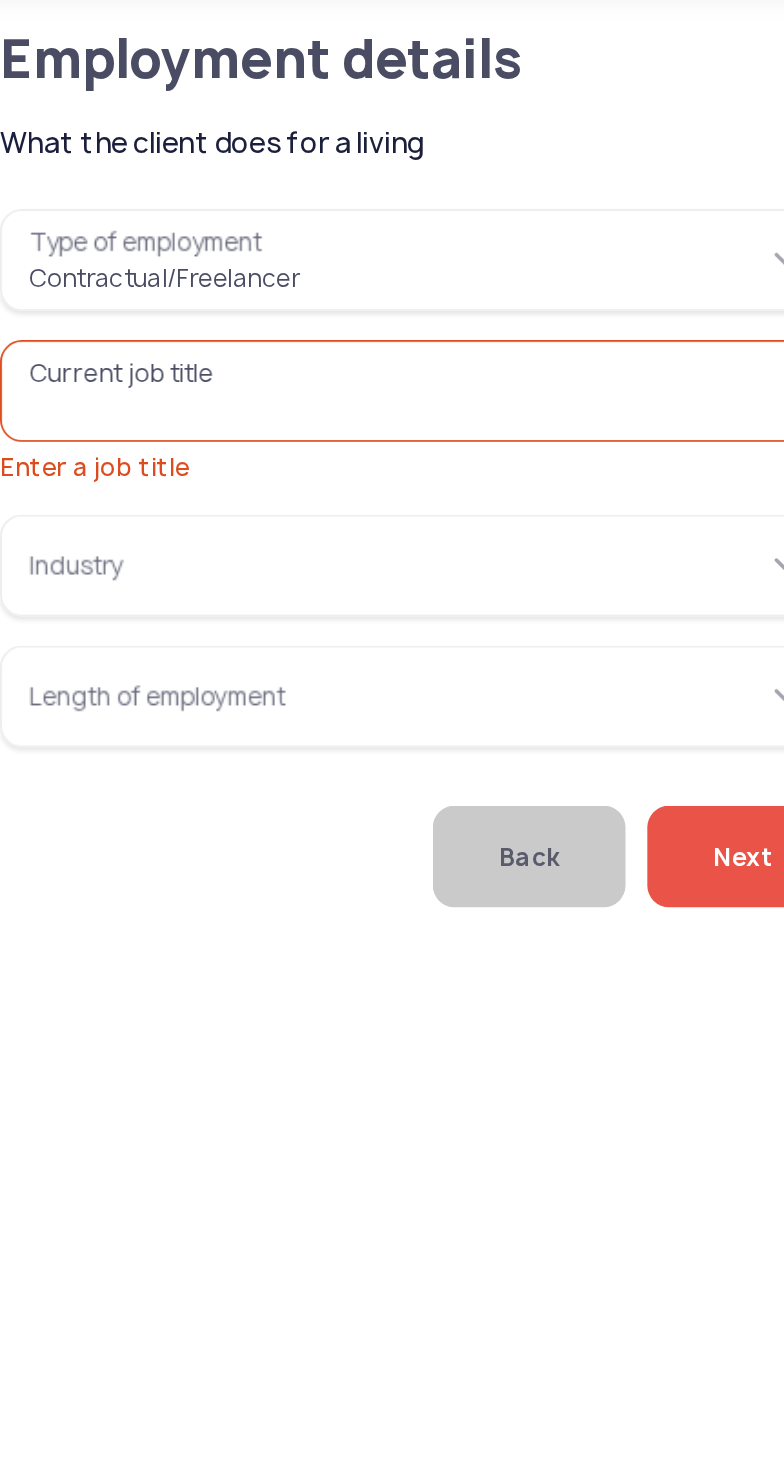 click on "Current job title   Enter a job title" at bounding box center [266, 276] 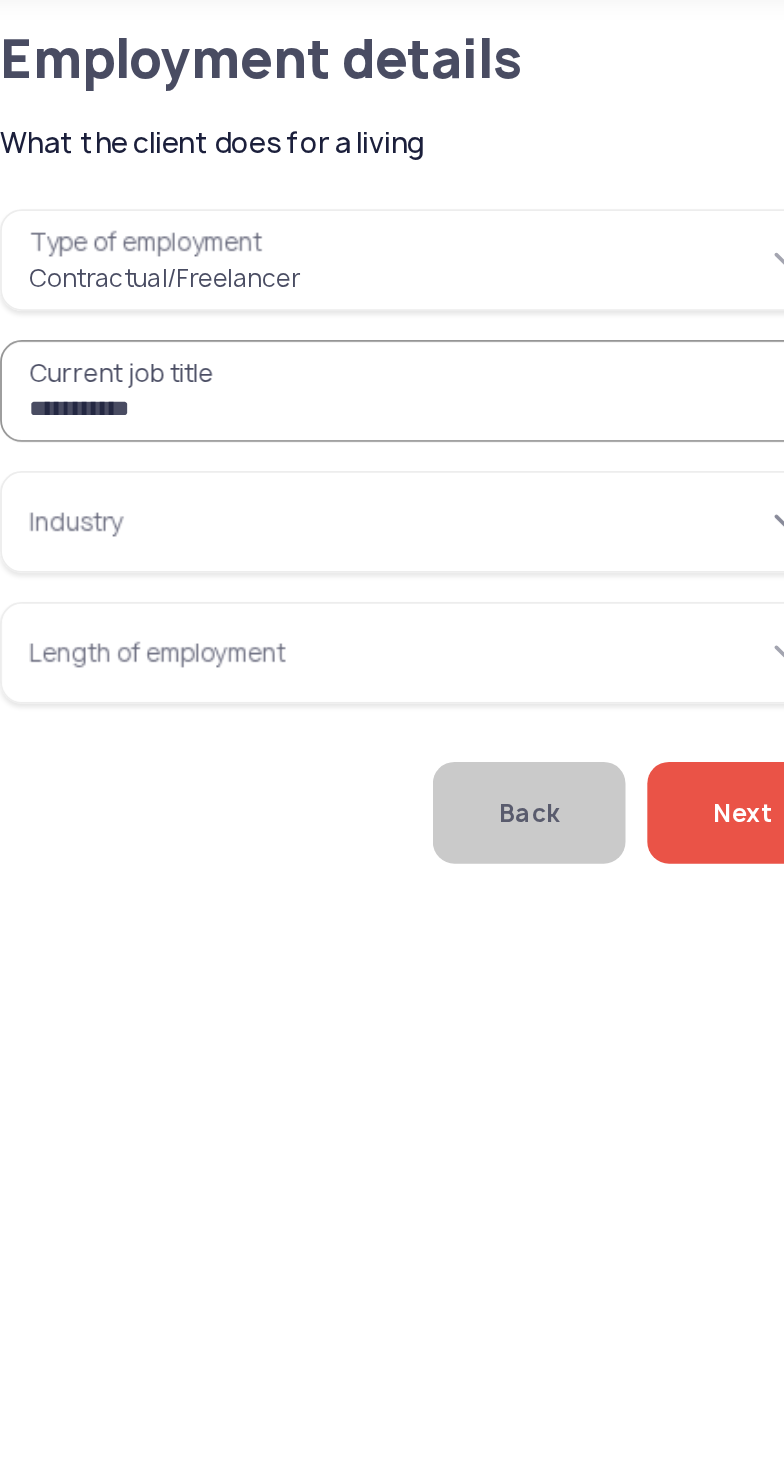 type on "**********" 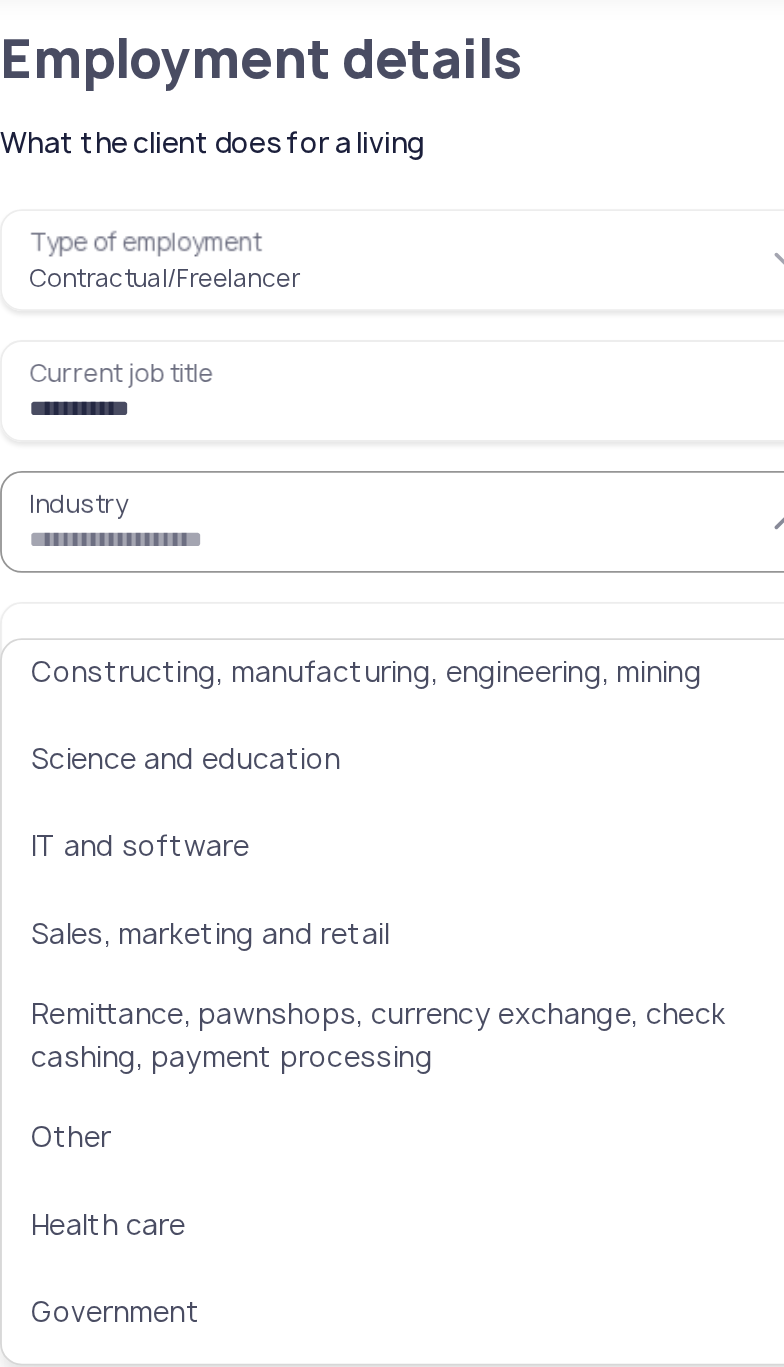 scroll, scrollTop: 405, scrollLeft: 0, axis: vertical 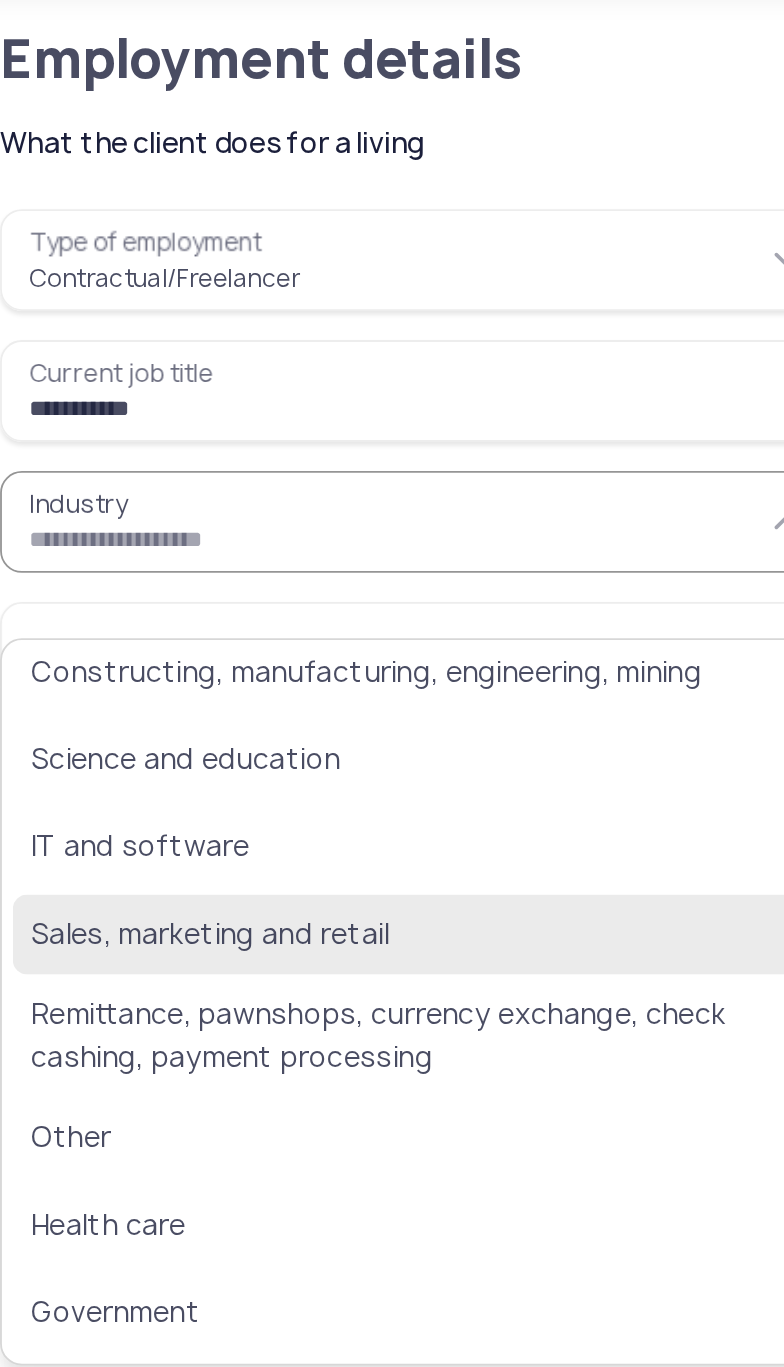 click on "Sales, marketing and retail" 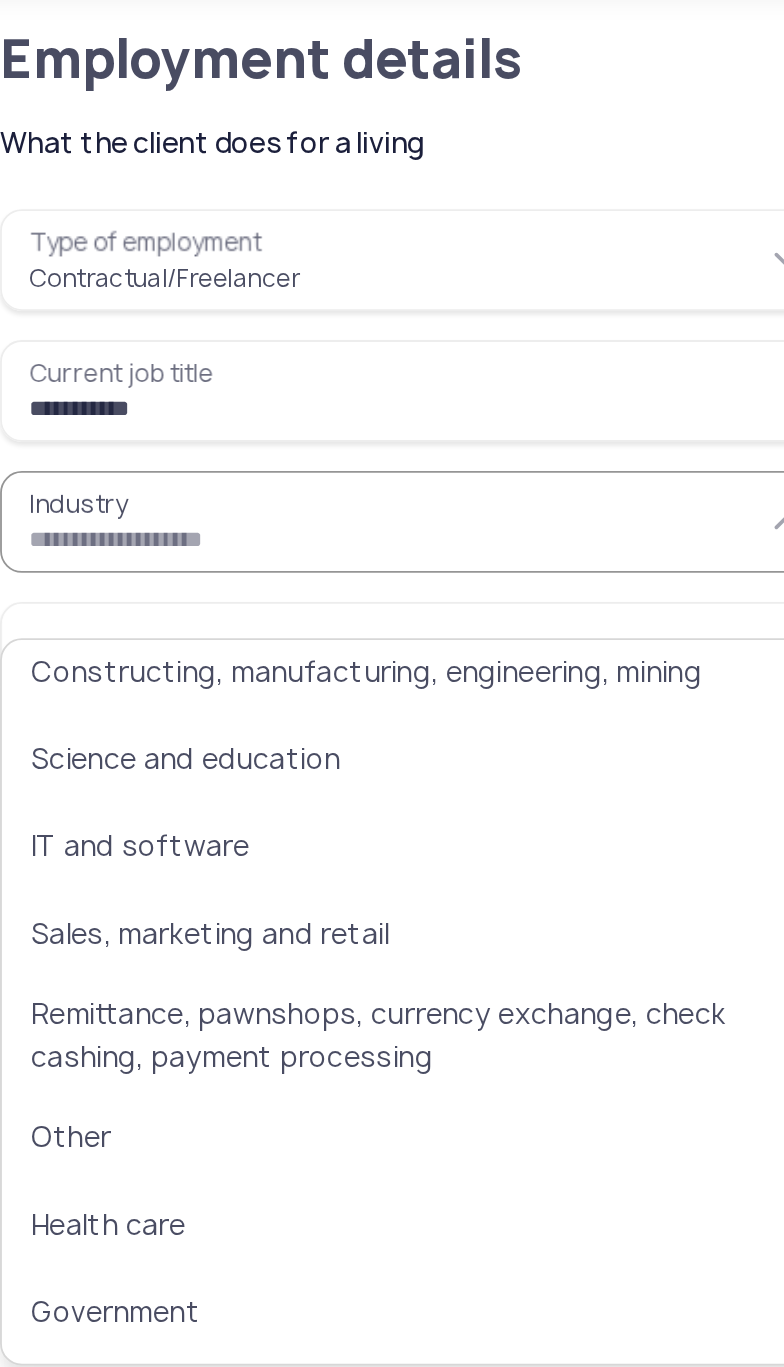 type on "**********" 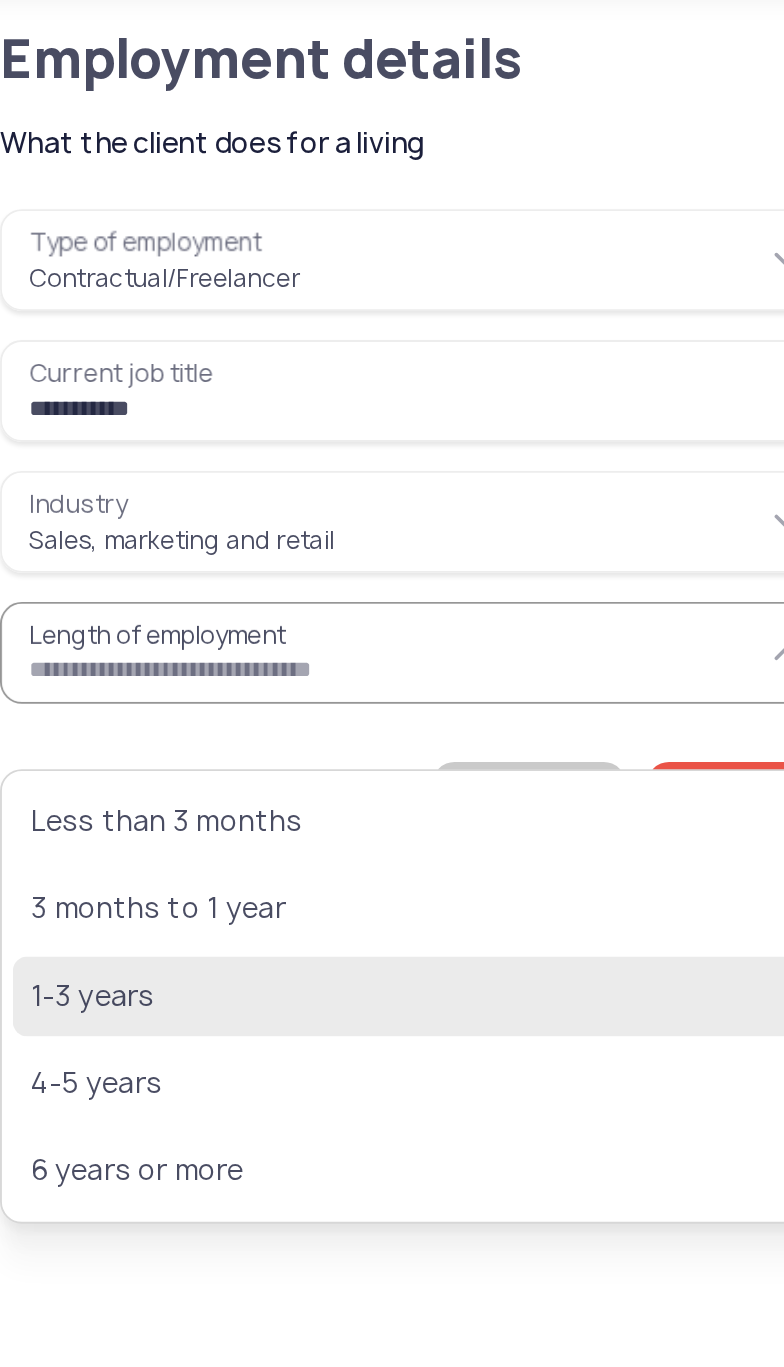 click on "1-3 years" 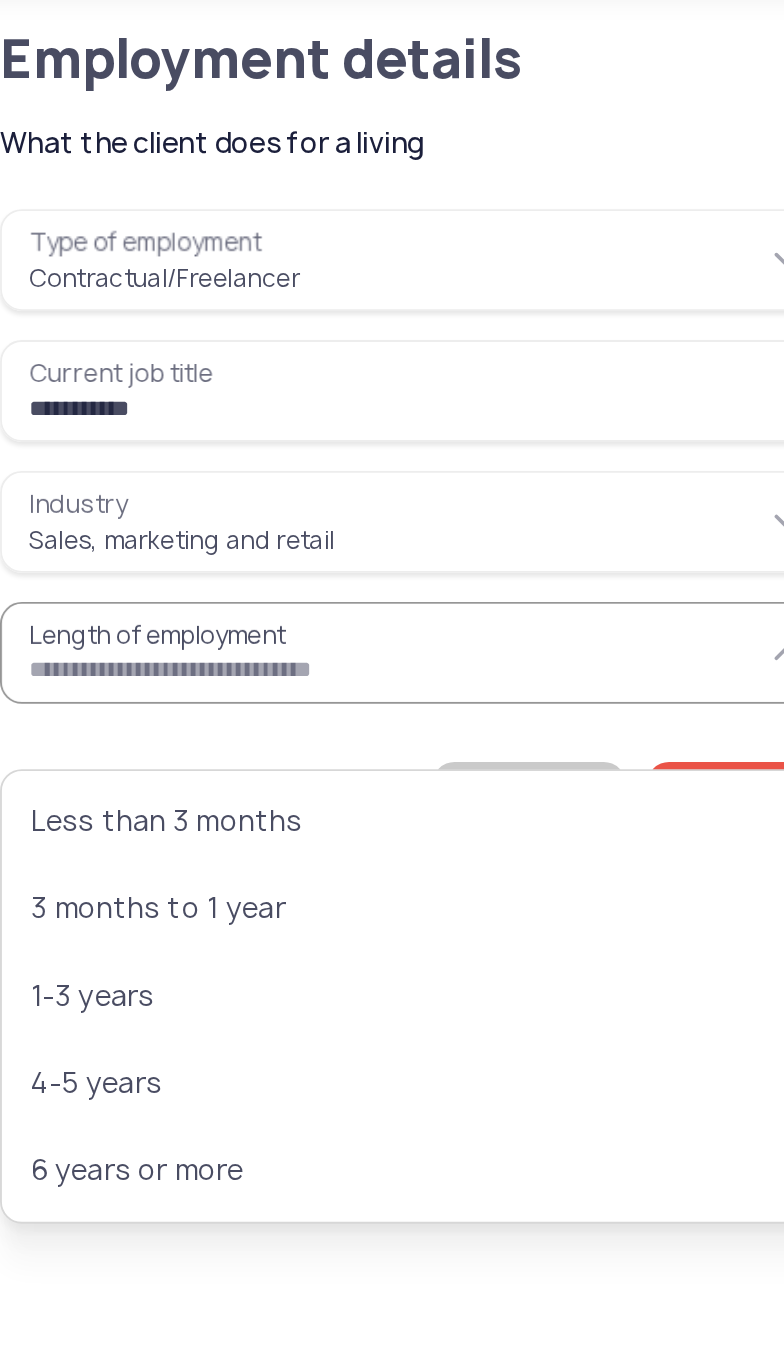 type on "*********" 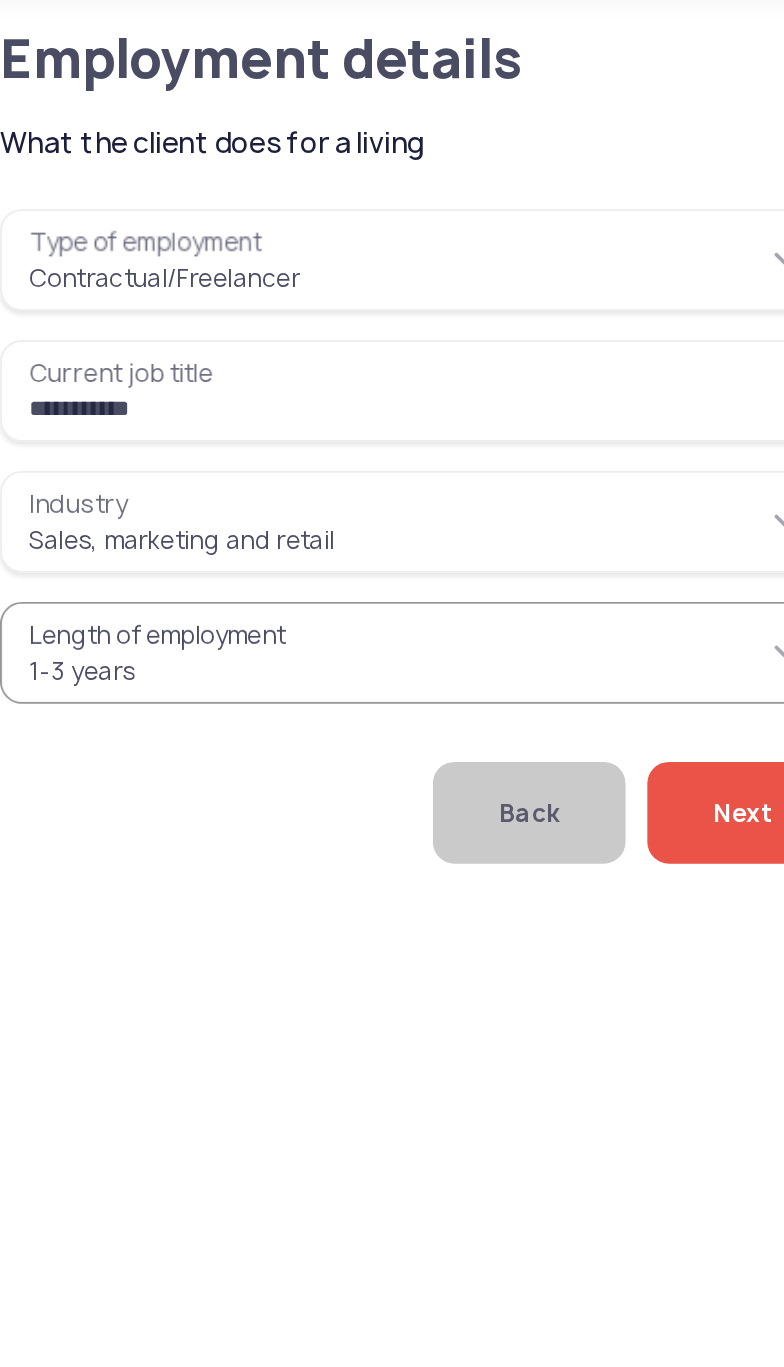 click on "Next" 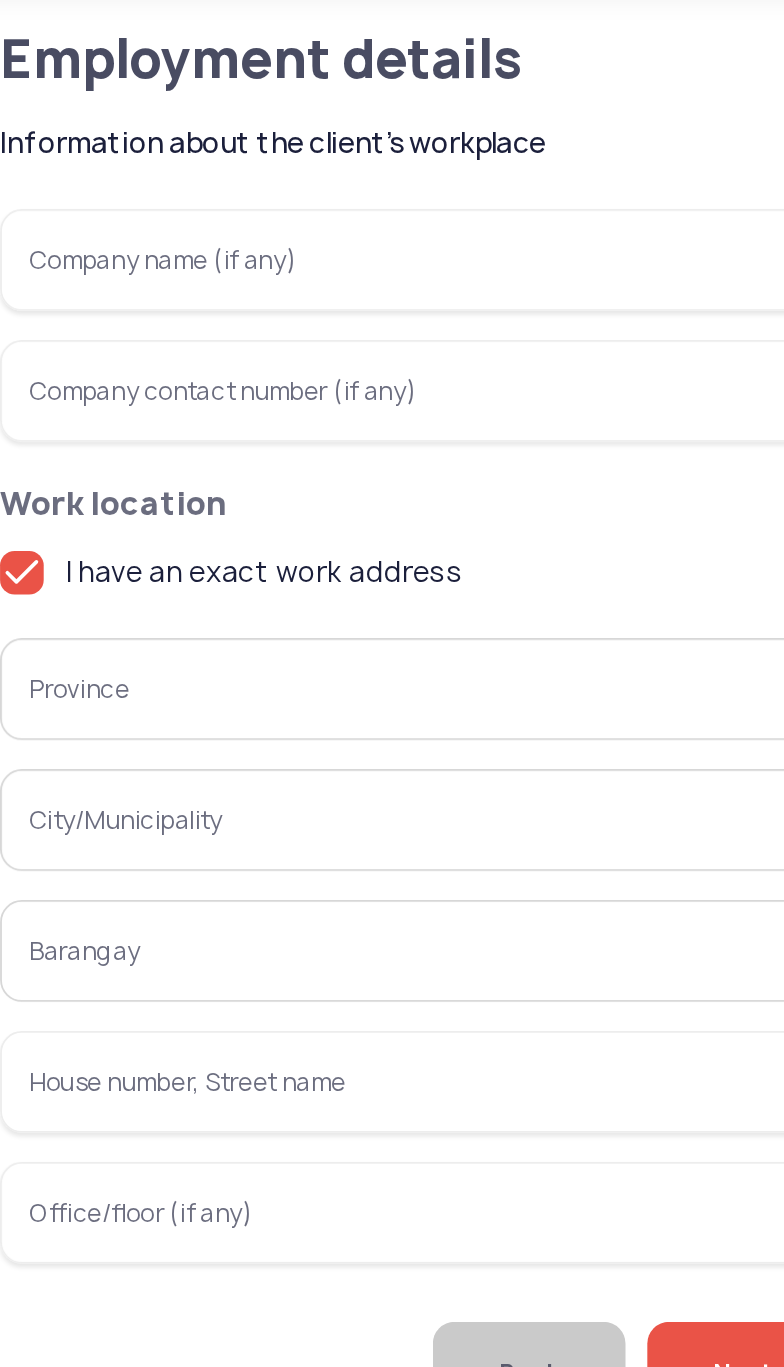 click on "I have an exact work address" 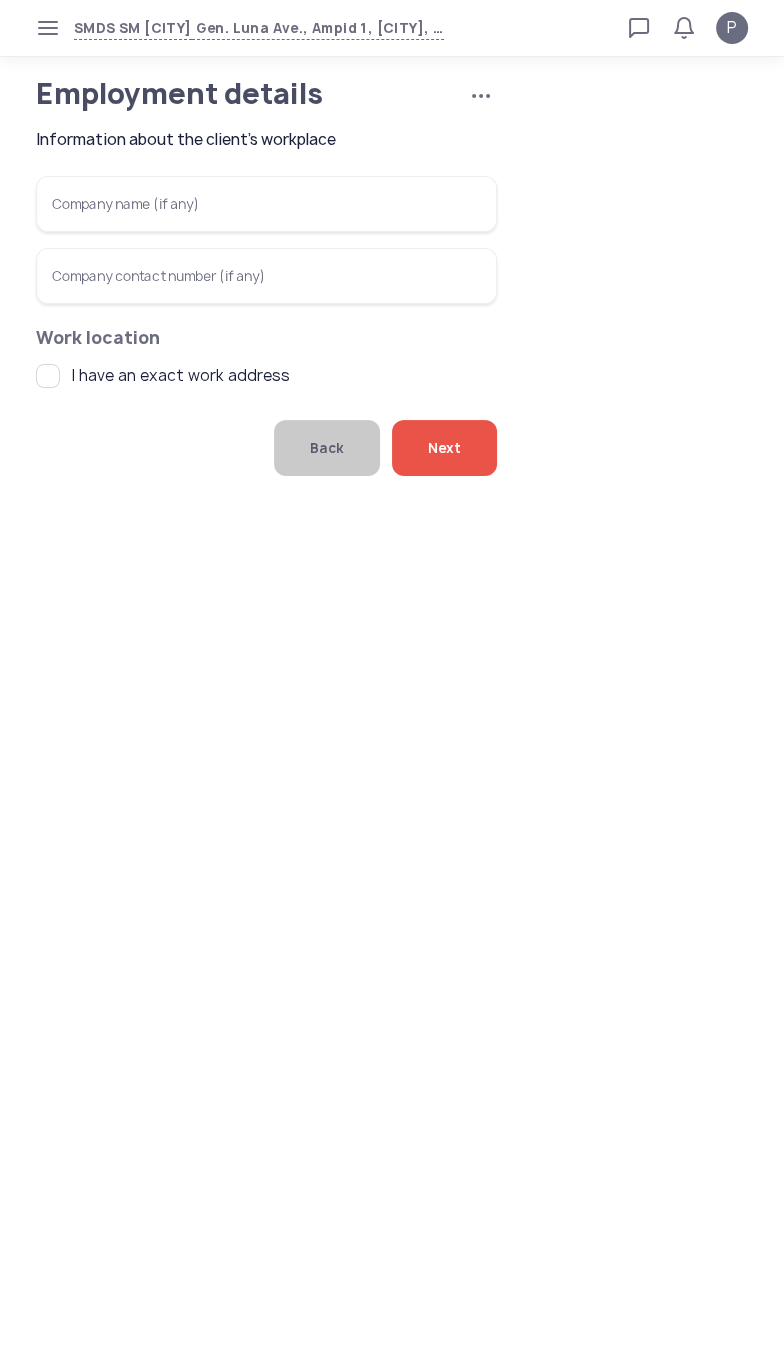 click on "Next" 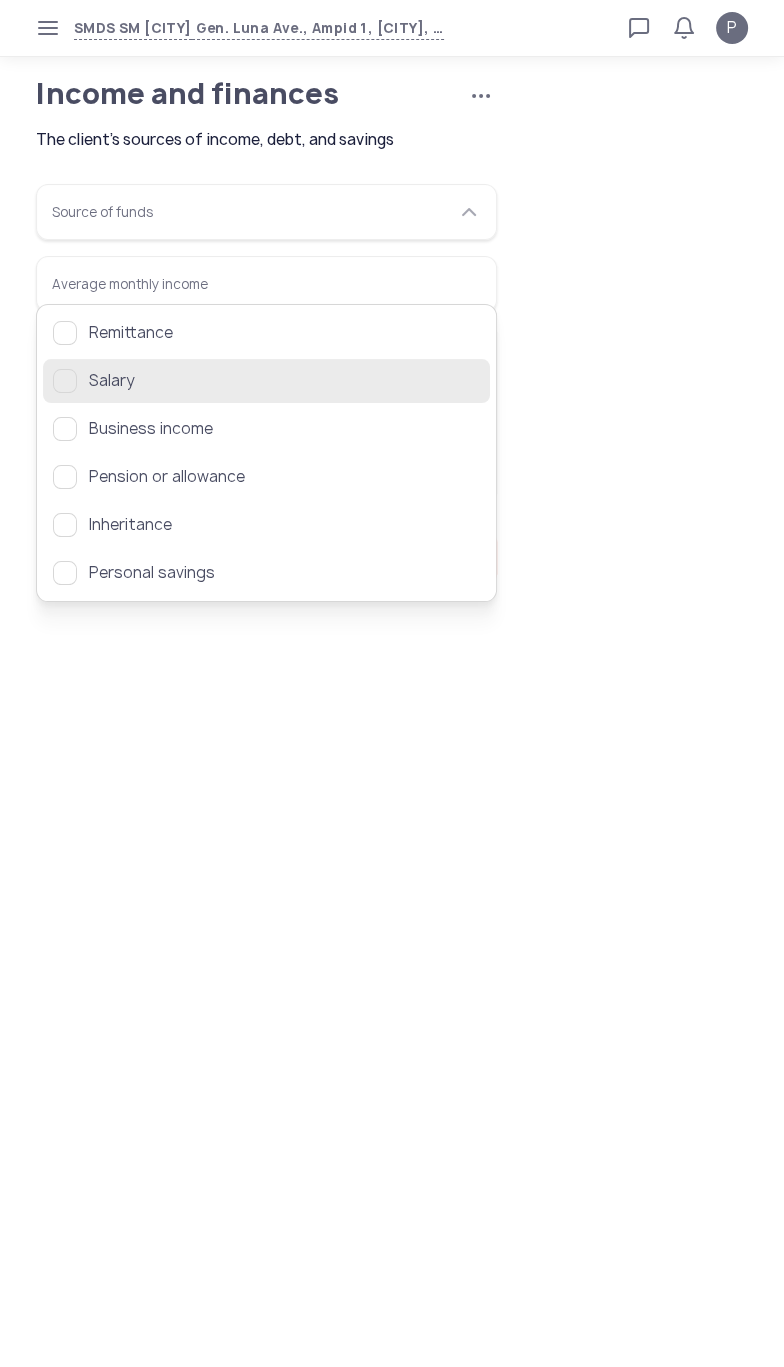 click 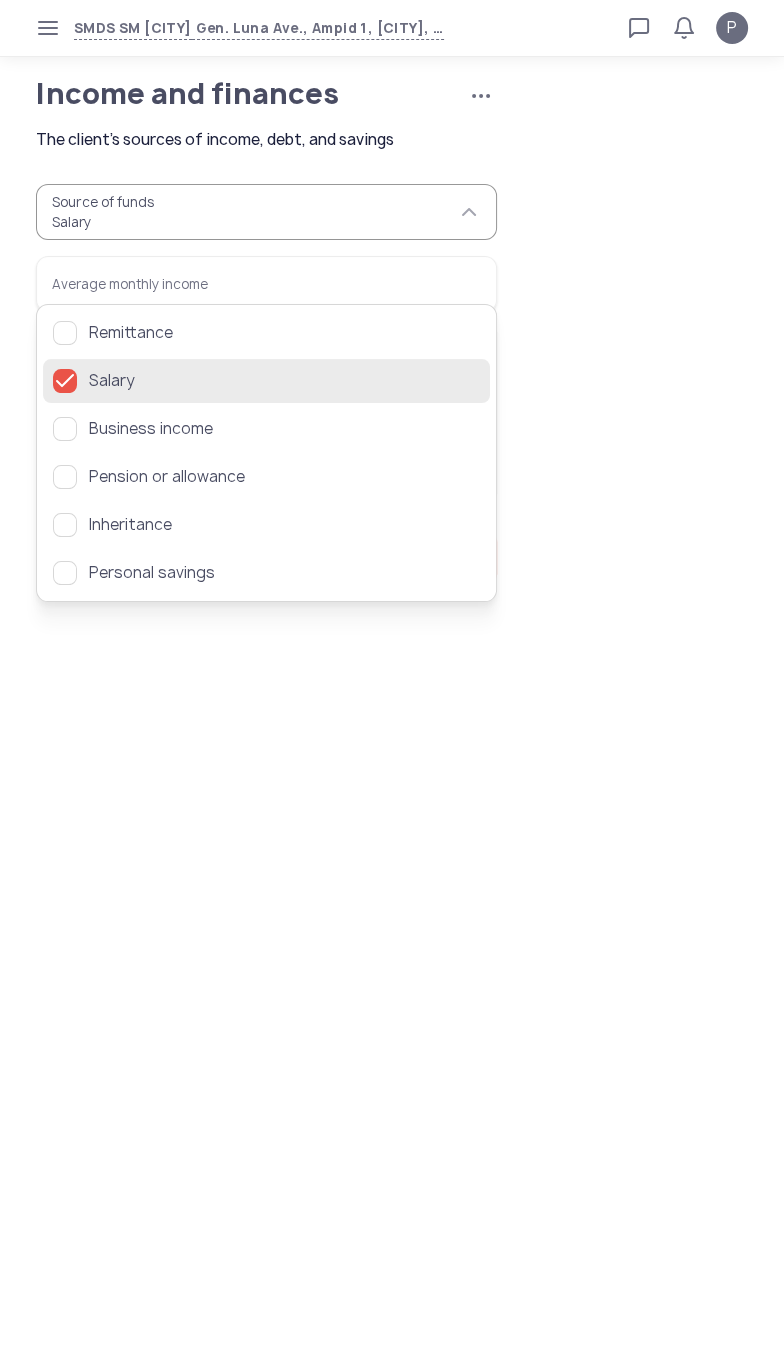 click 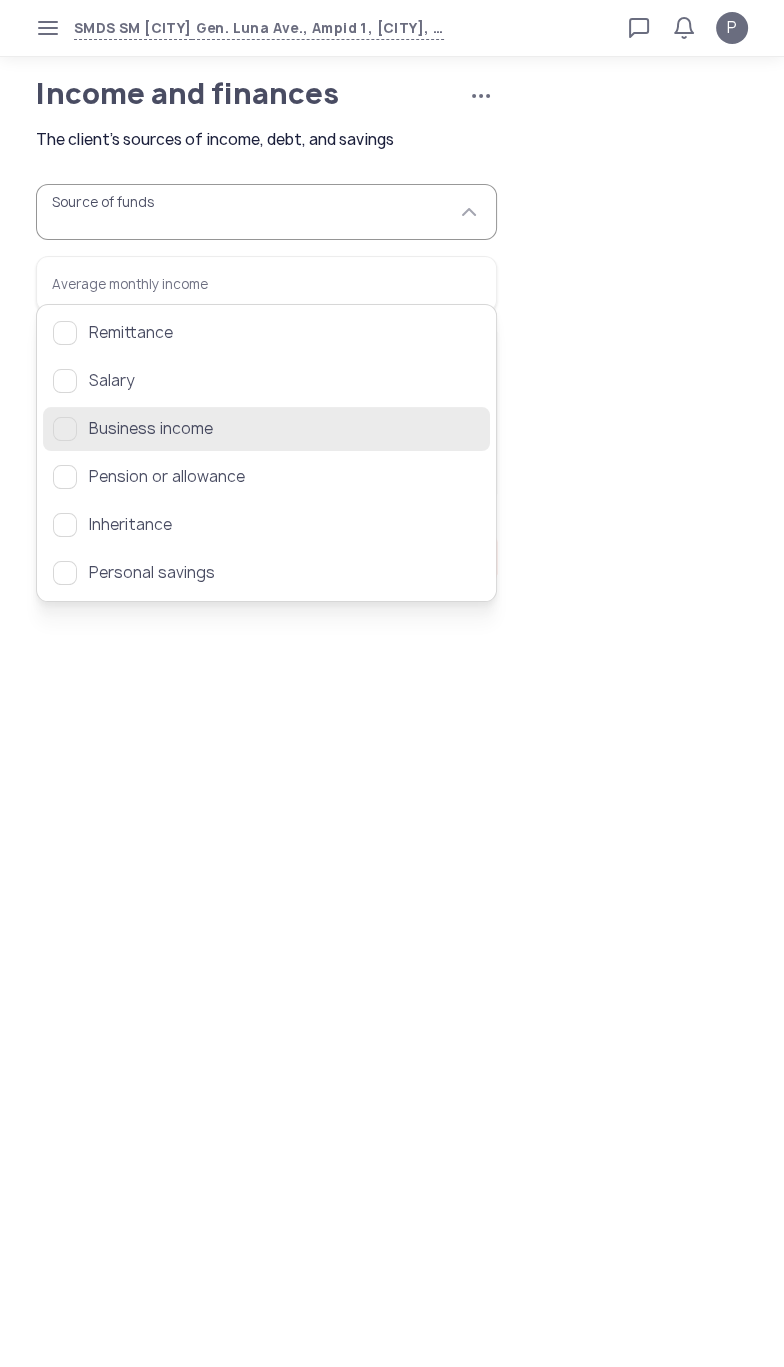 click 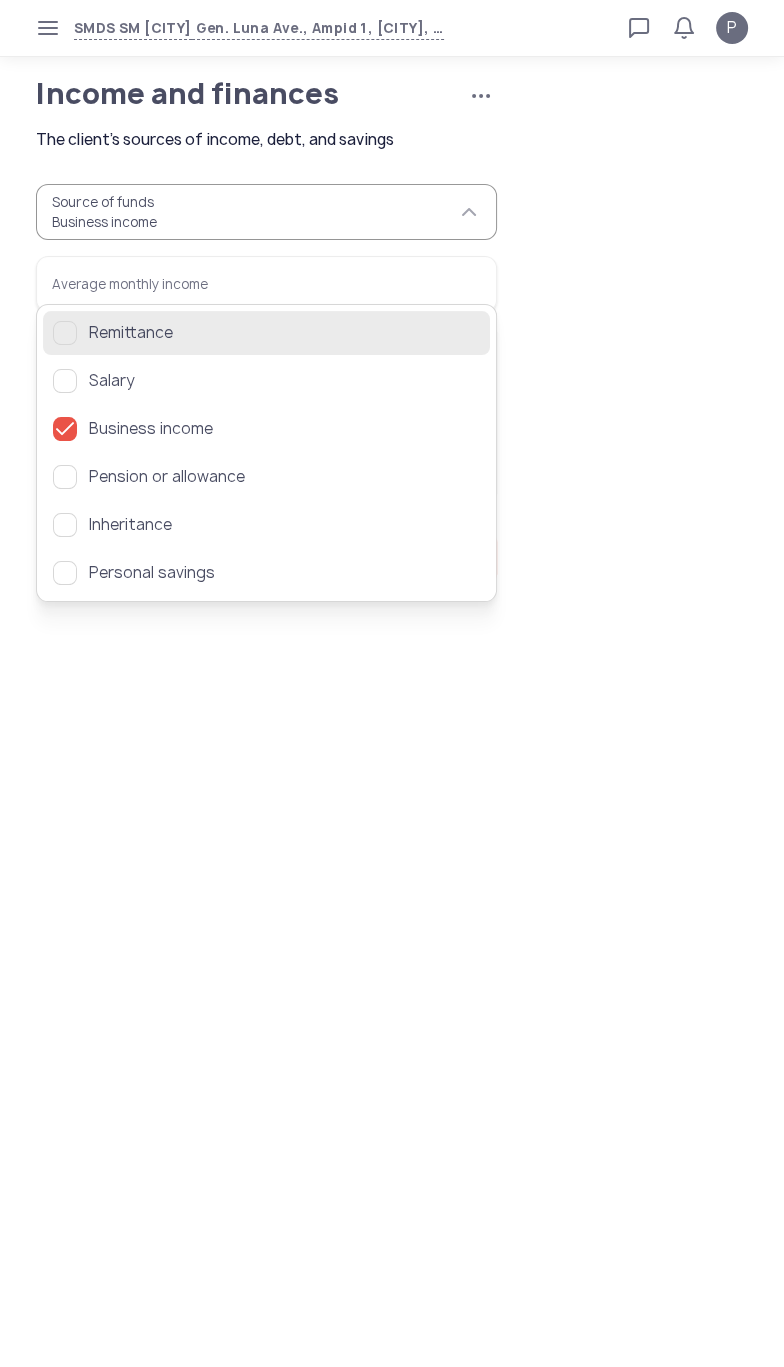 click 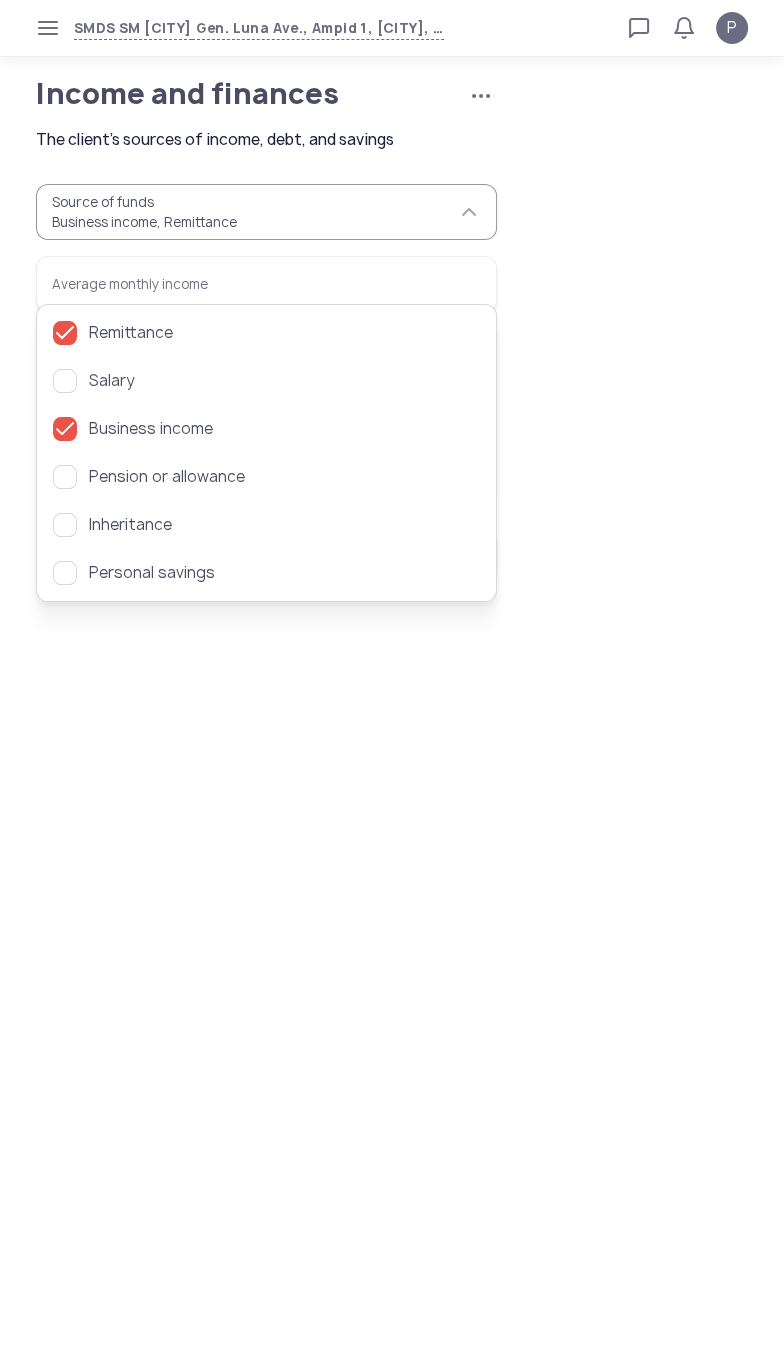 click on "Source of funds  Business income Remittance  Average monthly income   Has a bank account   Has taken a loan or credit card before   Has outstanding debt" 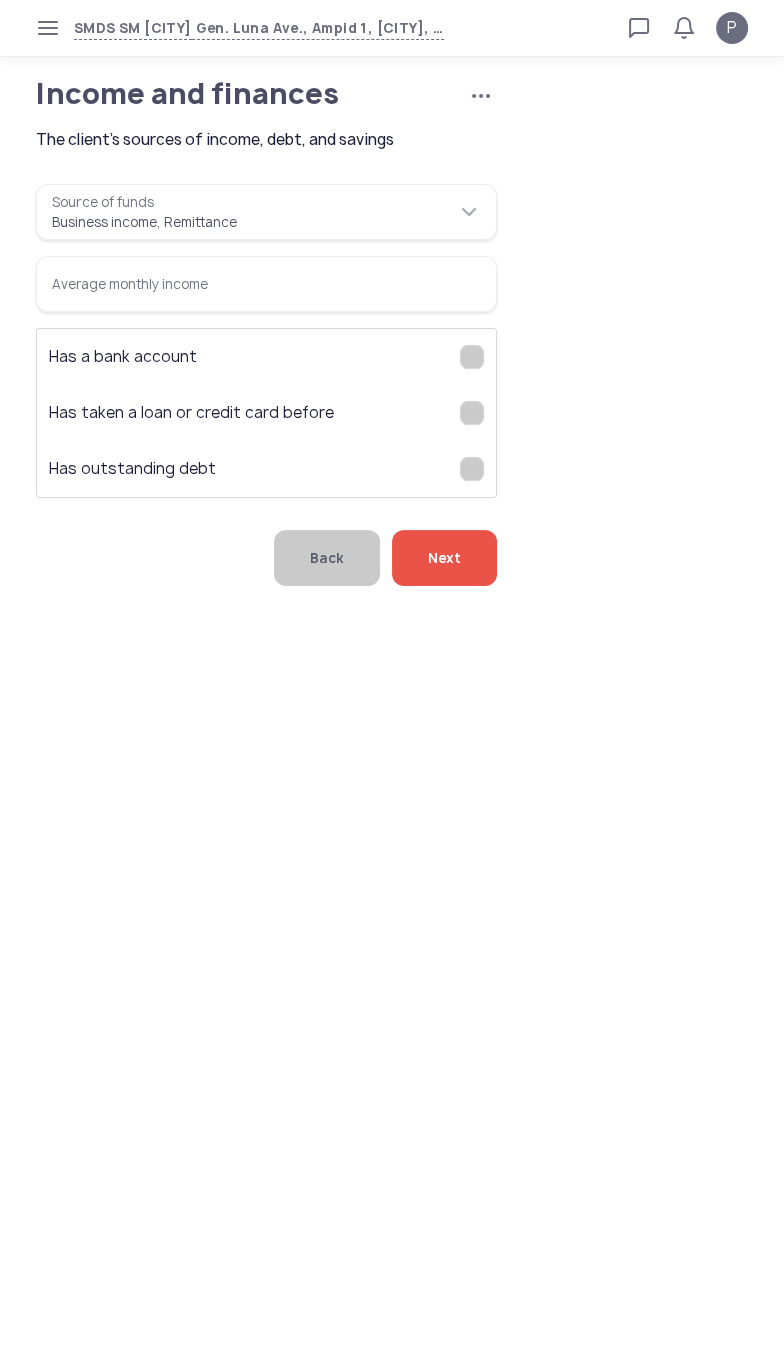 click on "Average monthly income" at bounding box center (266, 284) 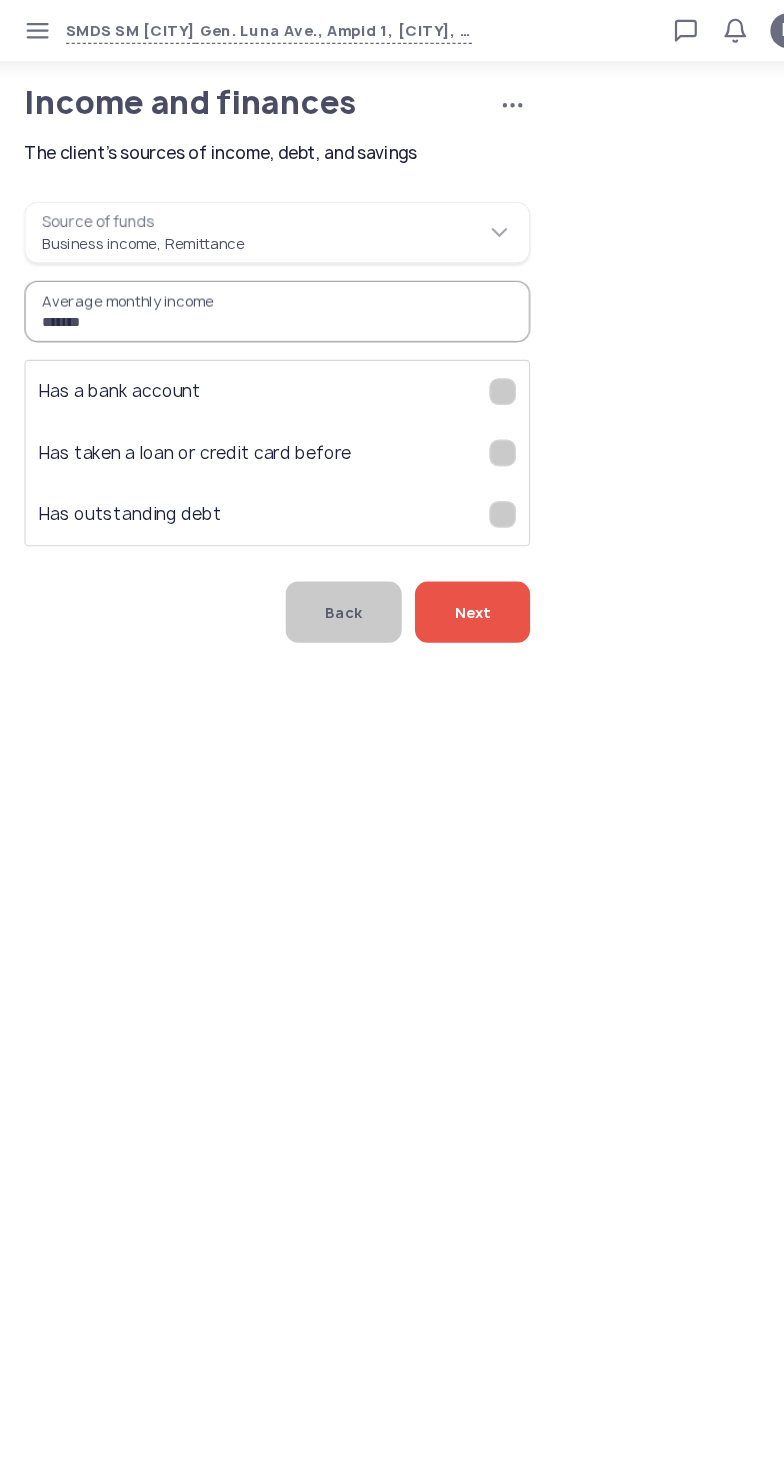 type on "*******" 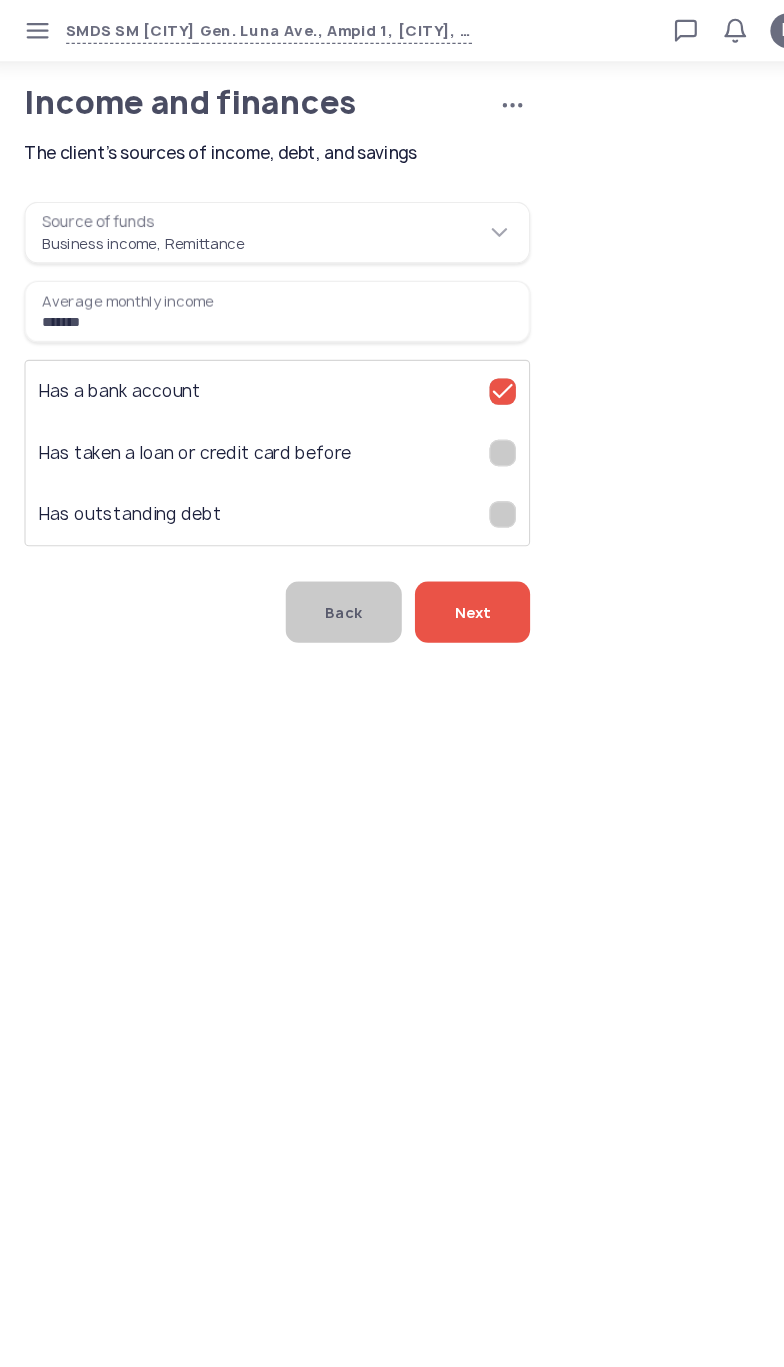 click on "Next" 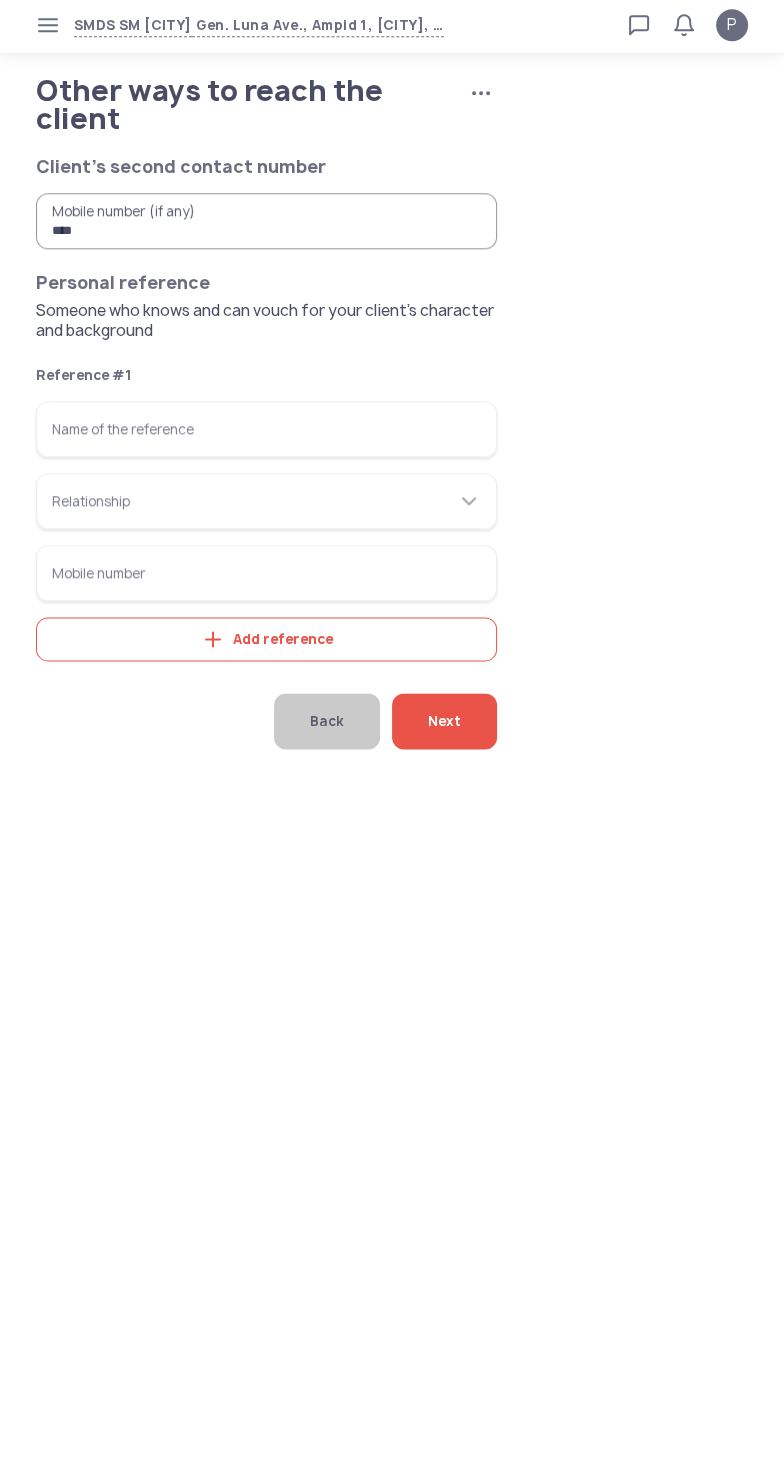 click on "Add reference" 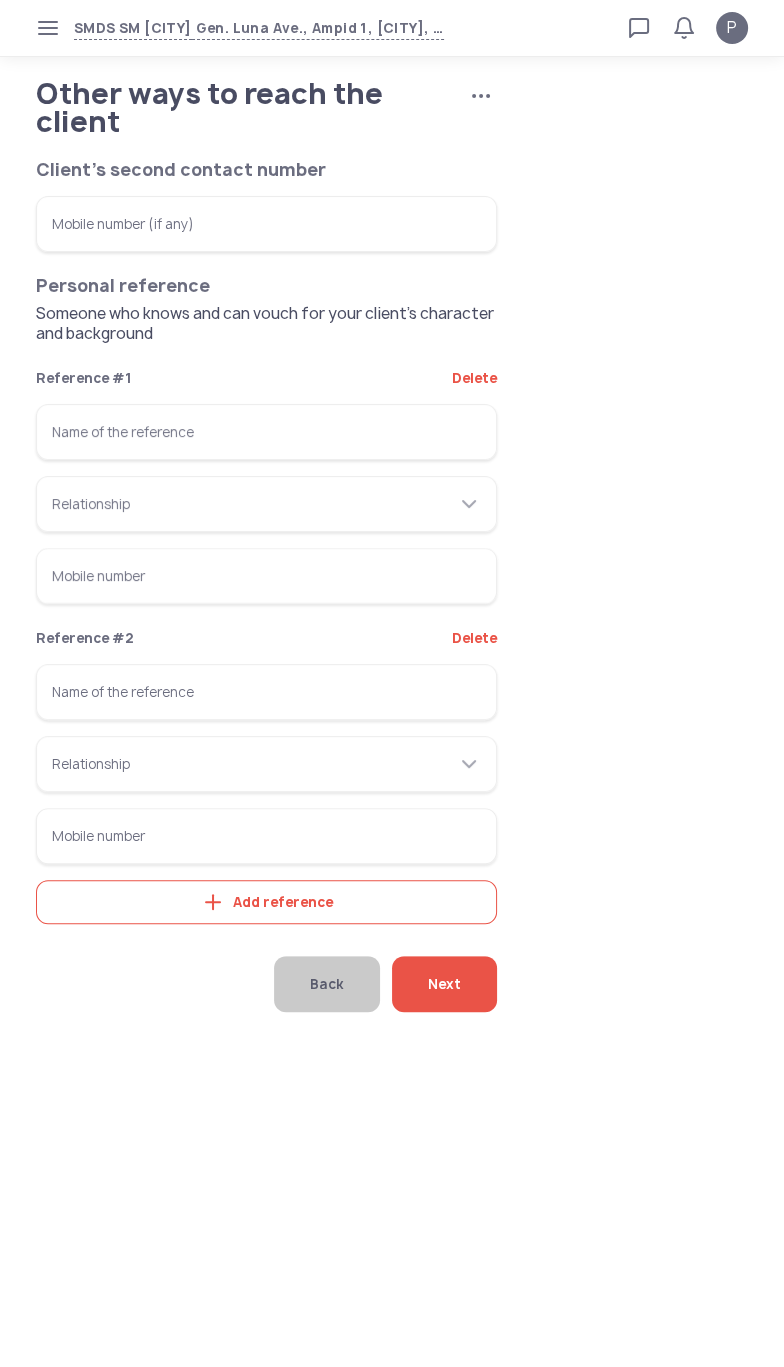 click on "Add reference" 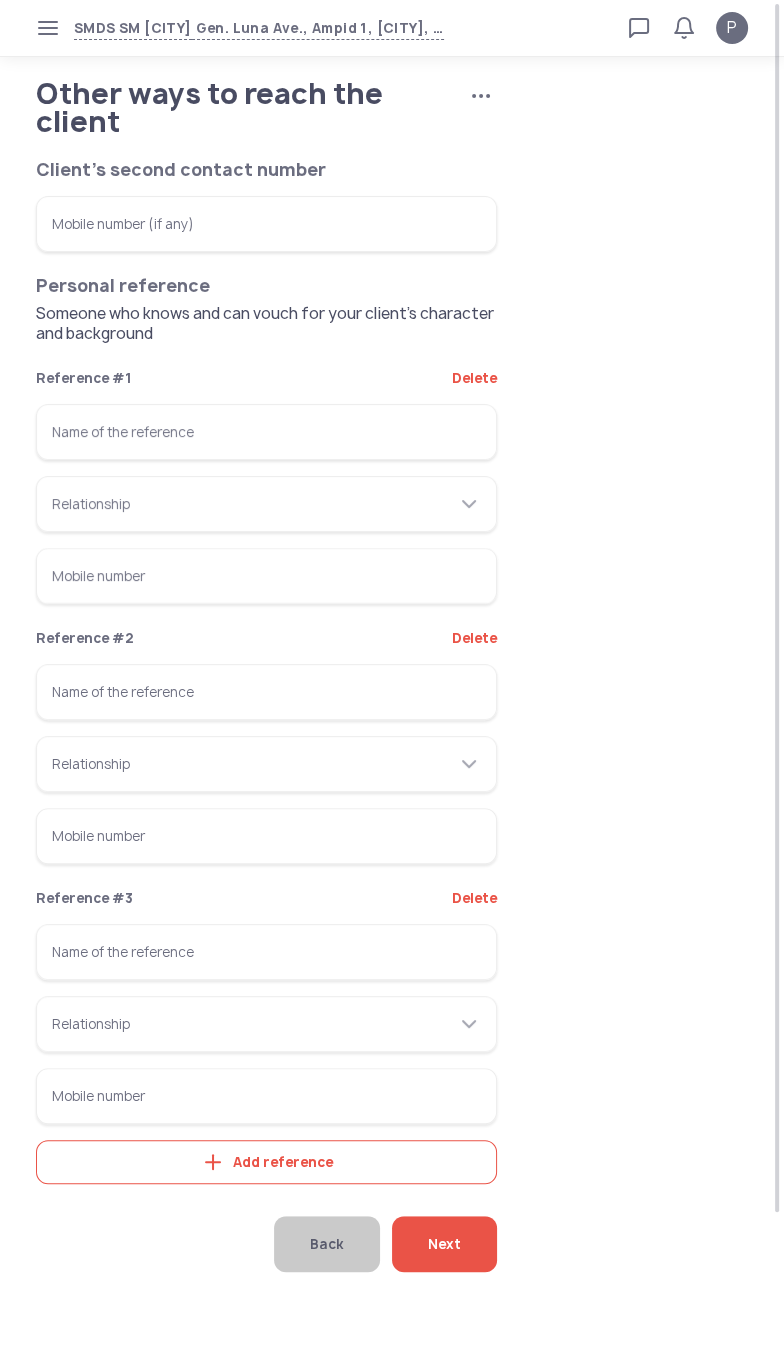 click on "Name of the reference" at bounding box center [266, 432] 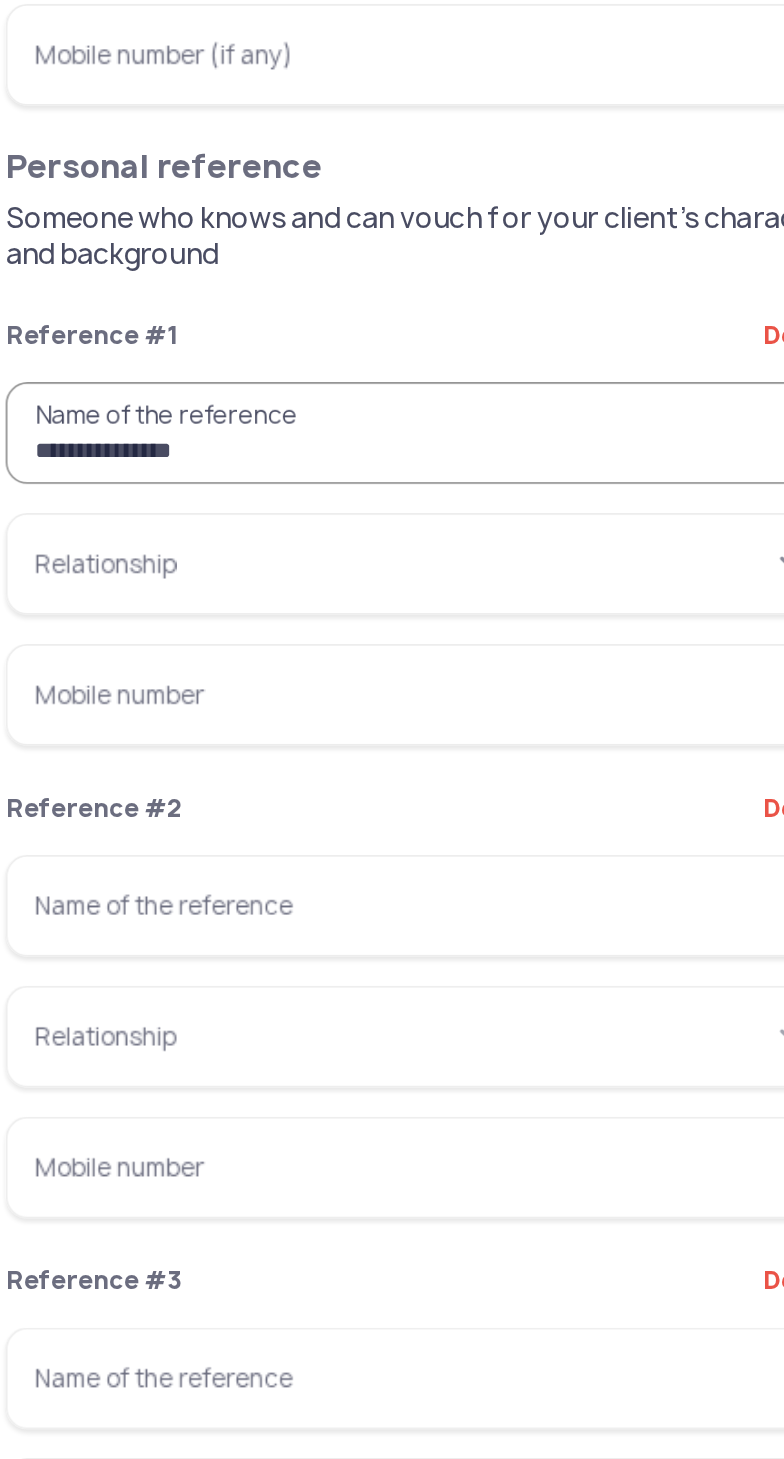 type on "**********" 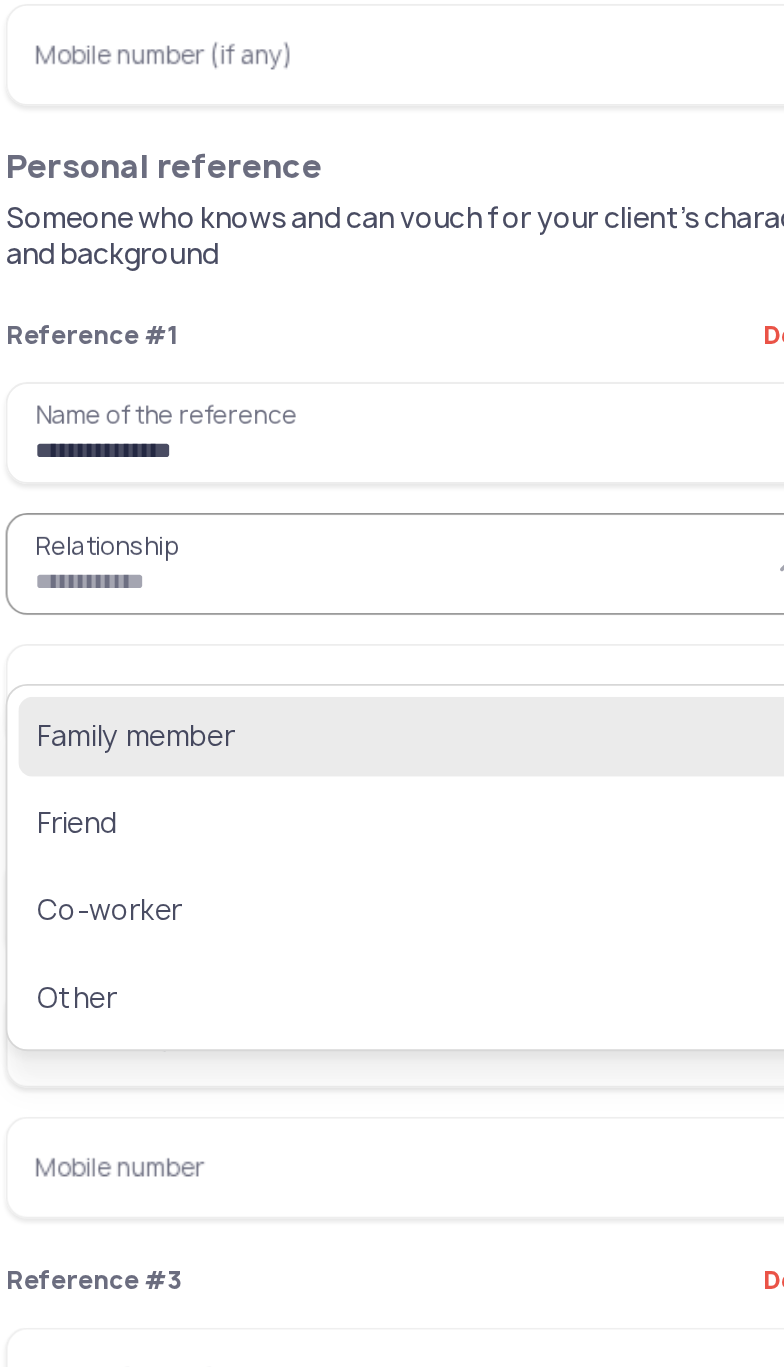 click on "Family member" 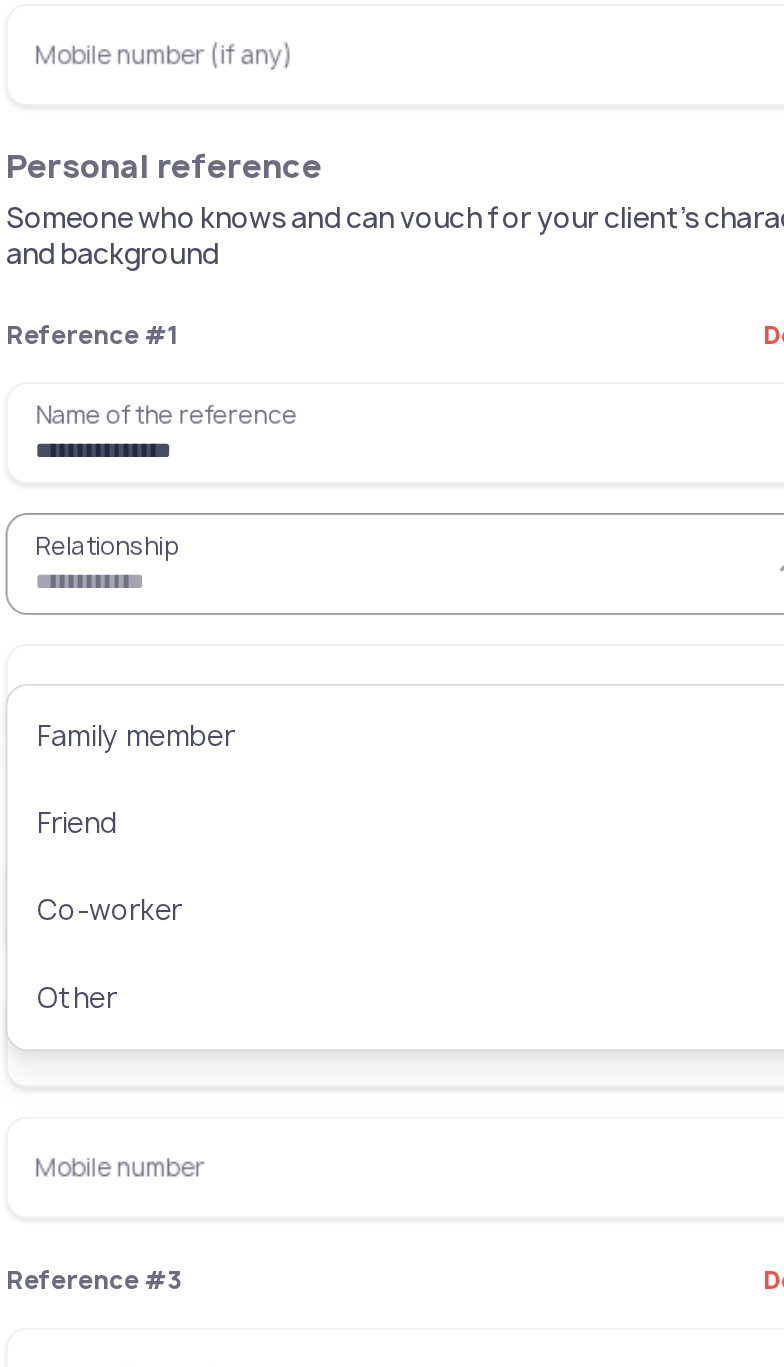 type on "**********" 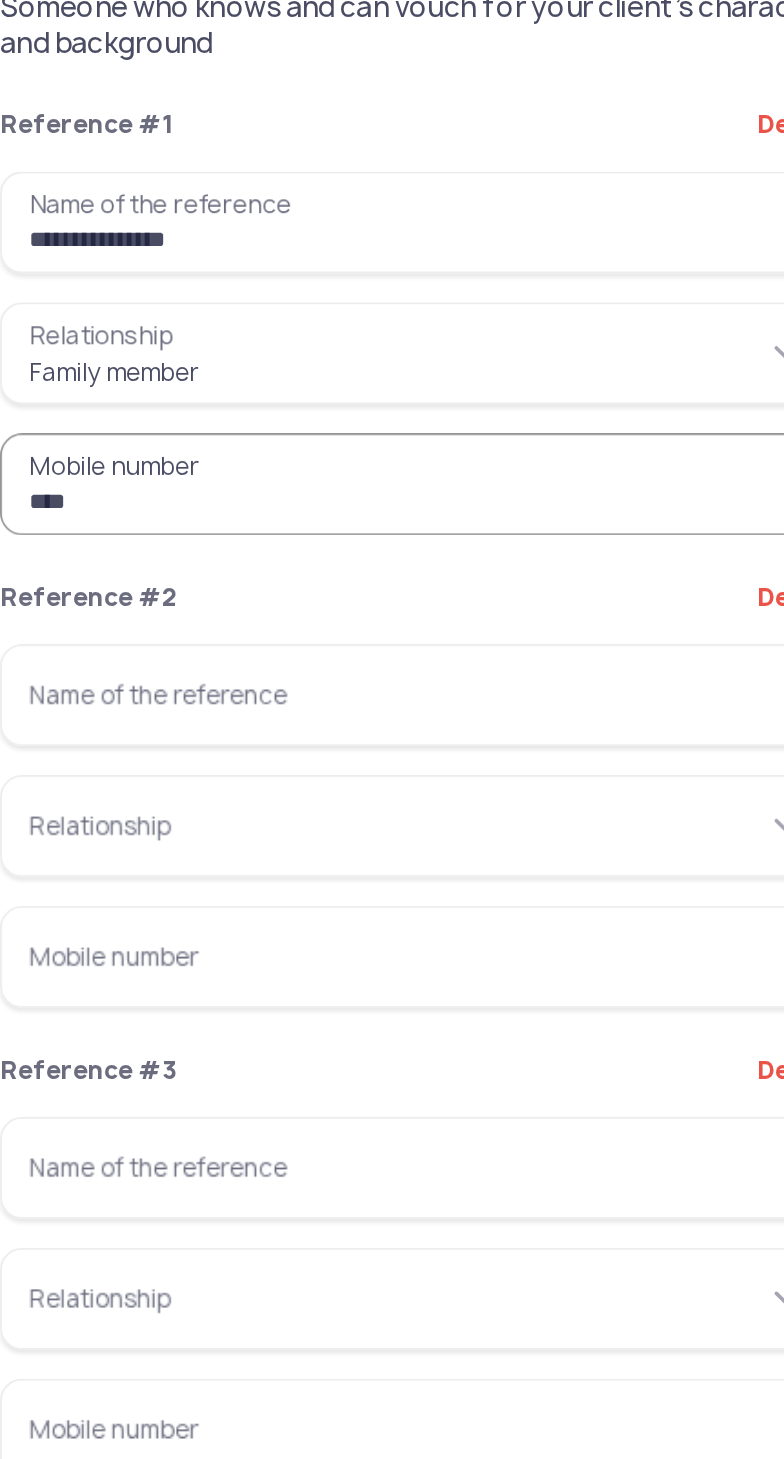 click on "Name of the reference" at bounding box center [266, 692] 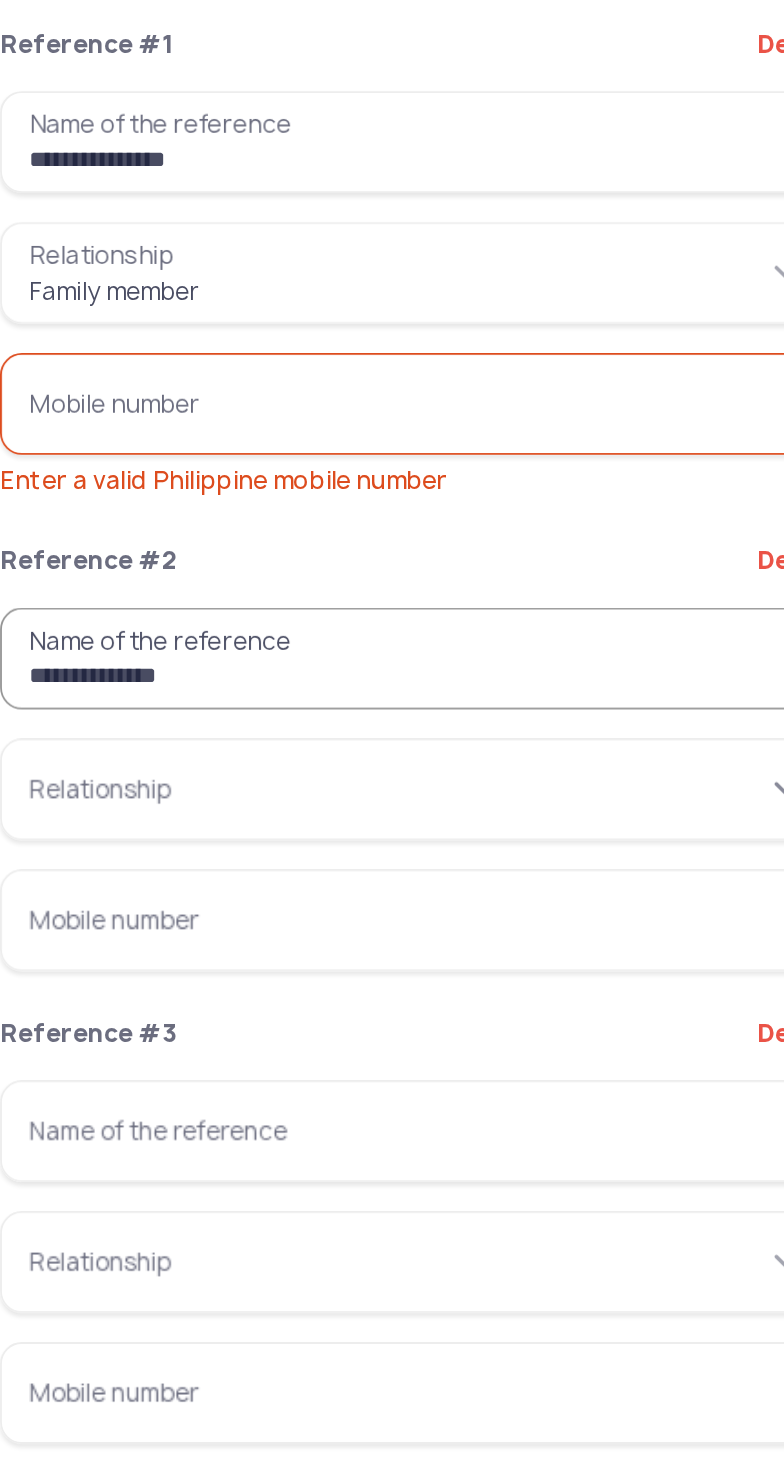 type on "**********" 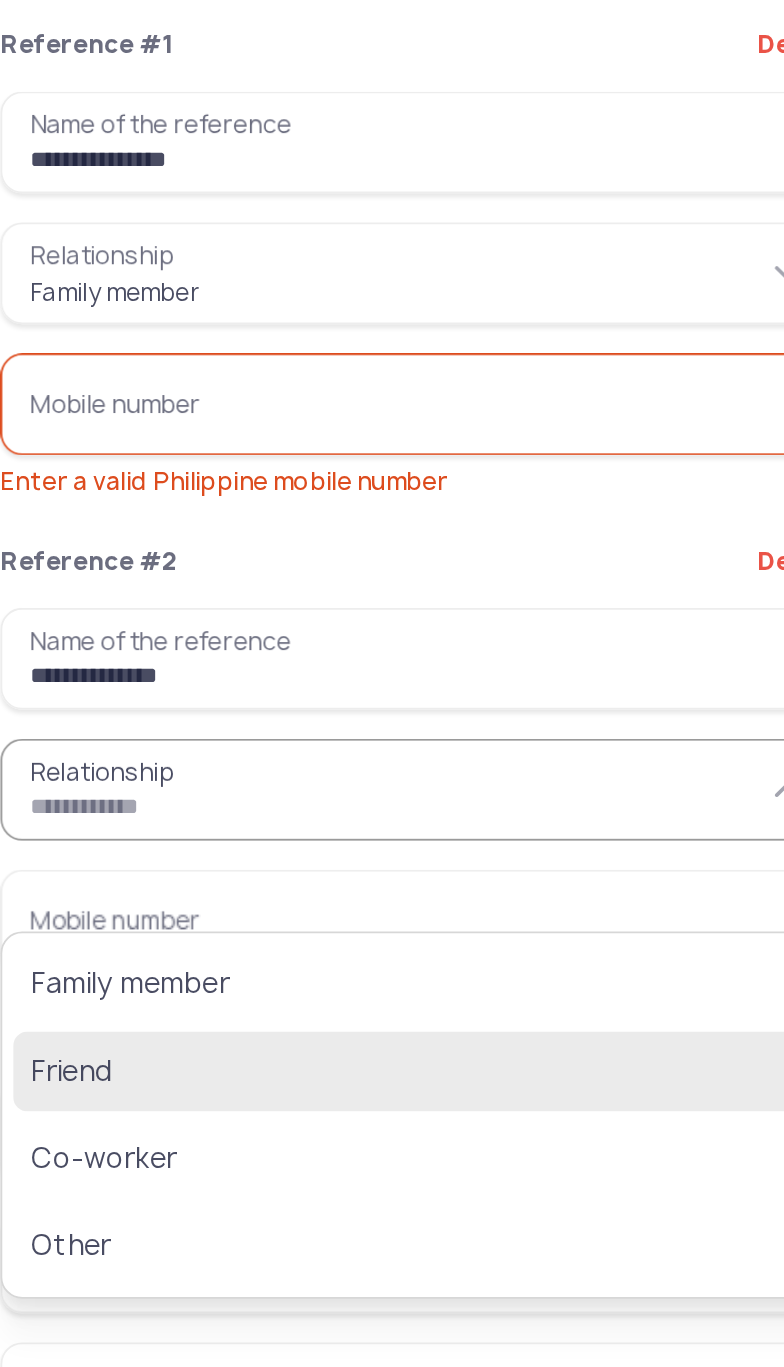 click on "Friend" 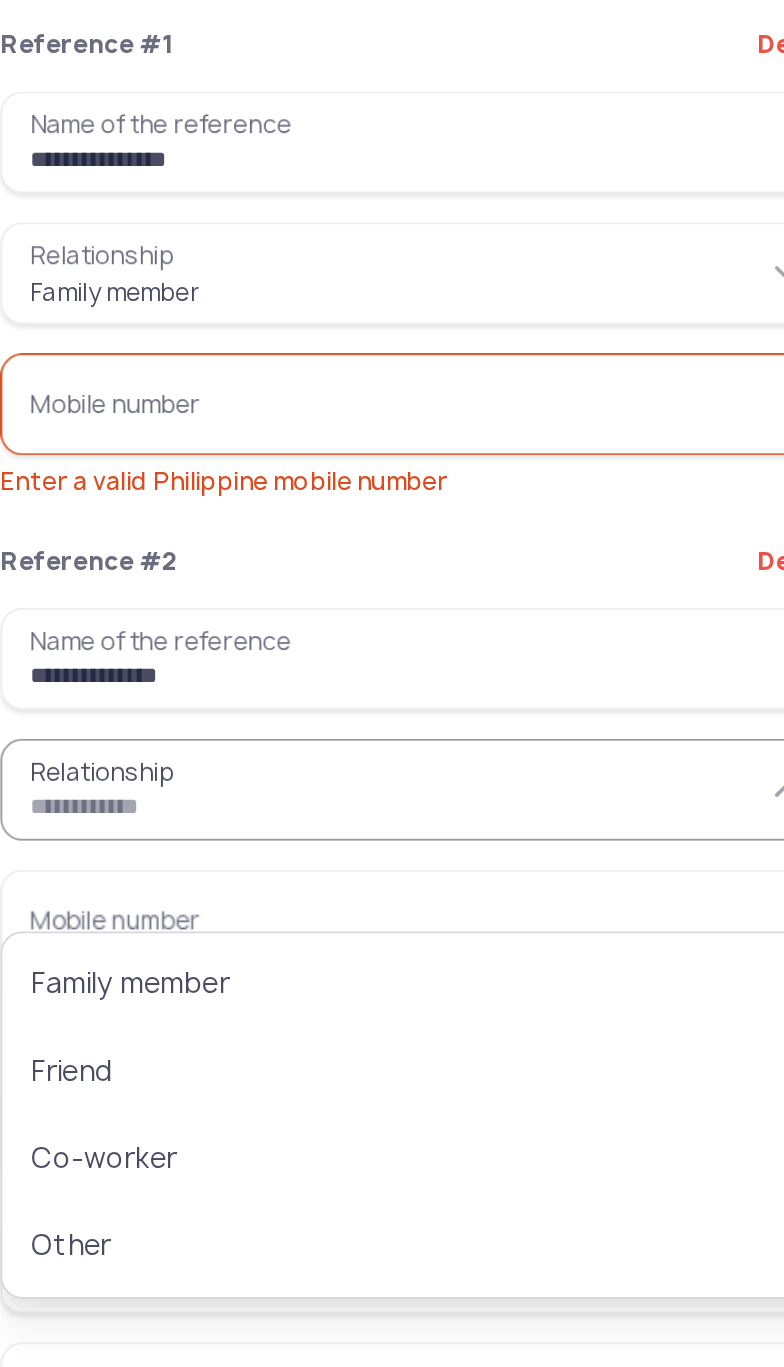 type on "******" 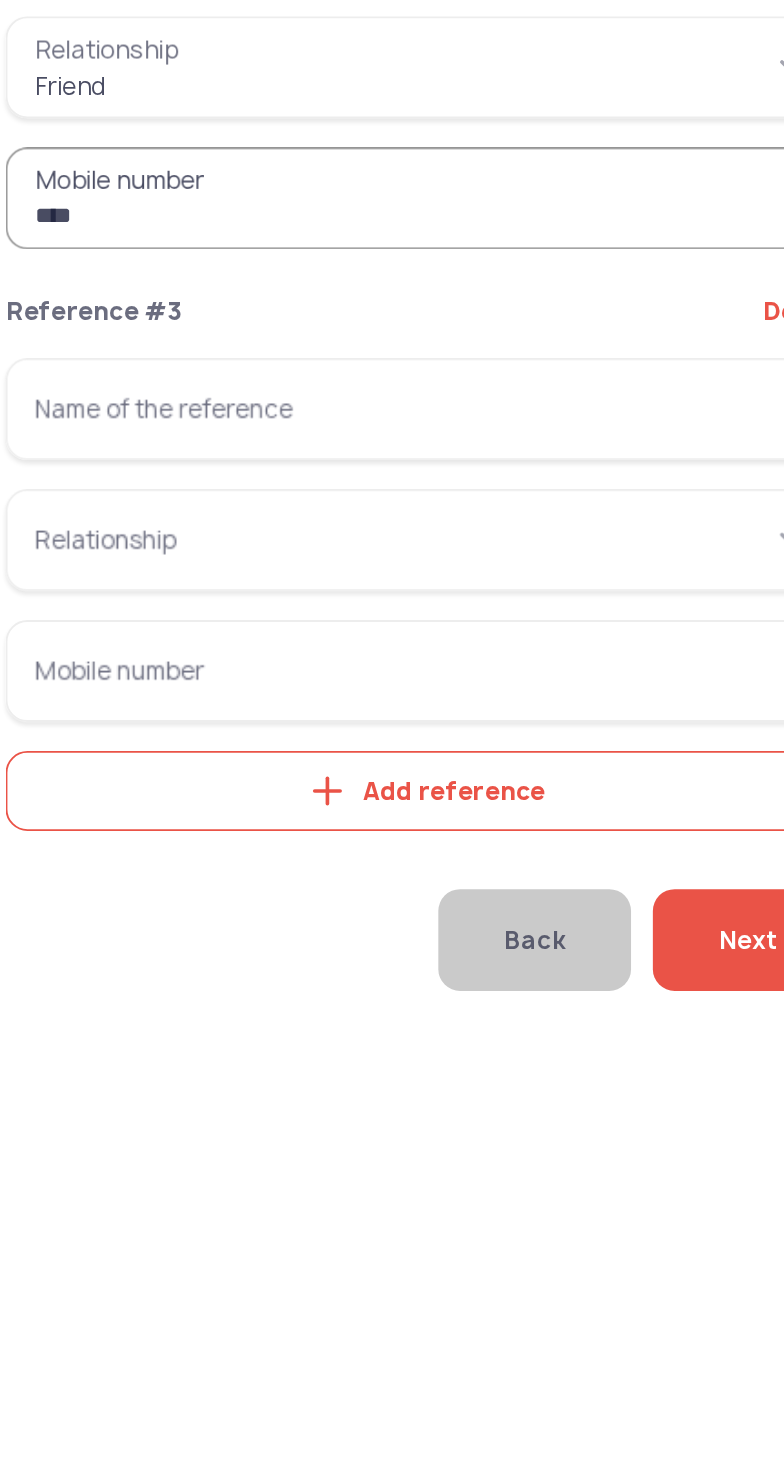 click on "Name of the reference" at bounding box center [266, 976] 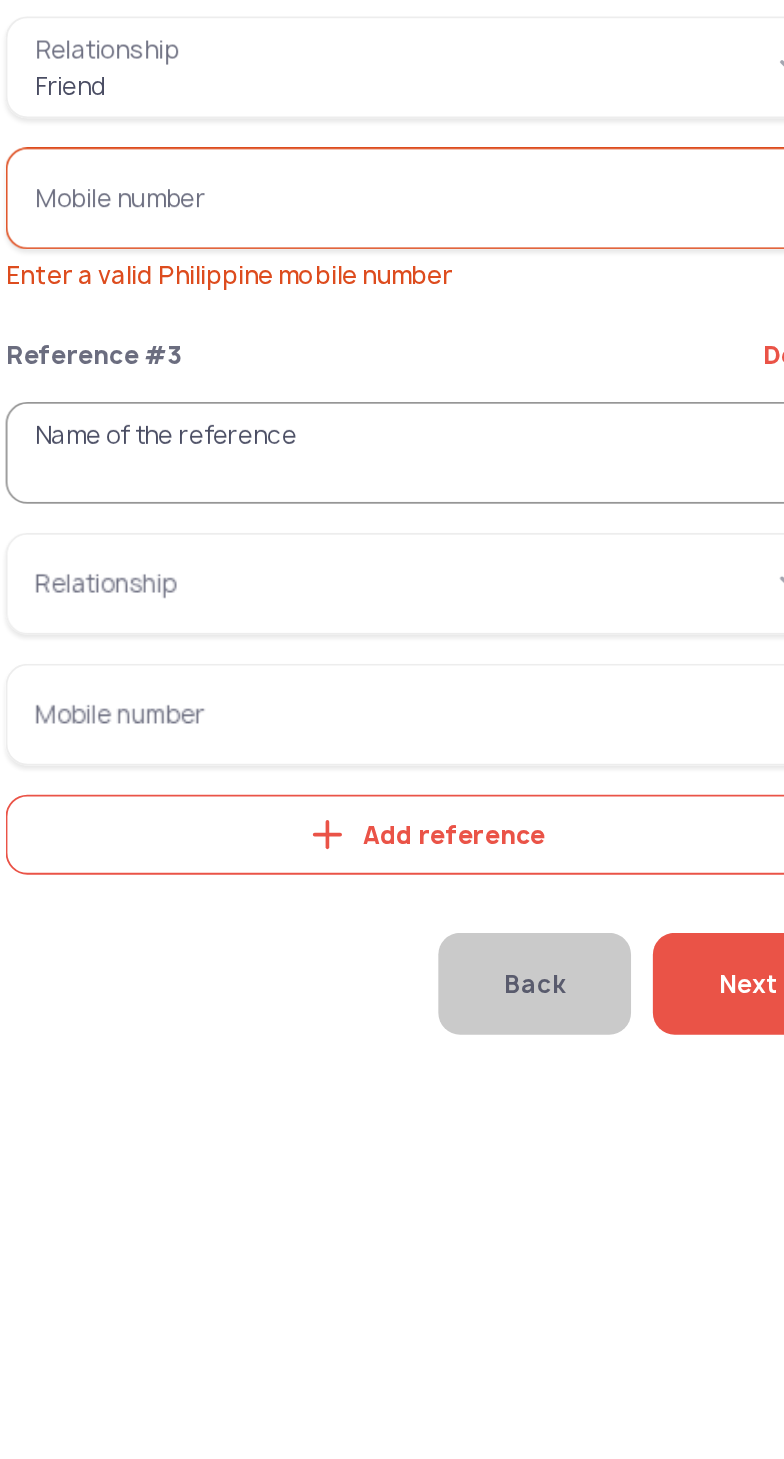 click on "Name of the reference" at bounding box center (266, 1000) 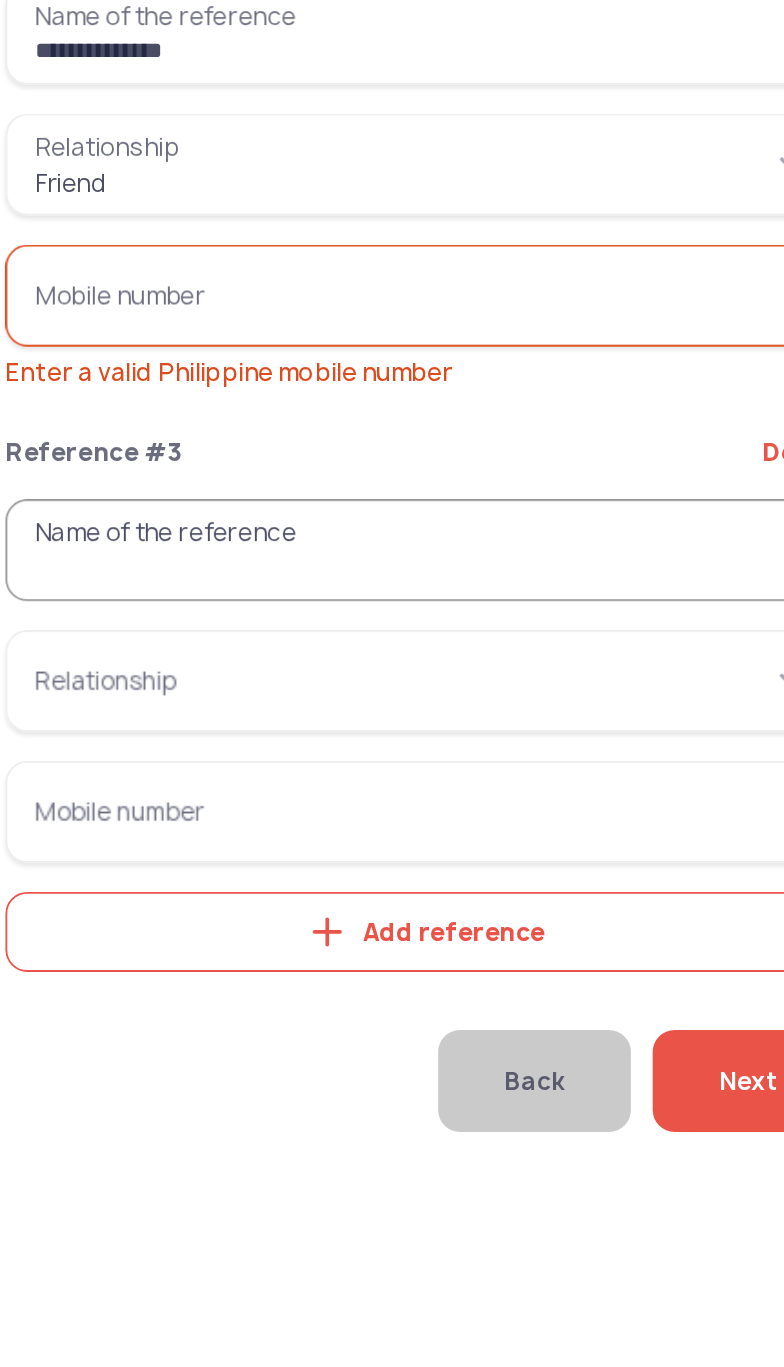 click on "Mobile number   Enter a valid Philippine mobile number" at bounding box center [266, 860] 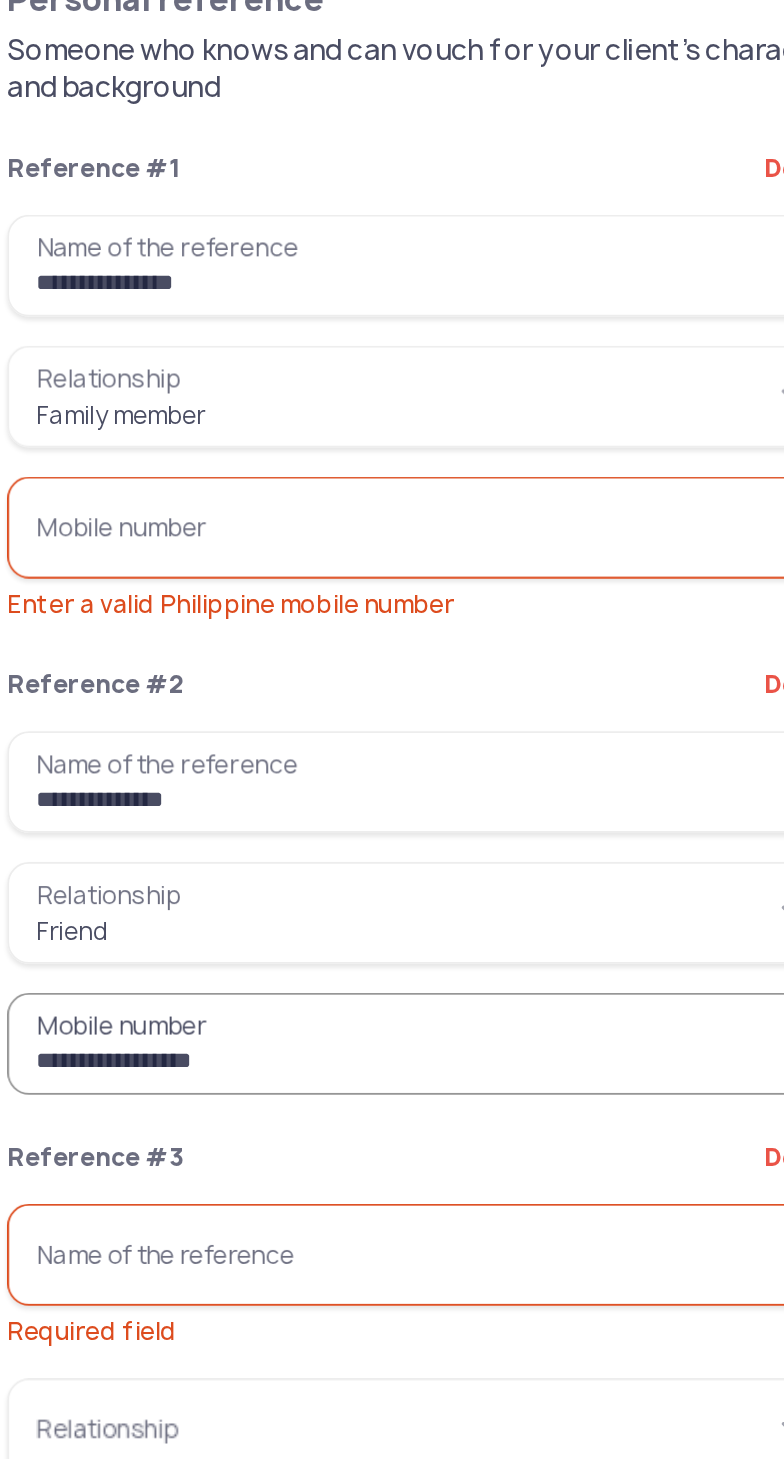 type on "**********" 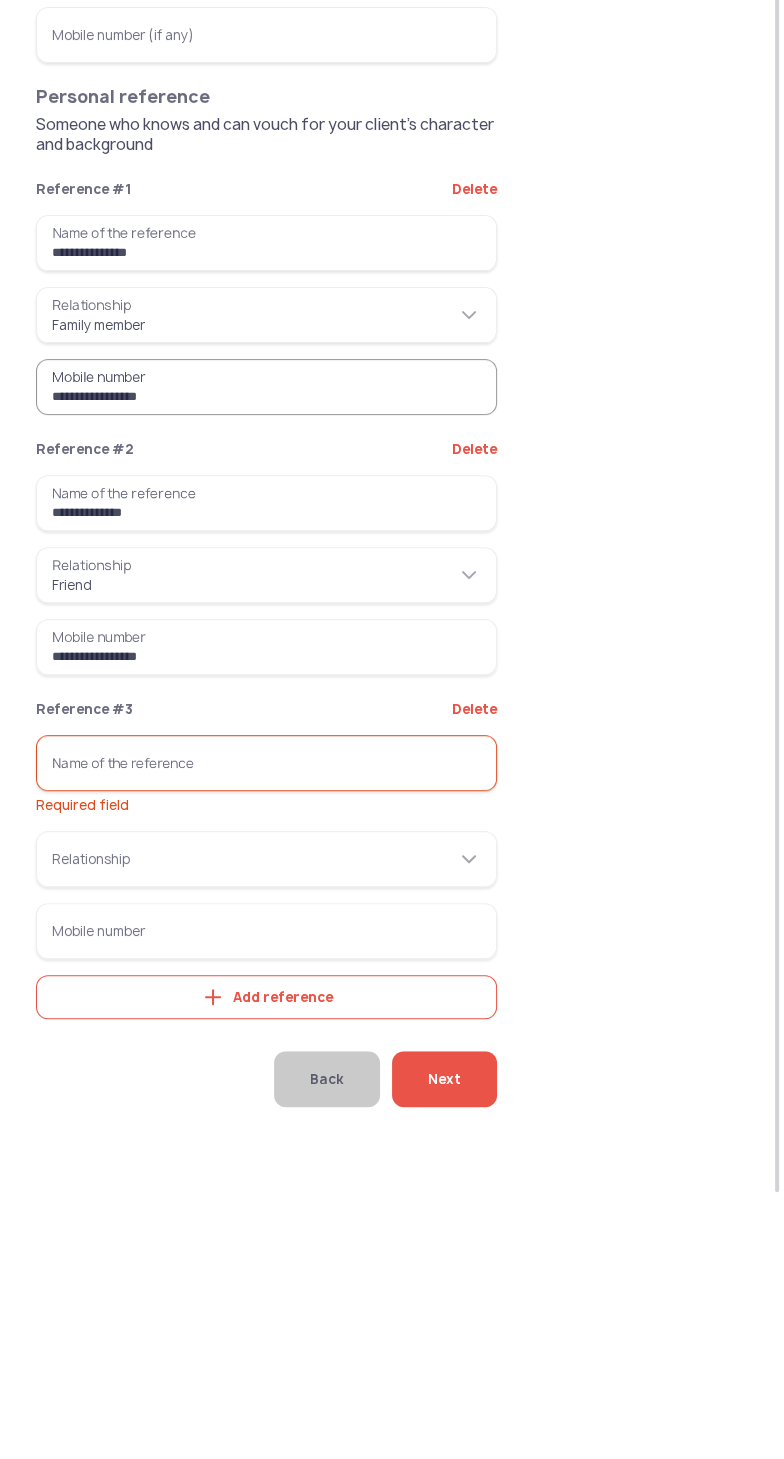 type on "**********" 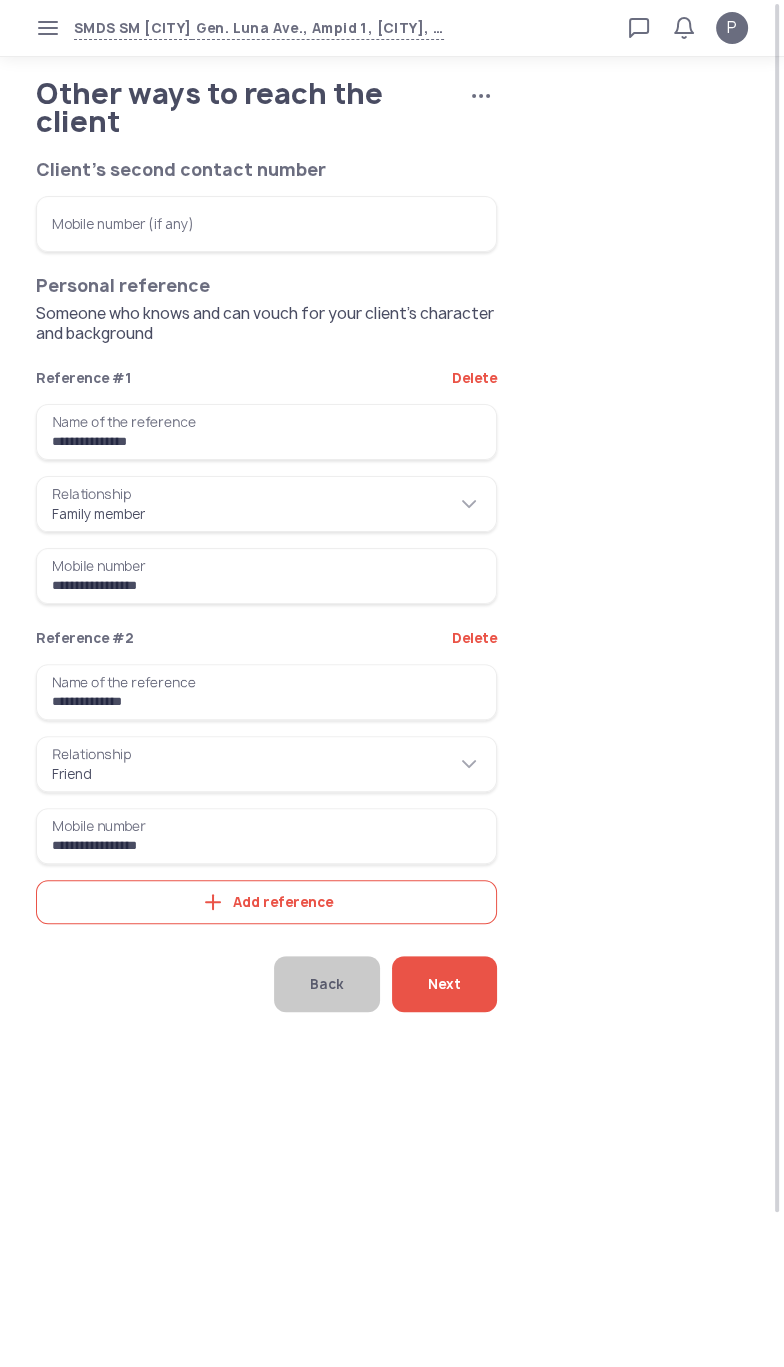click on "Next" 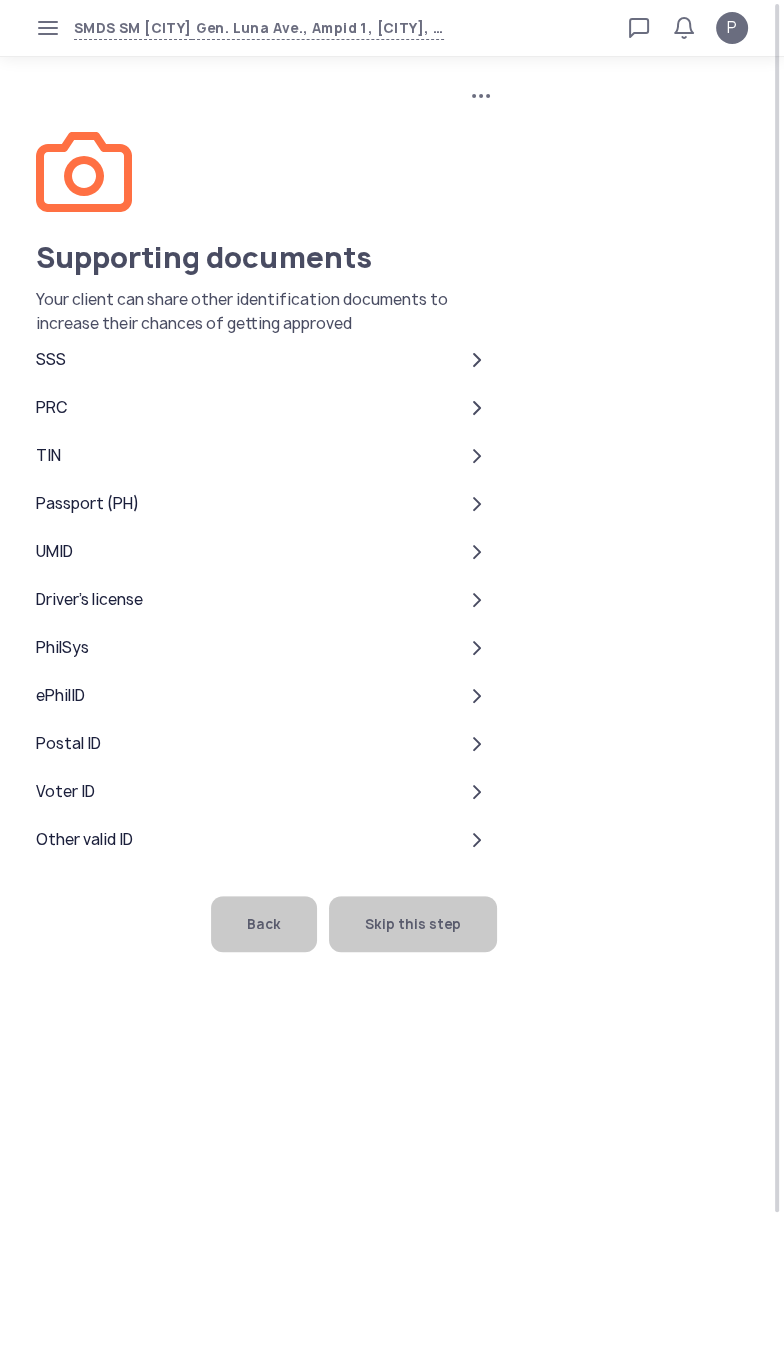 click on "Skip this step" 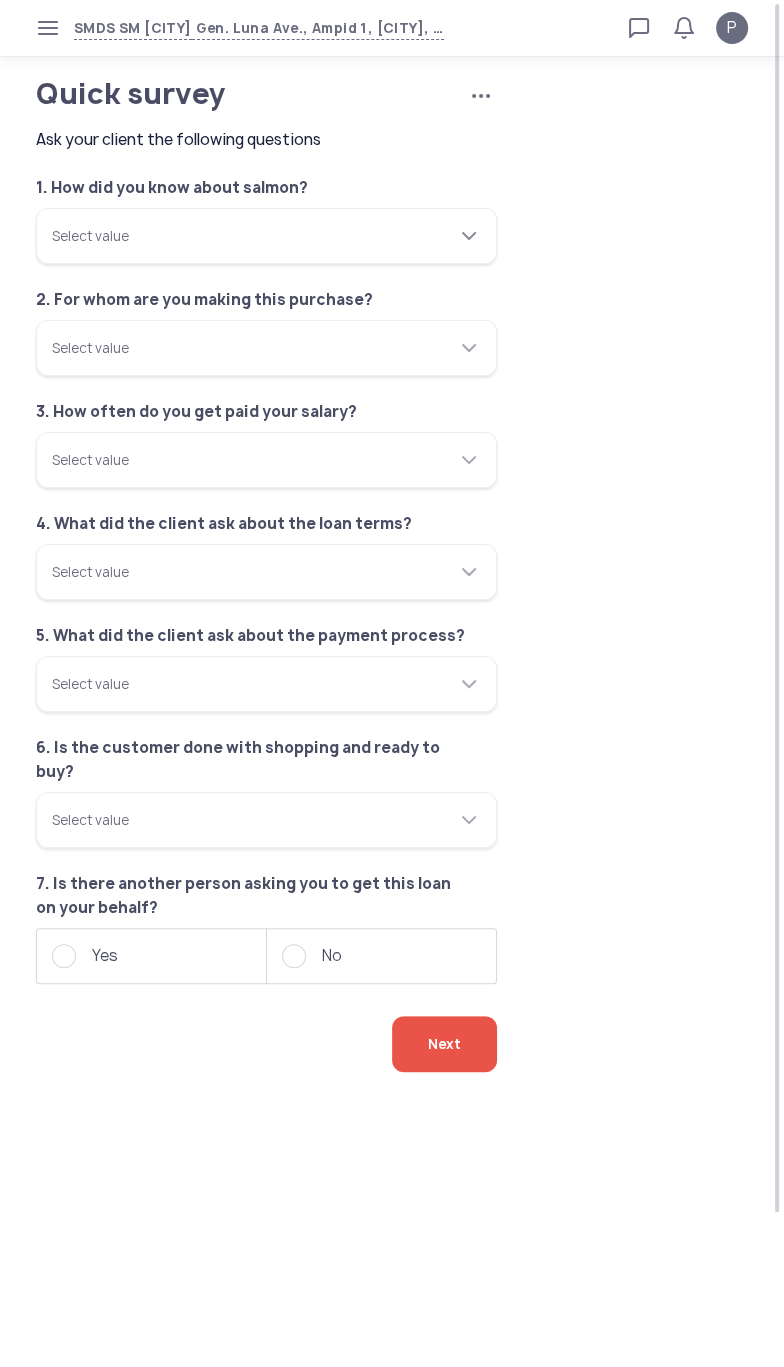 click on "Select value" at bounding box center [266, 236] 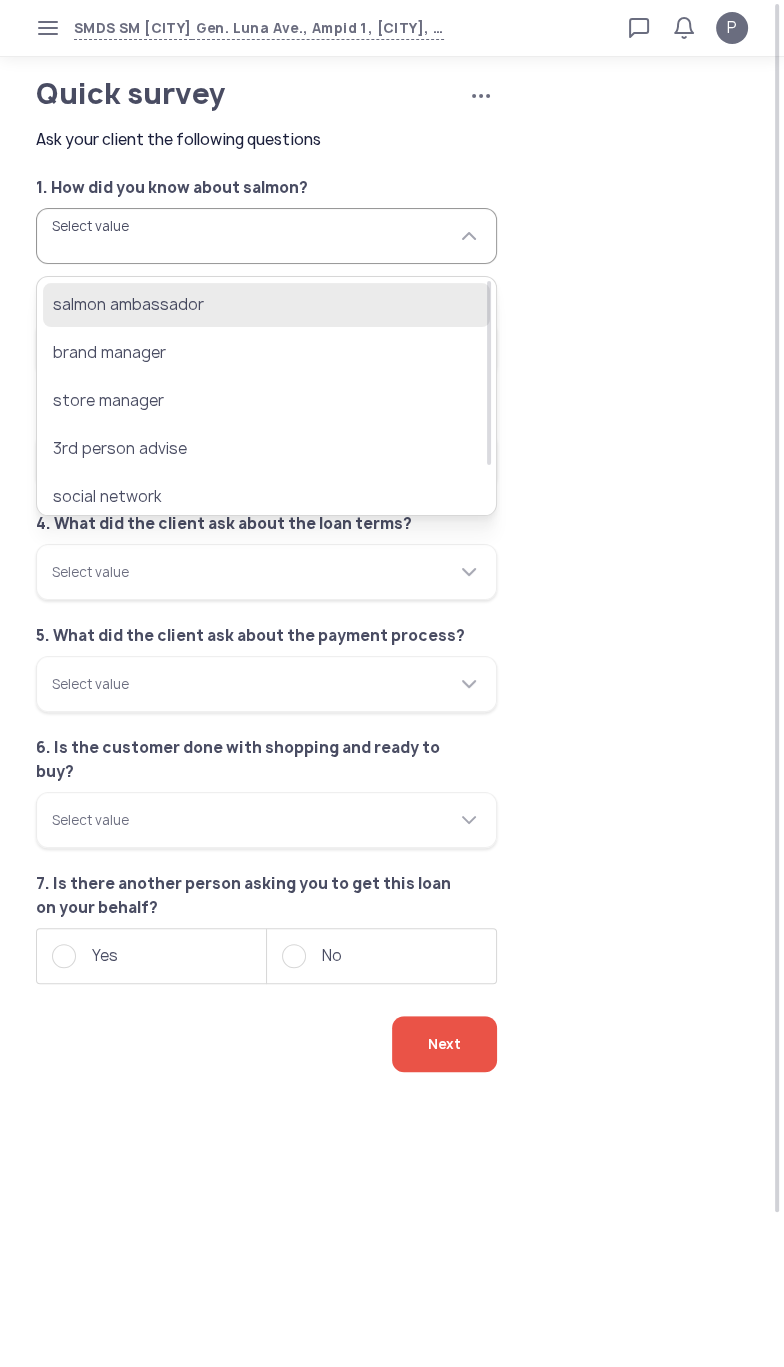 click on "salmon ambassador" 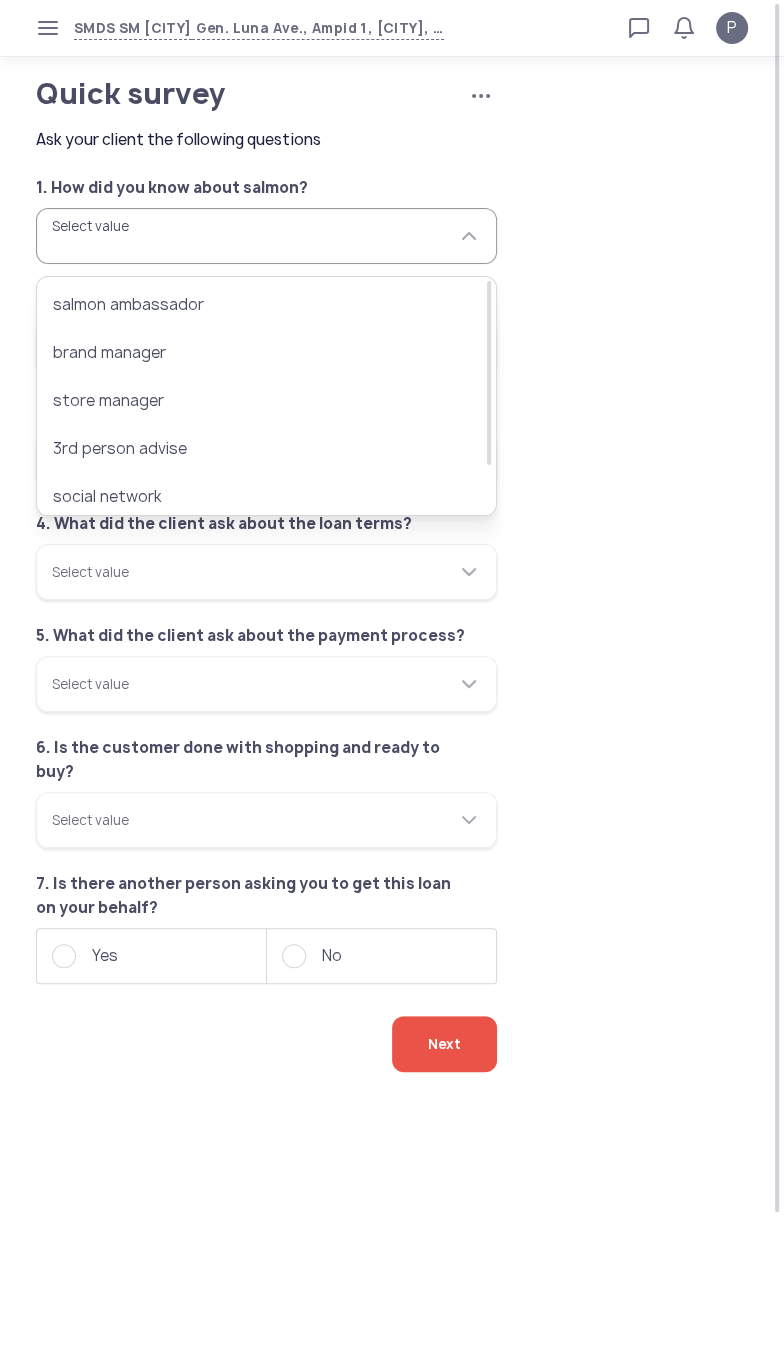 type on "**********" 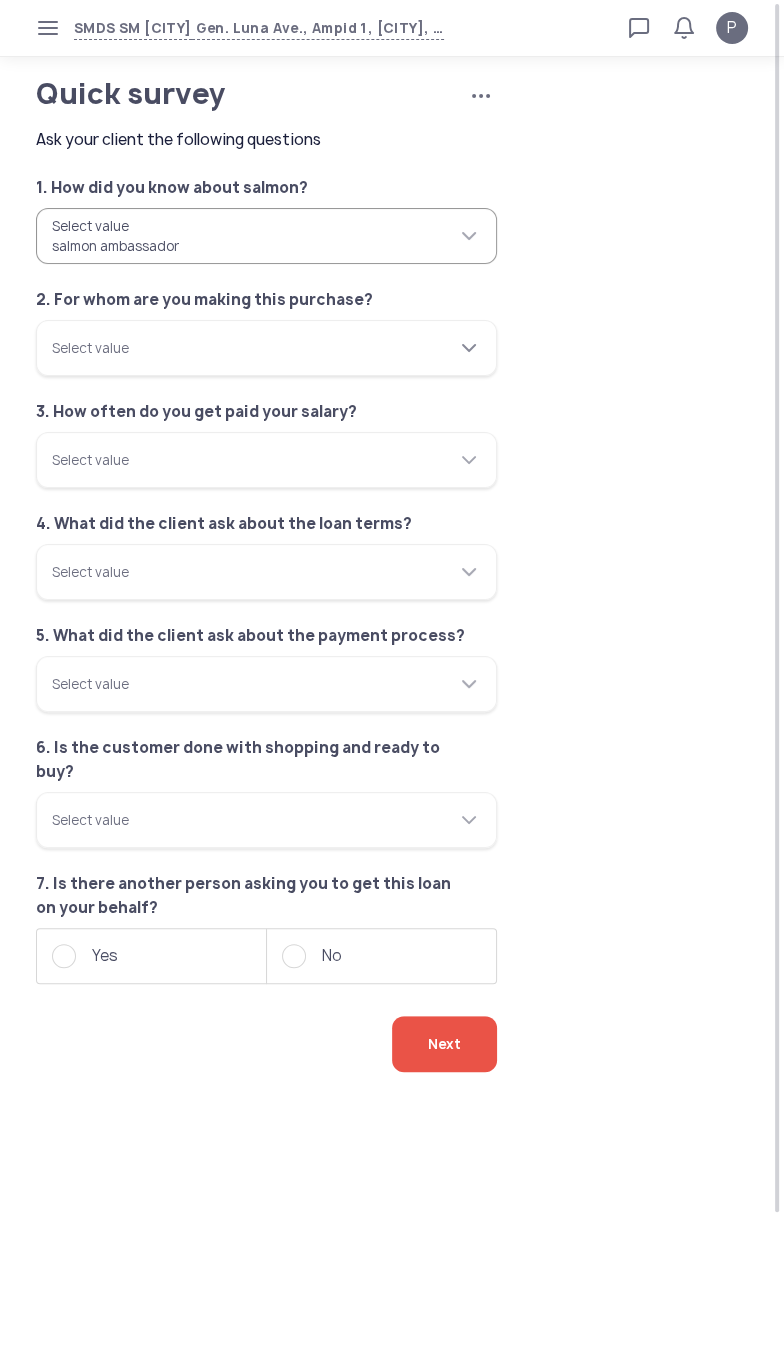 click on "Select value" at bounding box center [266, 348] 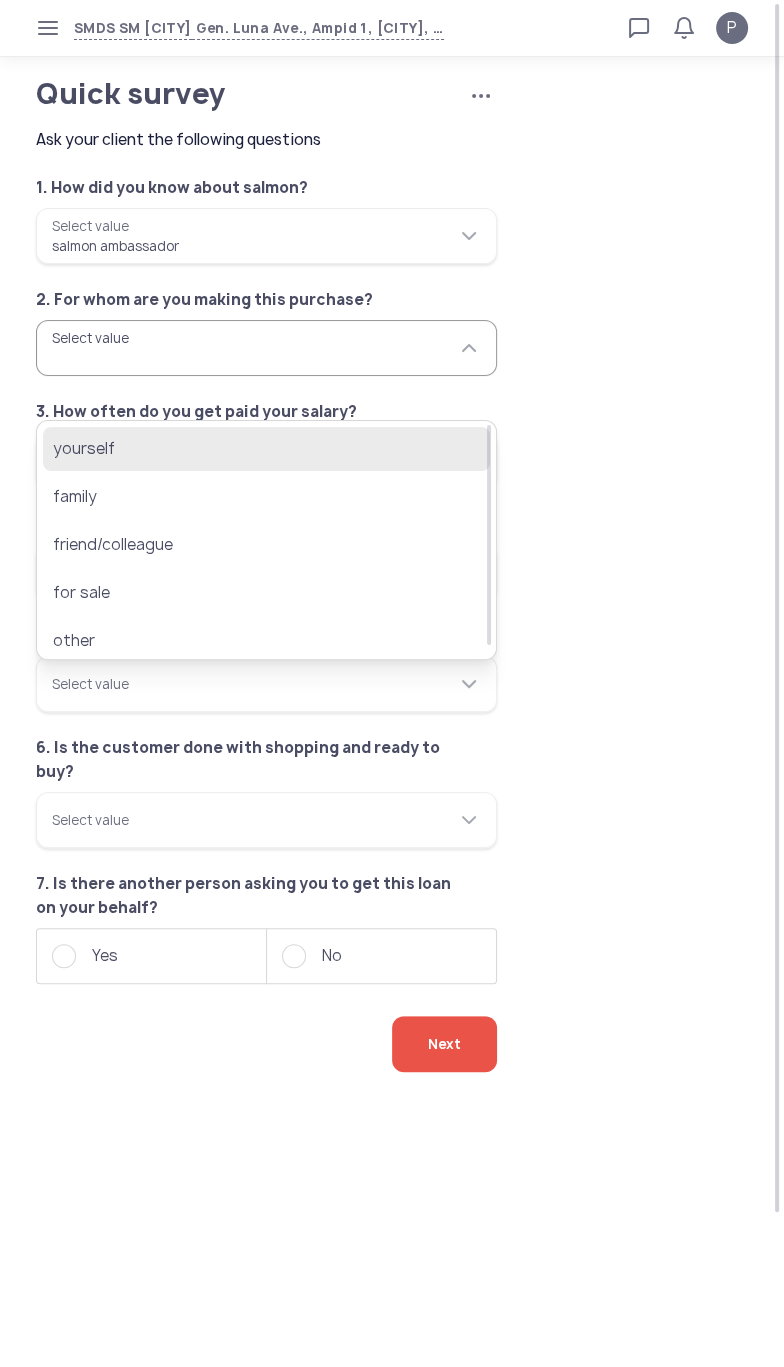 click on "yourself" 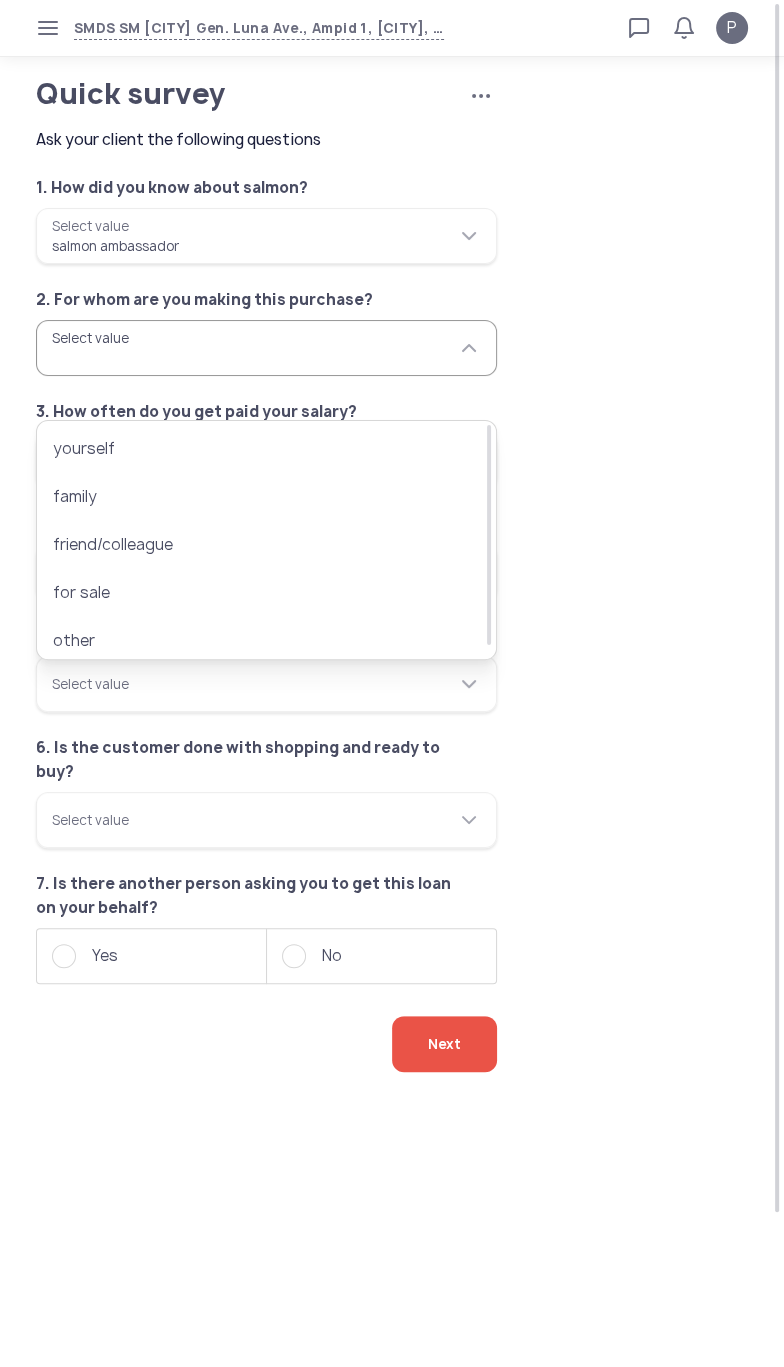 type on "********" 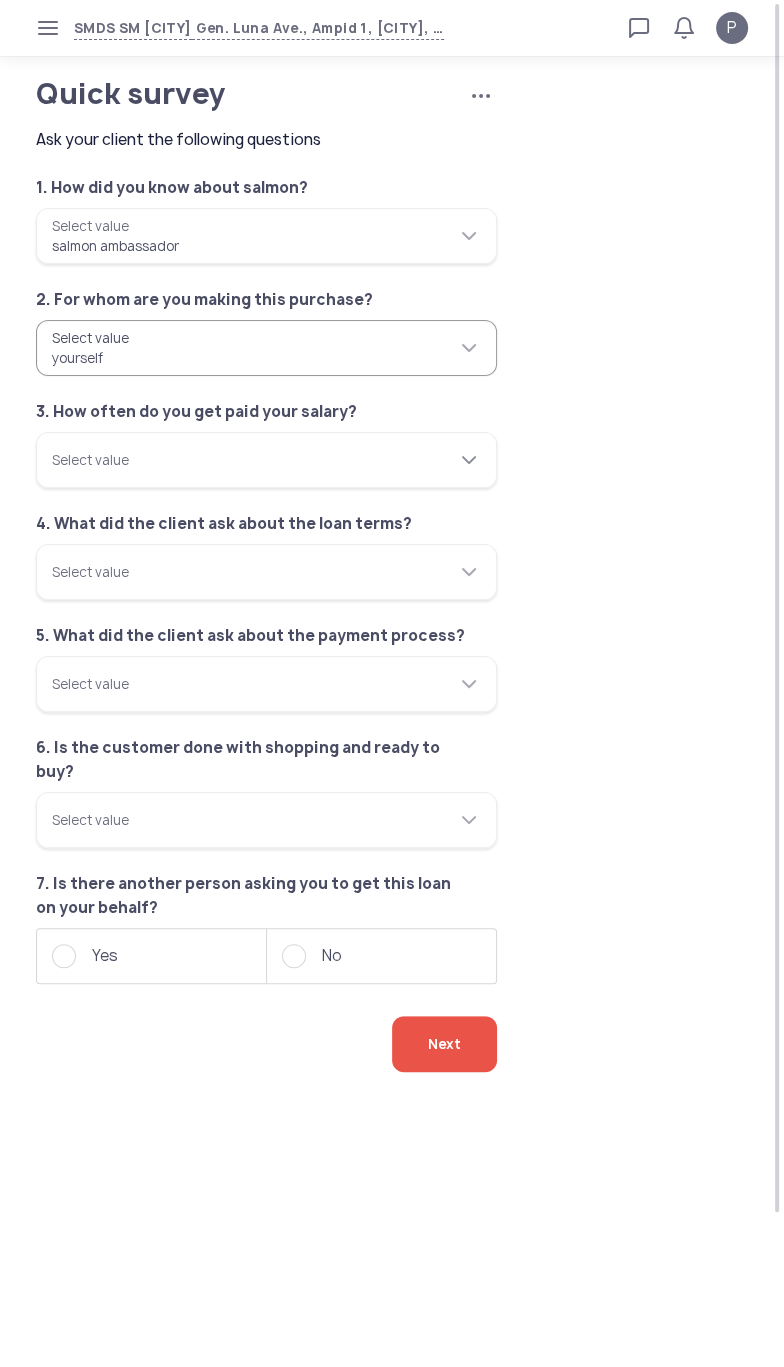 click on "Select value" at bounding box center [266, 460] 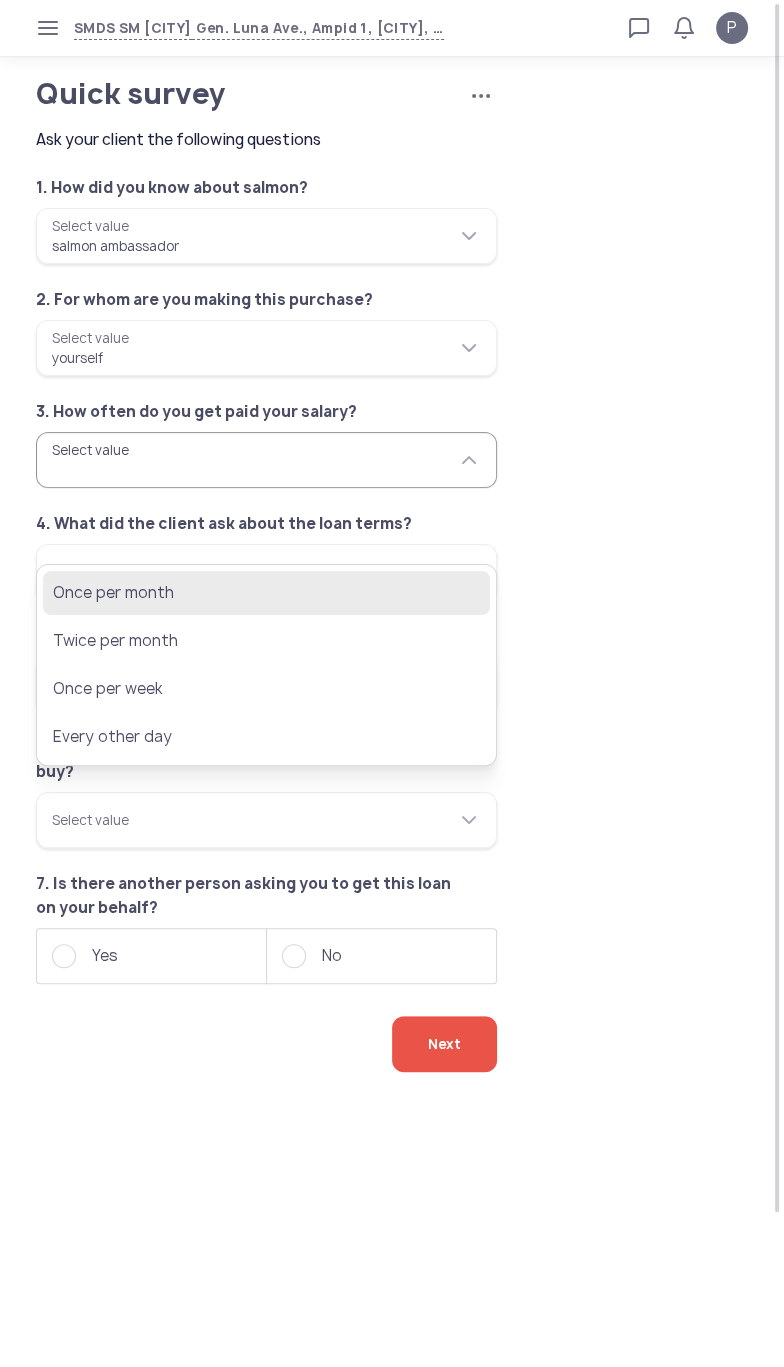 click on "Once per month" 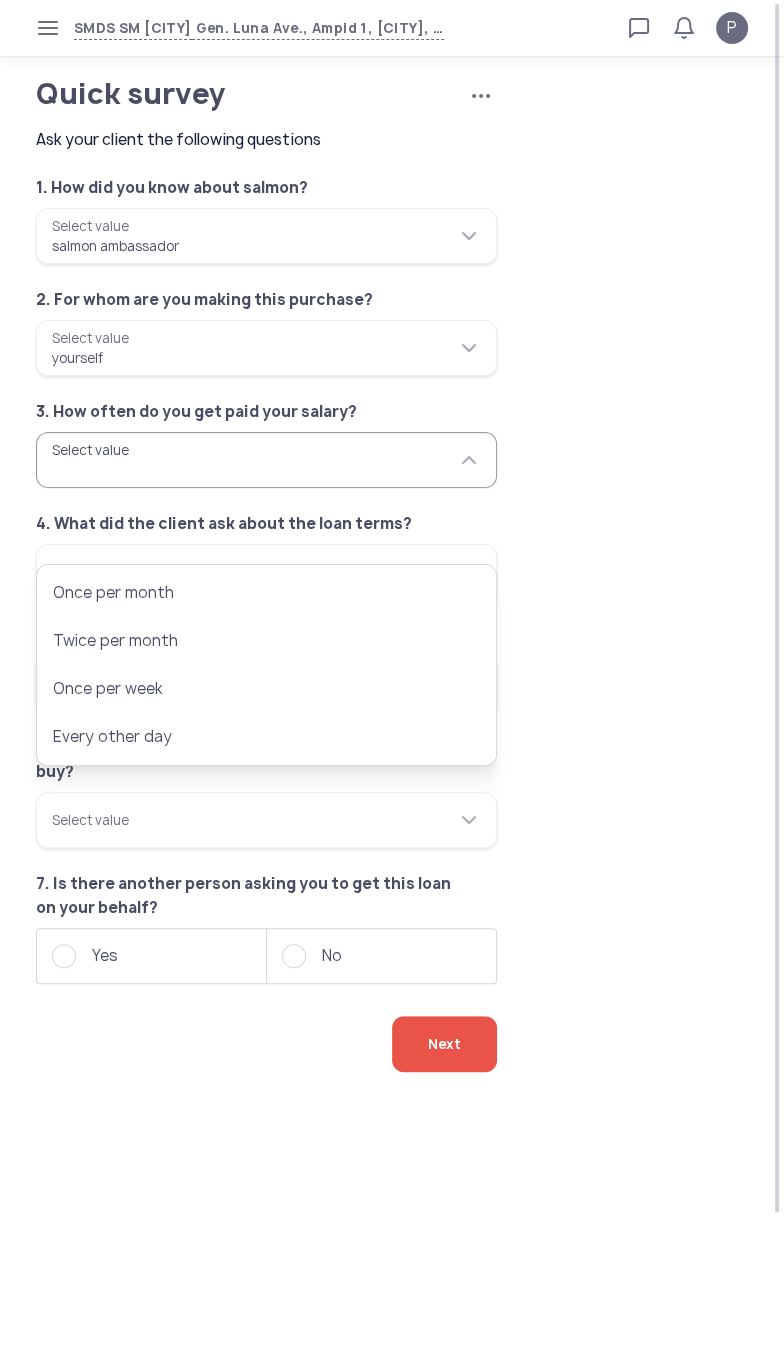 type on "**********" 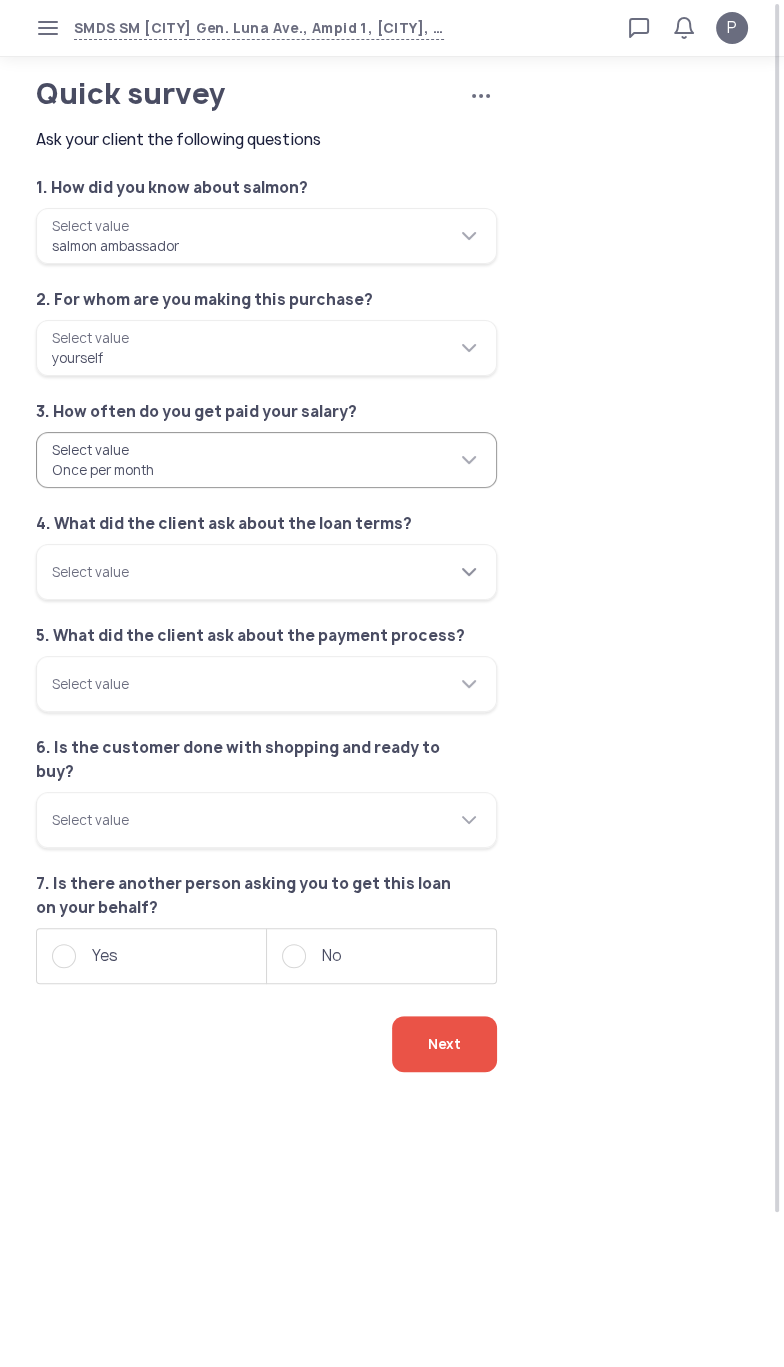 click on "Select value" 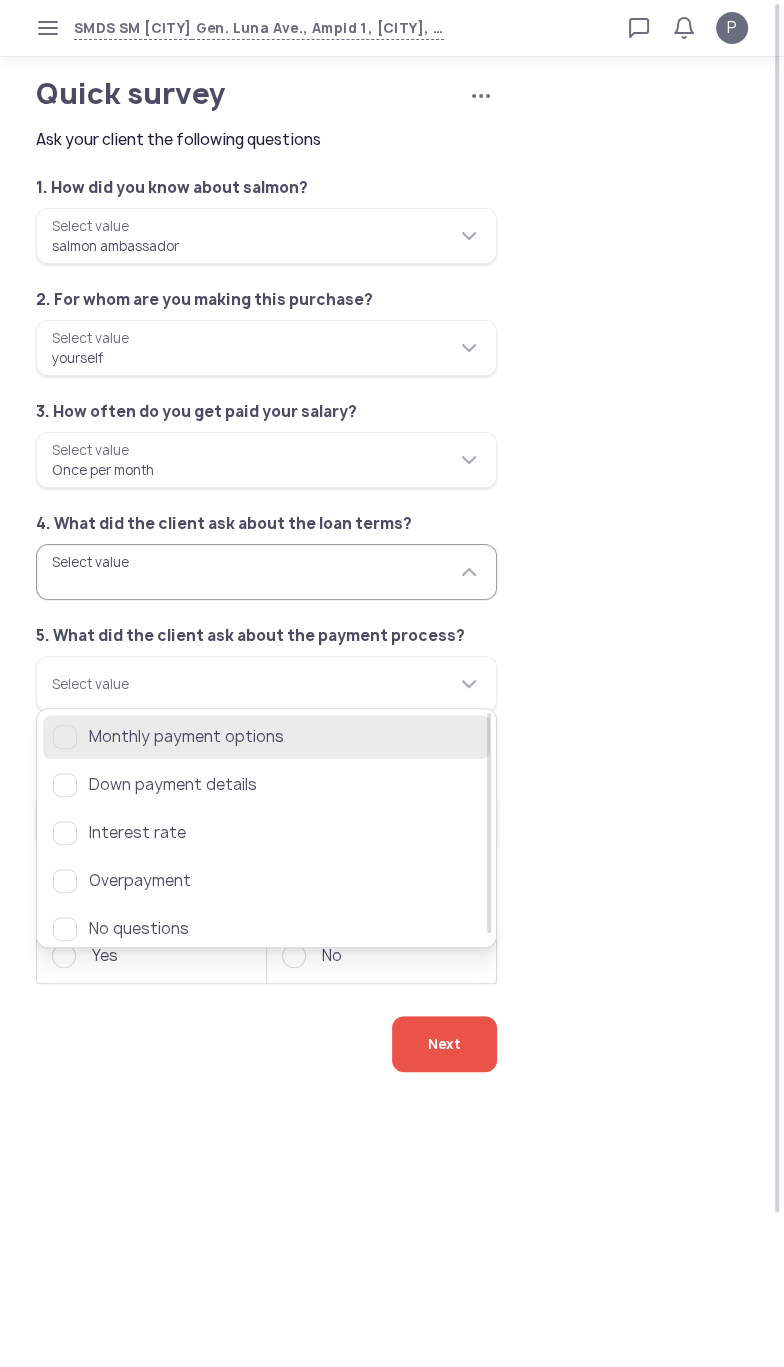 click on "Monthly payment options" 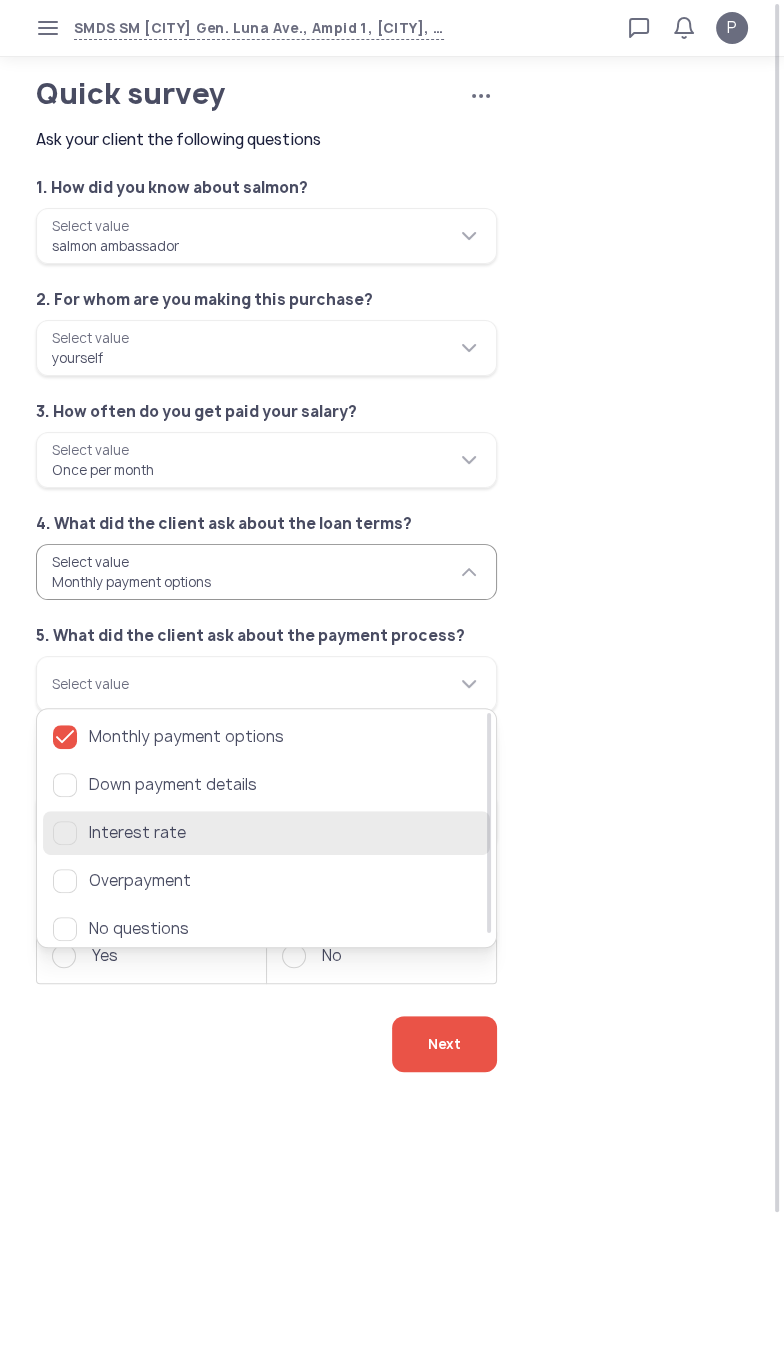click 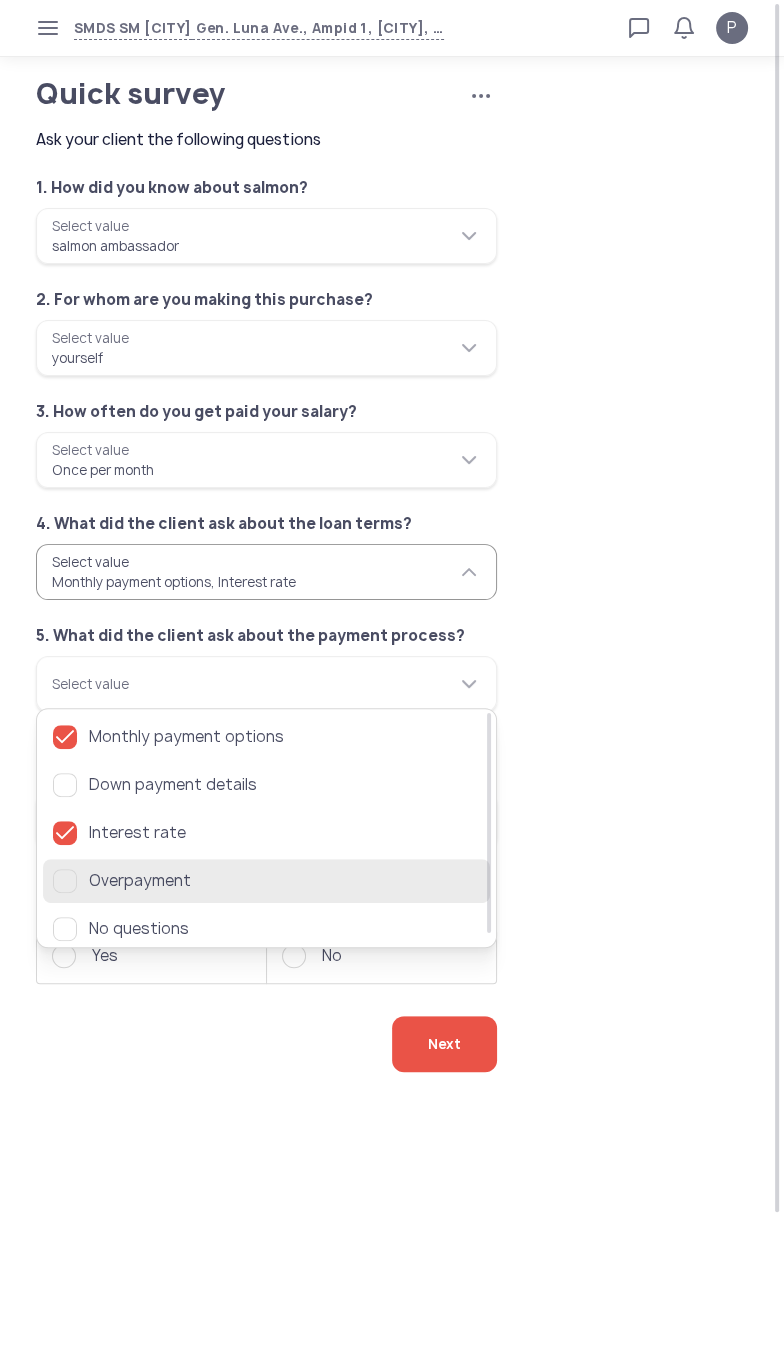 click 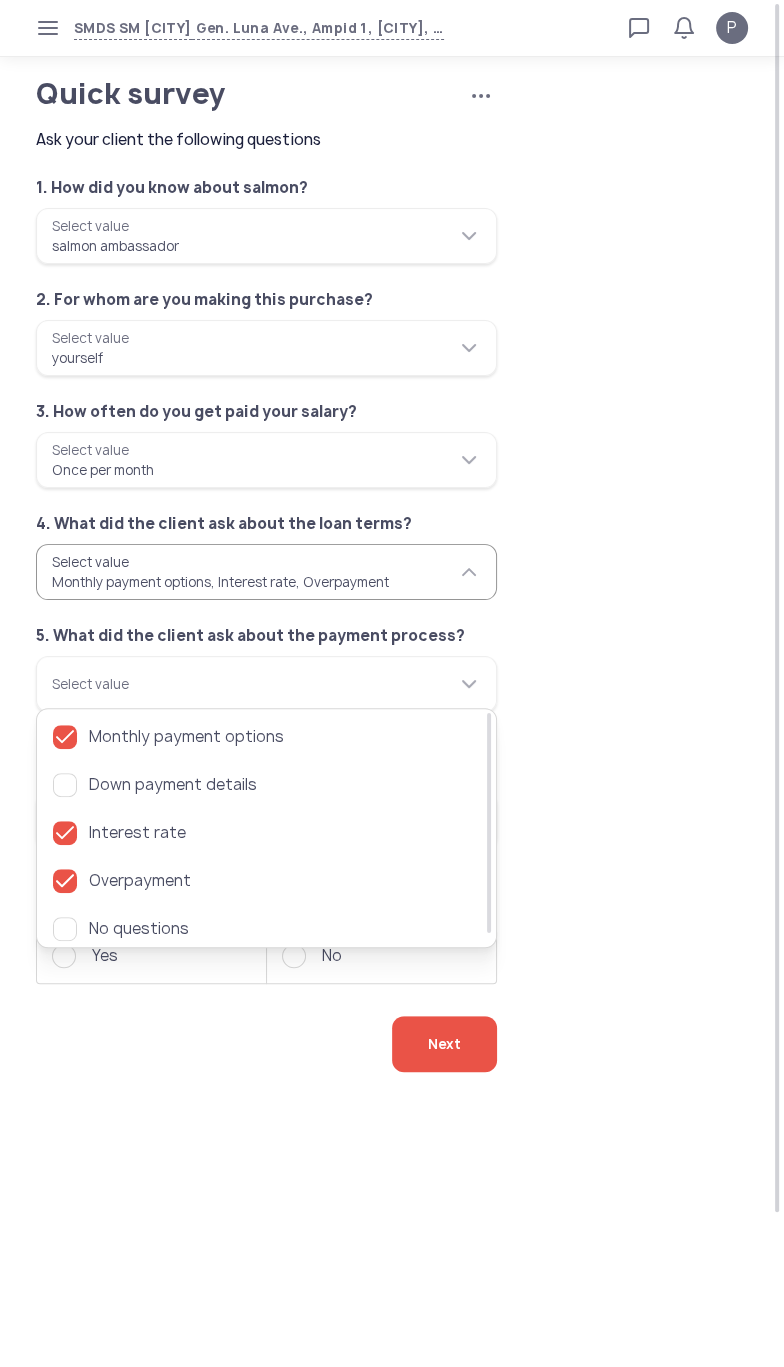 click on "3. How often do you get paid your salary?" 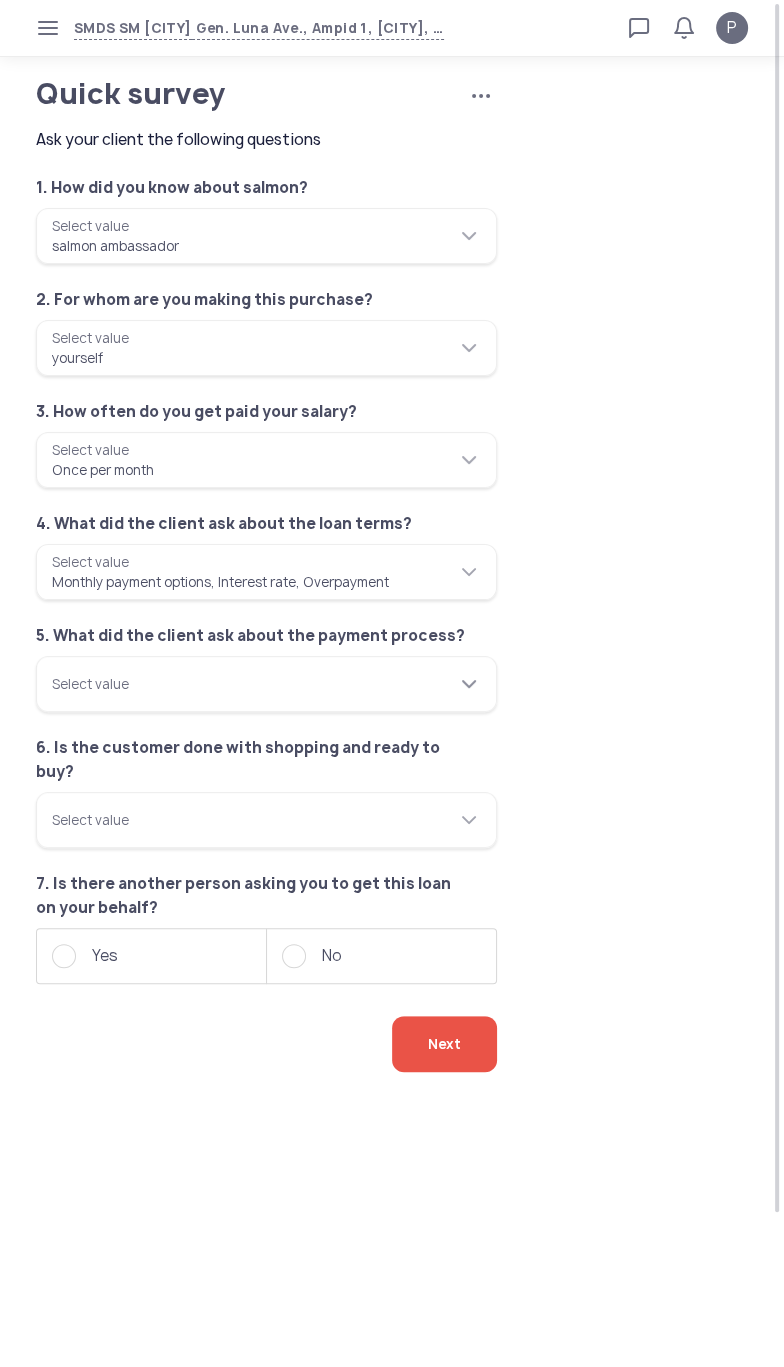 click 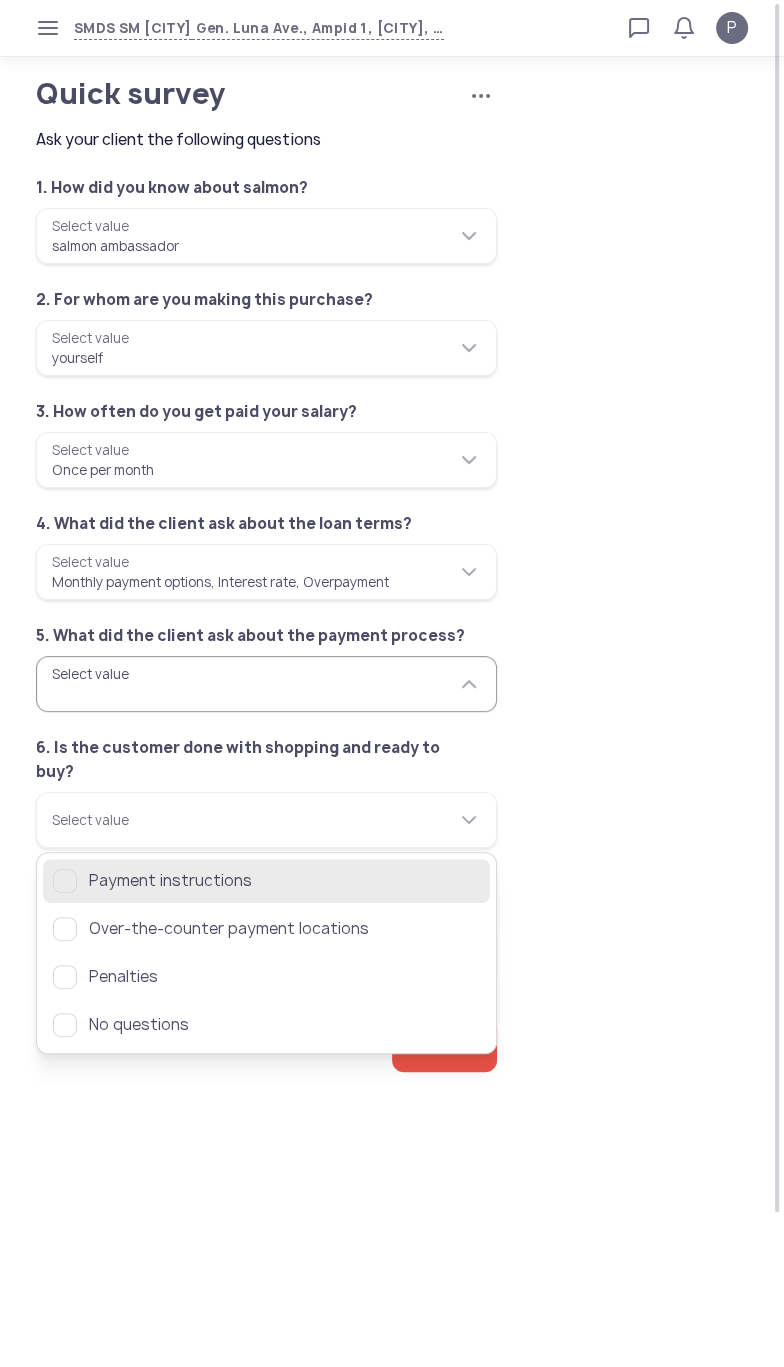click on "Payment instructions" 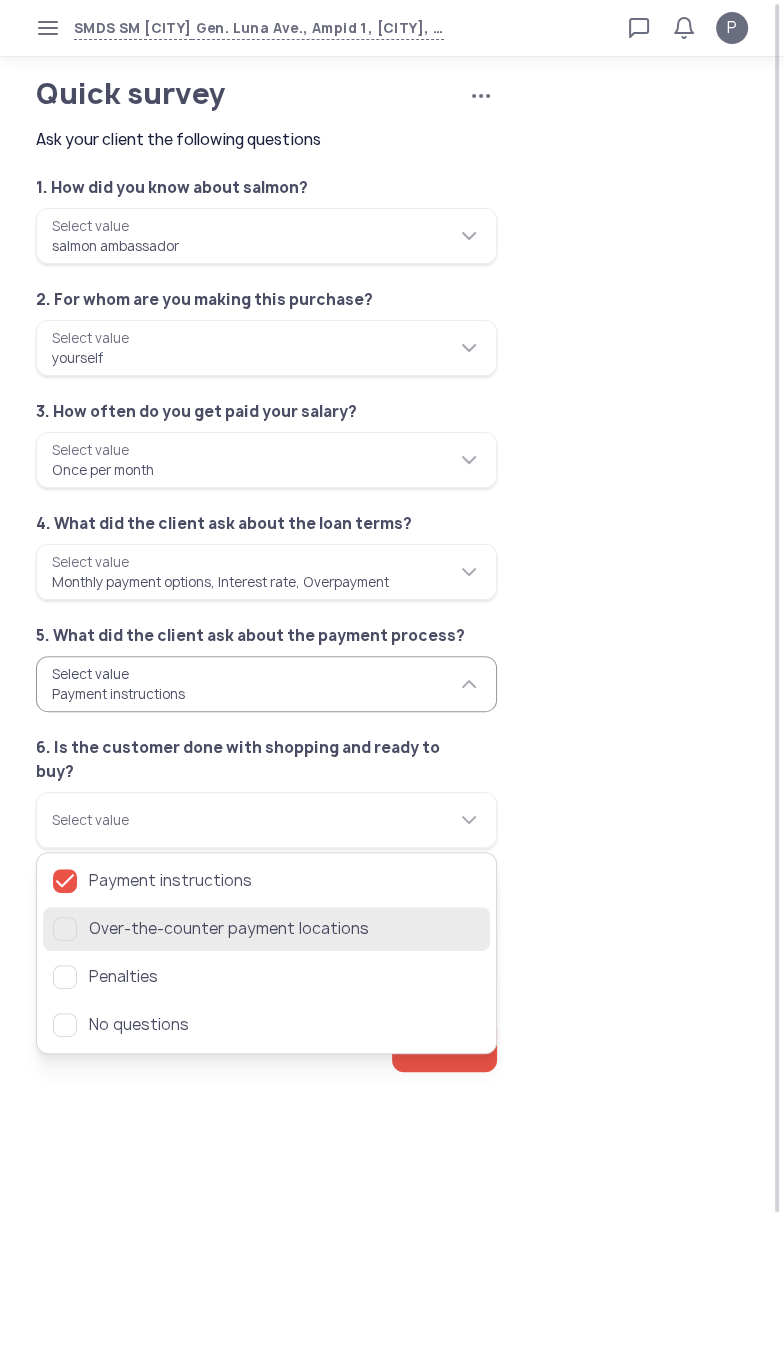 click 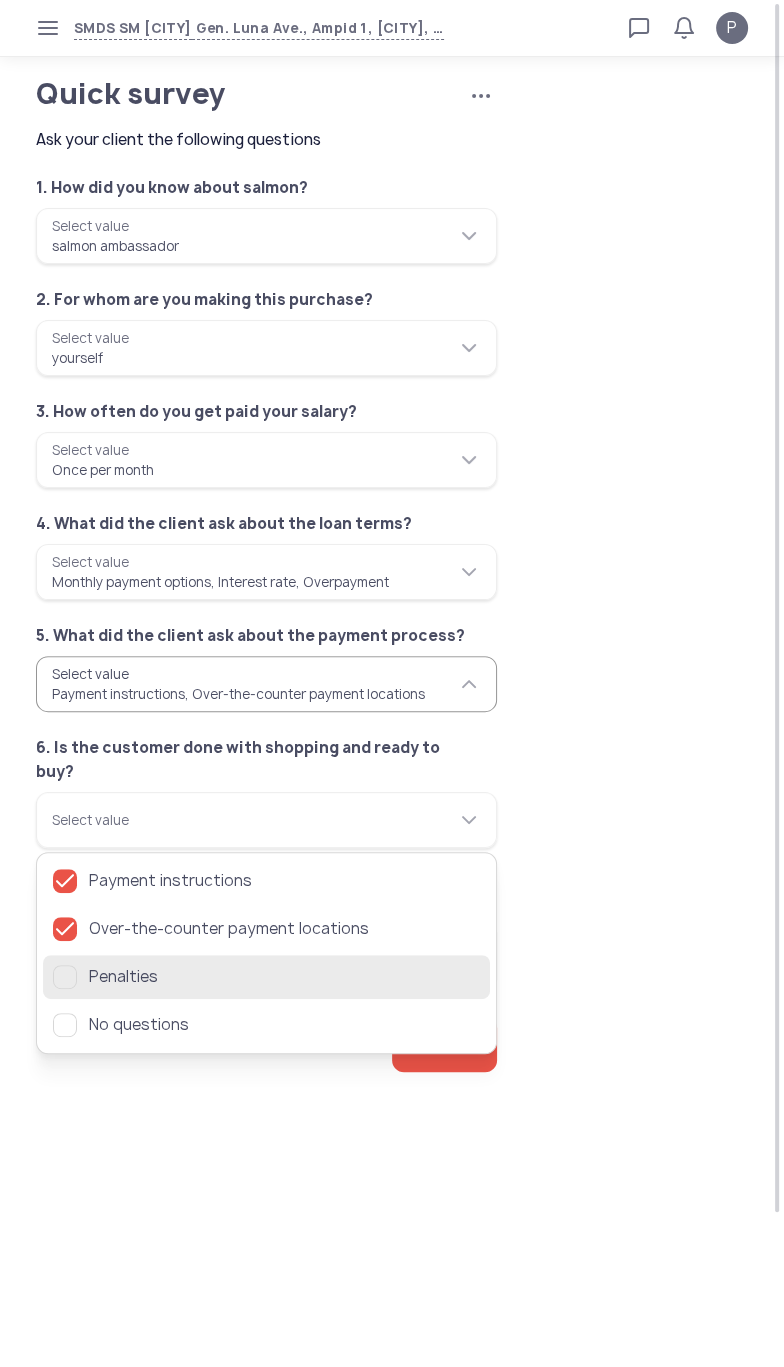 click 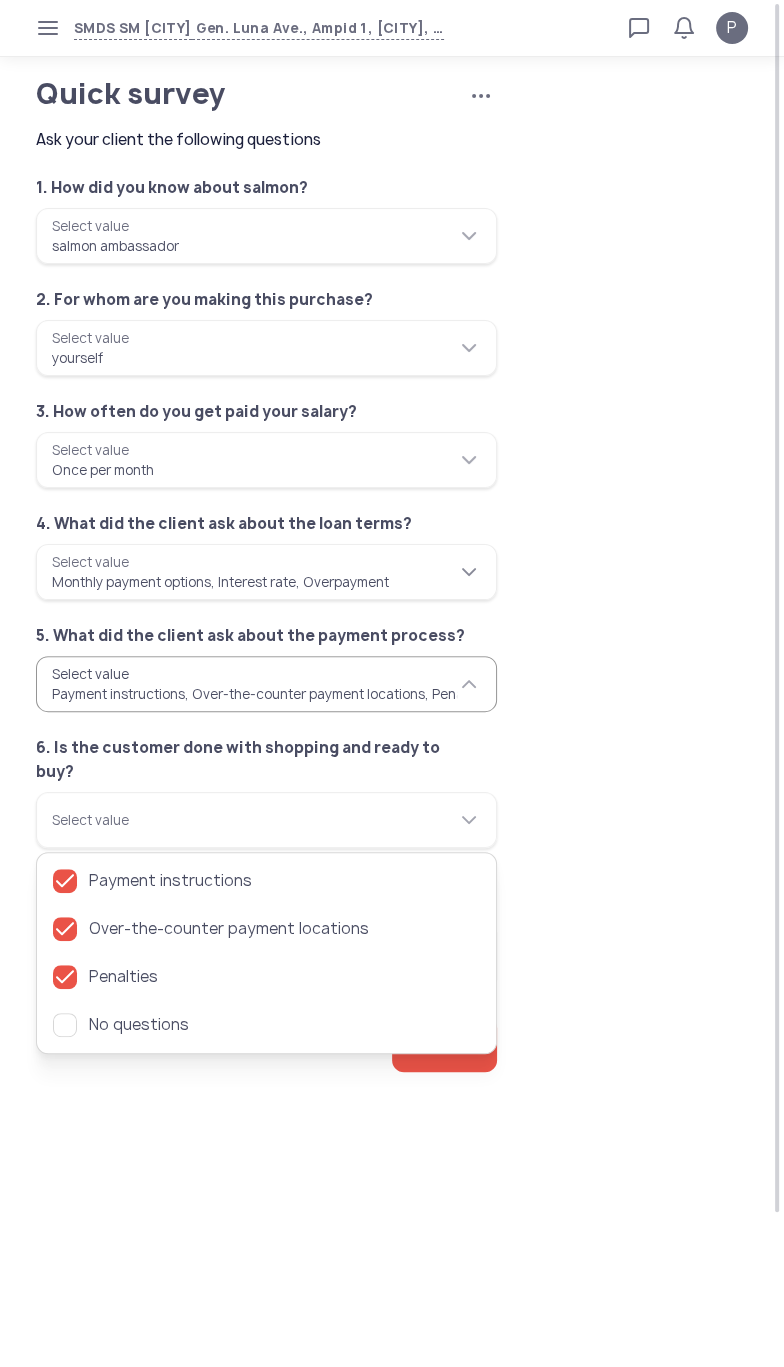 click on "Select value  Monthly payment options Interest rate Overpayment" 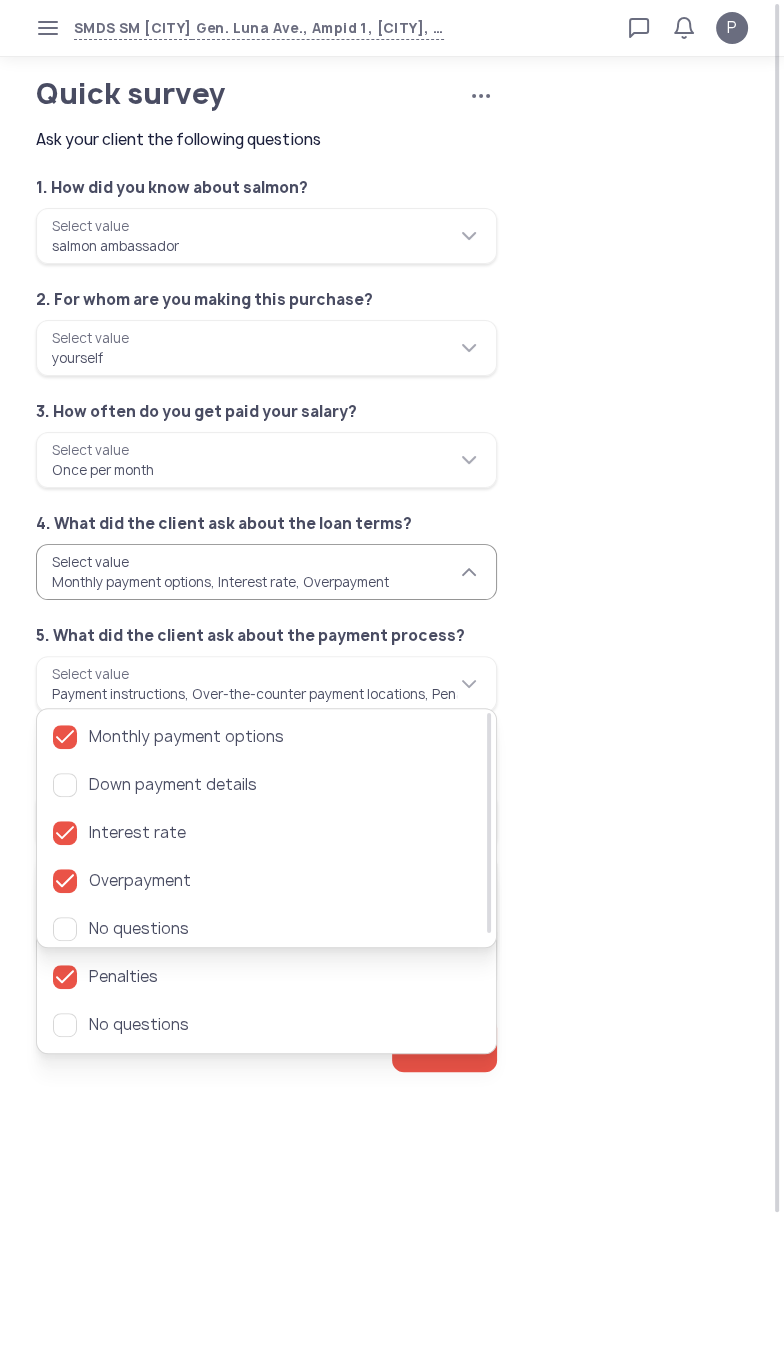 scroll, scrollTop: 0, scrollLeft: 207, axis: horizontal 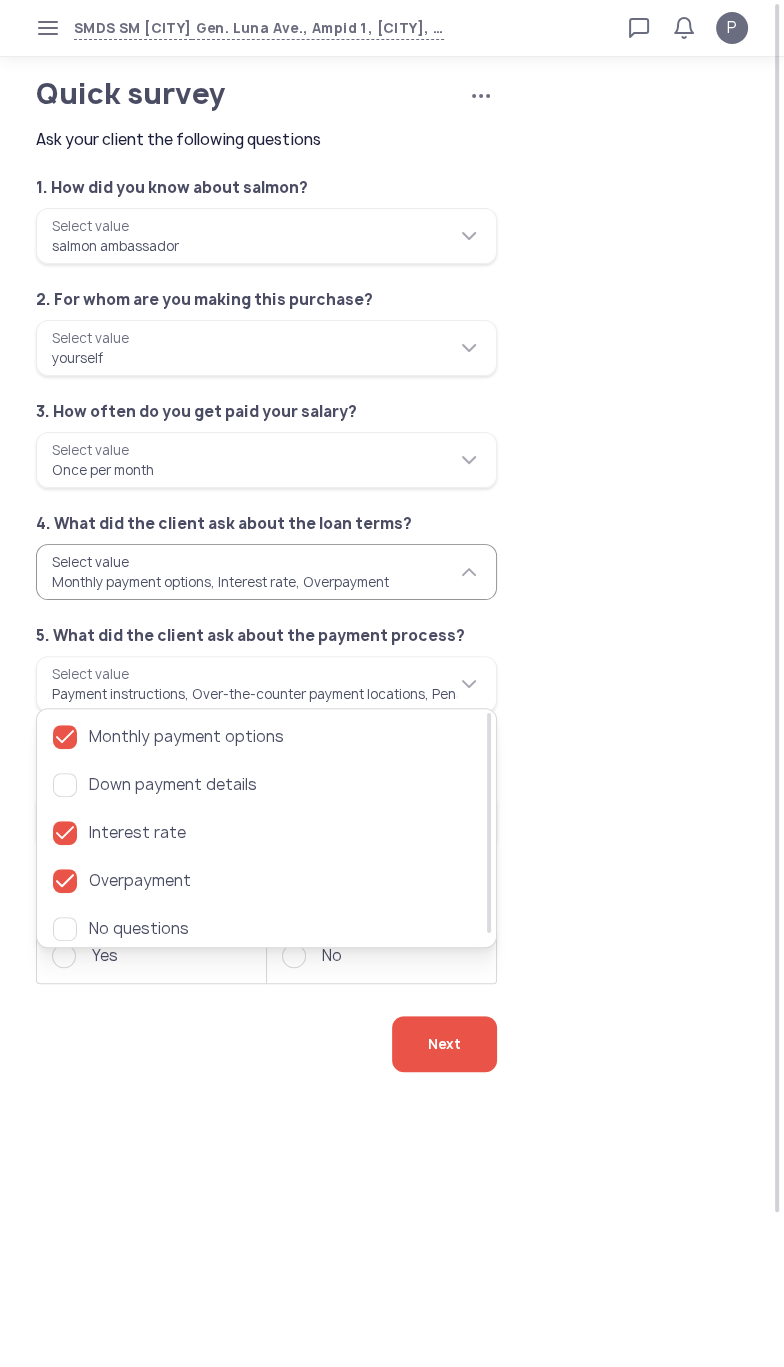 click on "7. Is there another person asking you to get this loan on your behalf?" 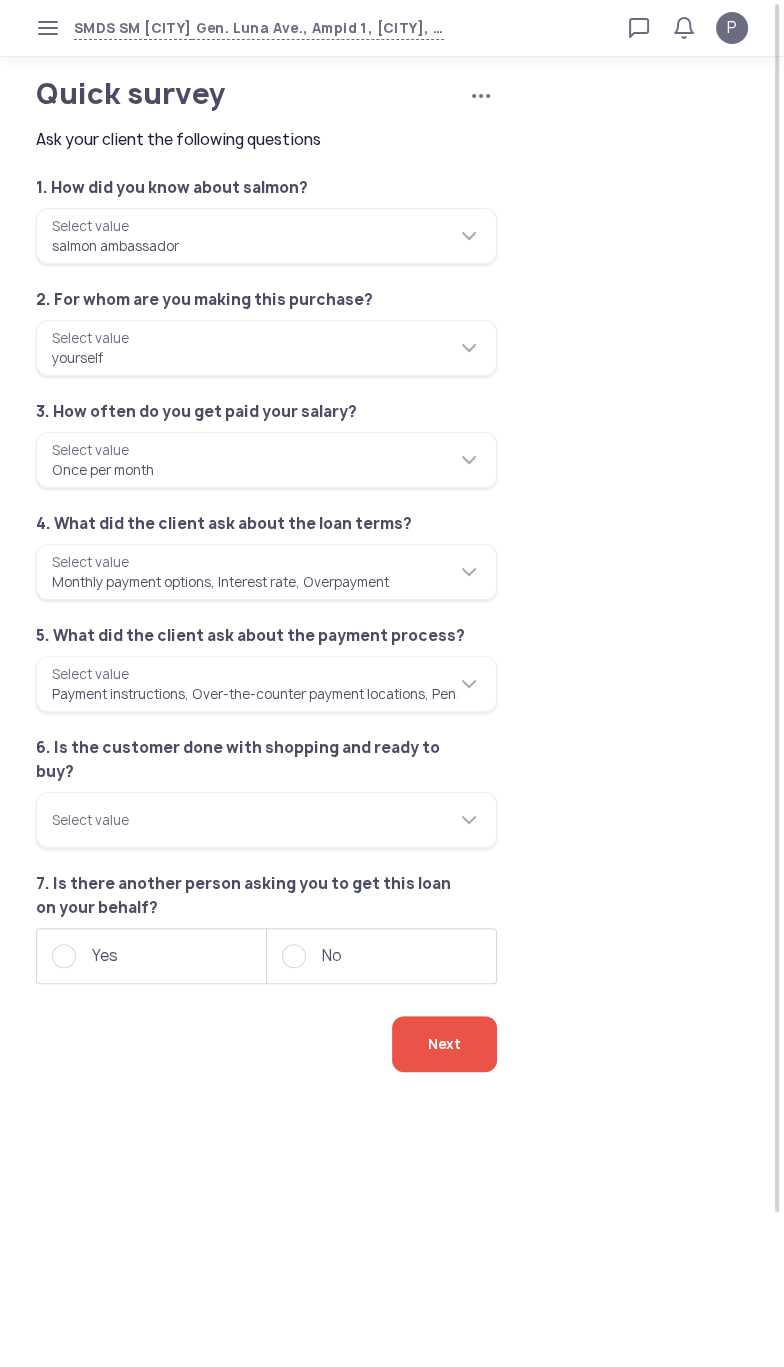 scroll, scrollTop: 0, scrollLeft: 0, axis: both 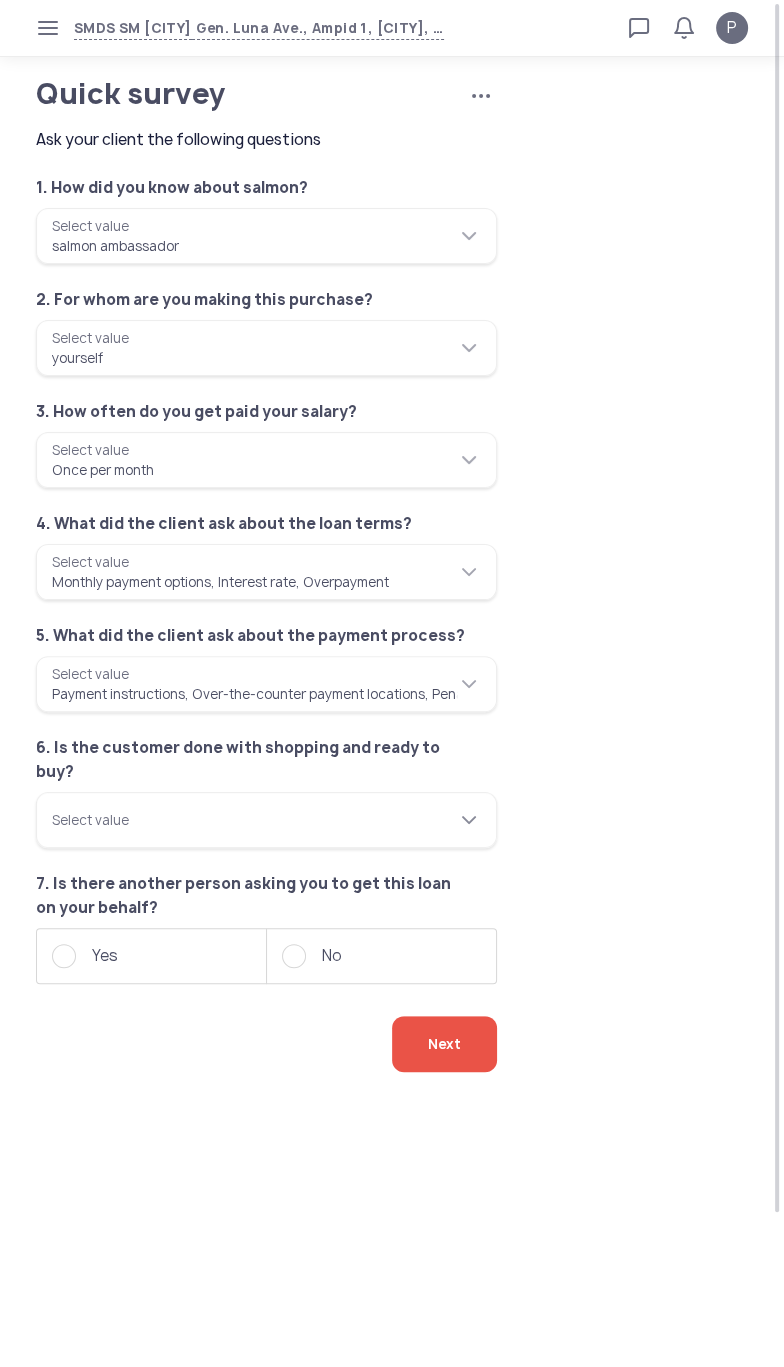 click on "Select value" at bounding box center [266, 820] 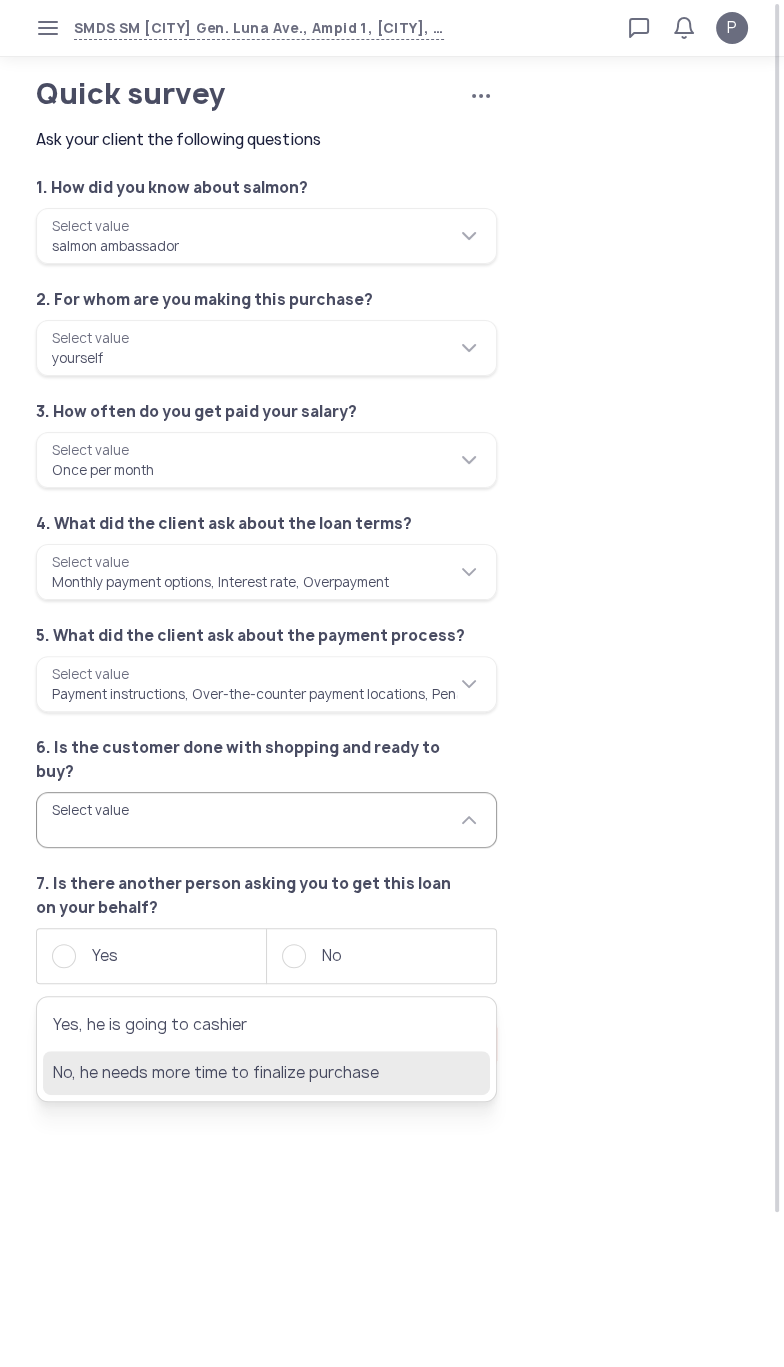 click on "No, he needs more time to finalize purchase" 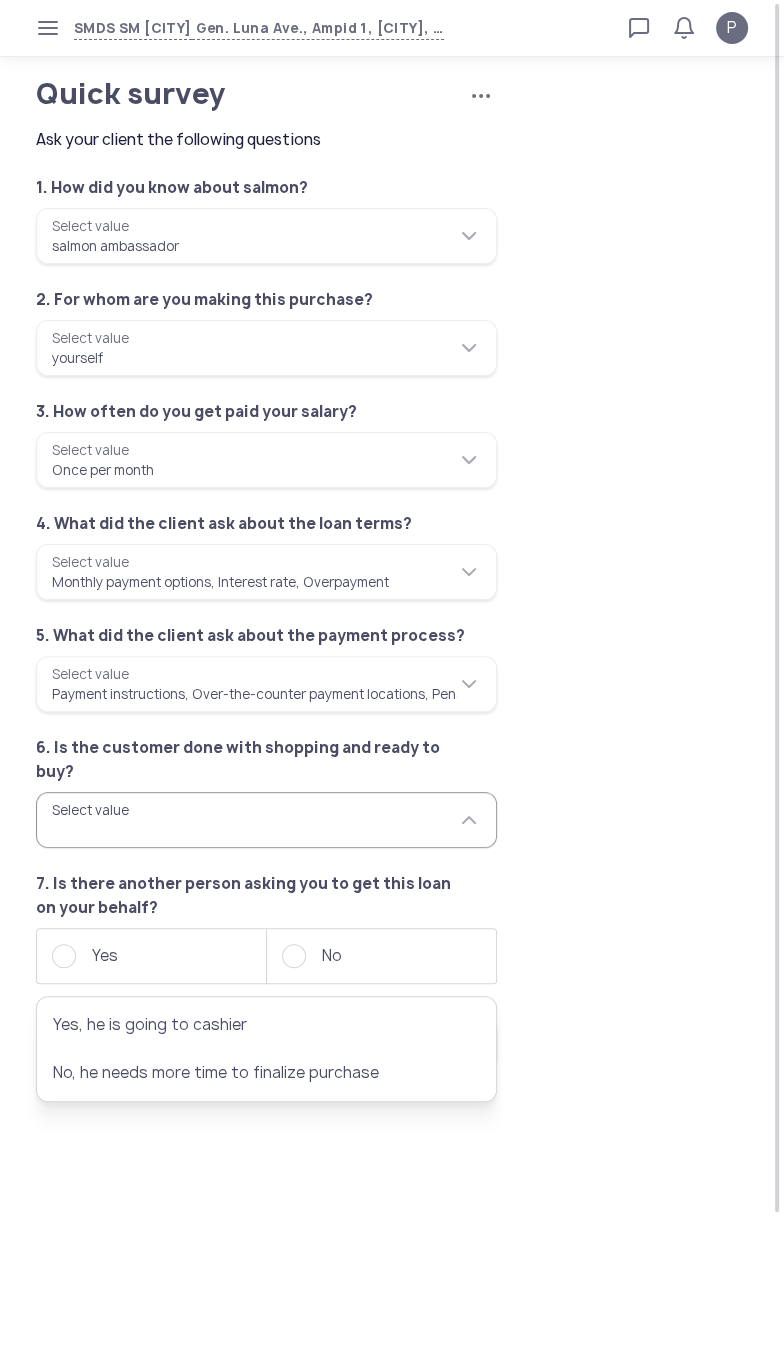 type on "**********" 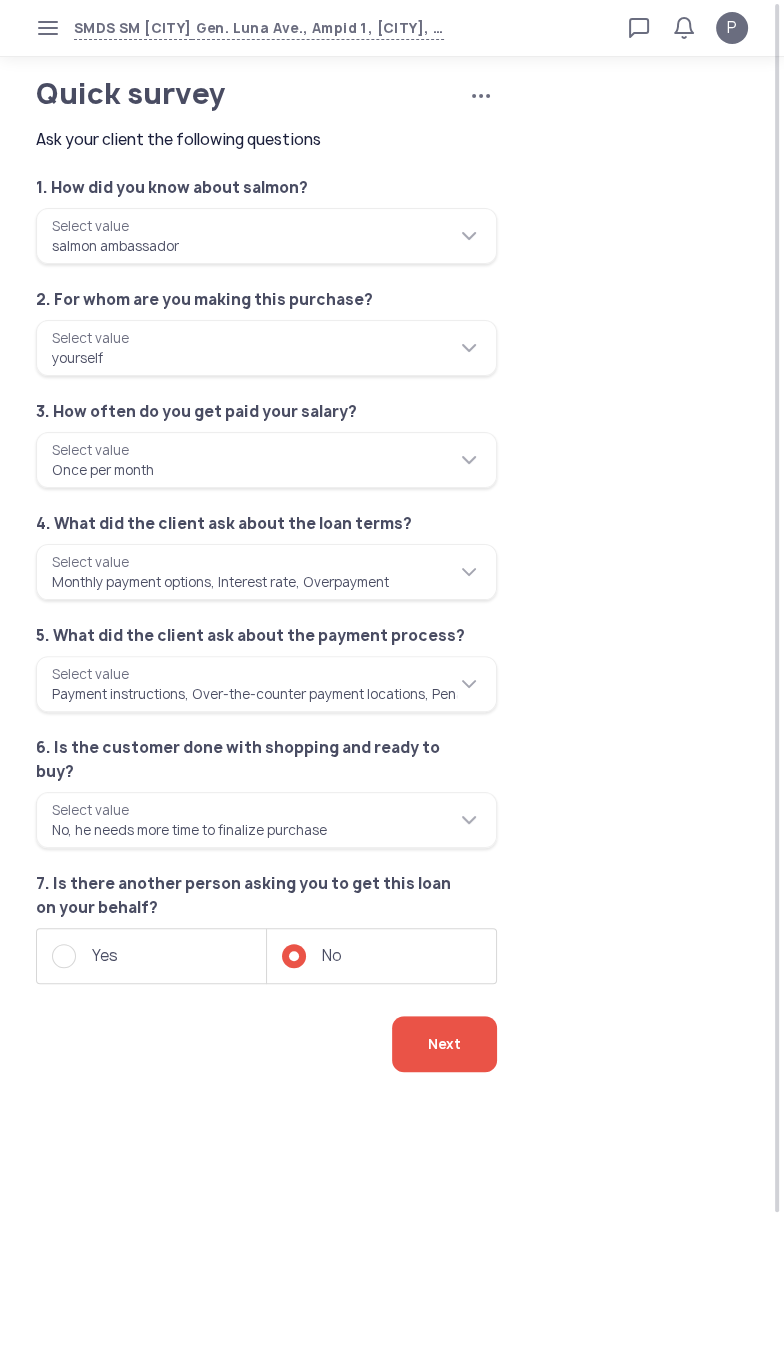 click on "Next" 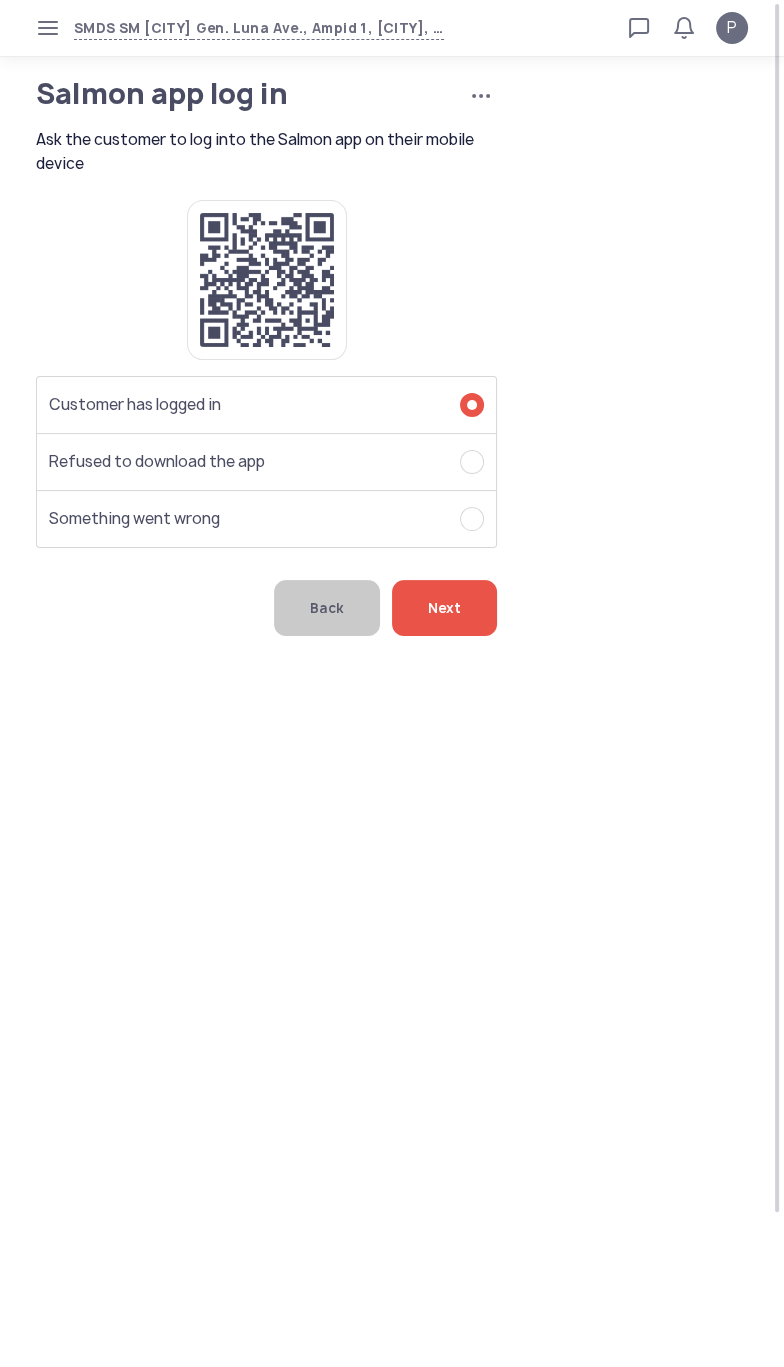click on "SMDS SM [CITY] Gen. Luna Ave., Ampid 1, [CITY], [REGION] Loan calculator Loan applications FAQs Refund P  Salmon app log in   Cancel application  Ask the customer to log into the Salmon app on their mobile device P
Verified agent Full name [FIRST] [LAST] Telephone number [PHONE] E-mail [EMAIL] Log out  Salmon app log in   Cancel application  Ask the customer to log into the Salmon app on their mobile device Customer has logged in Refused to download the app Something went wrong  Back   Next" at bounding box center [392, 683] 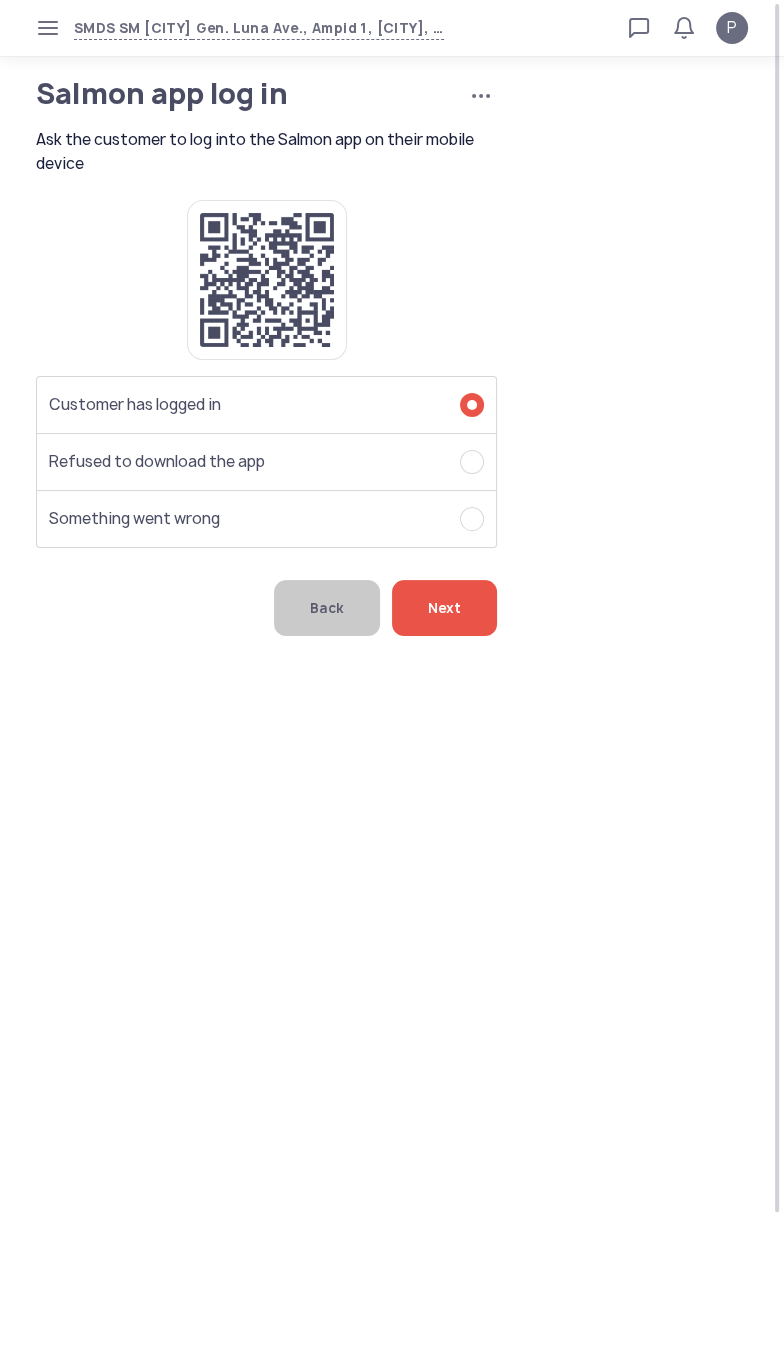 click on "Next" 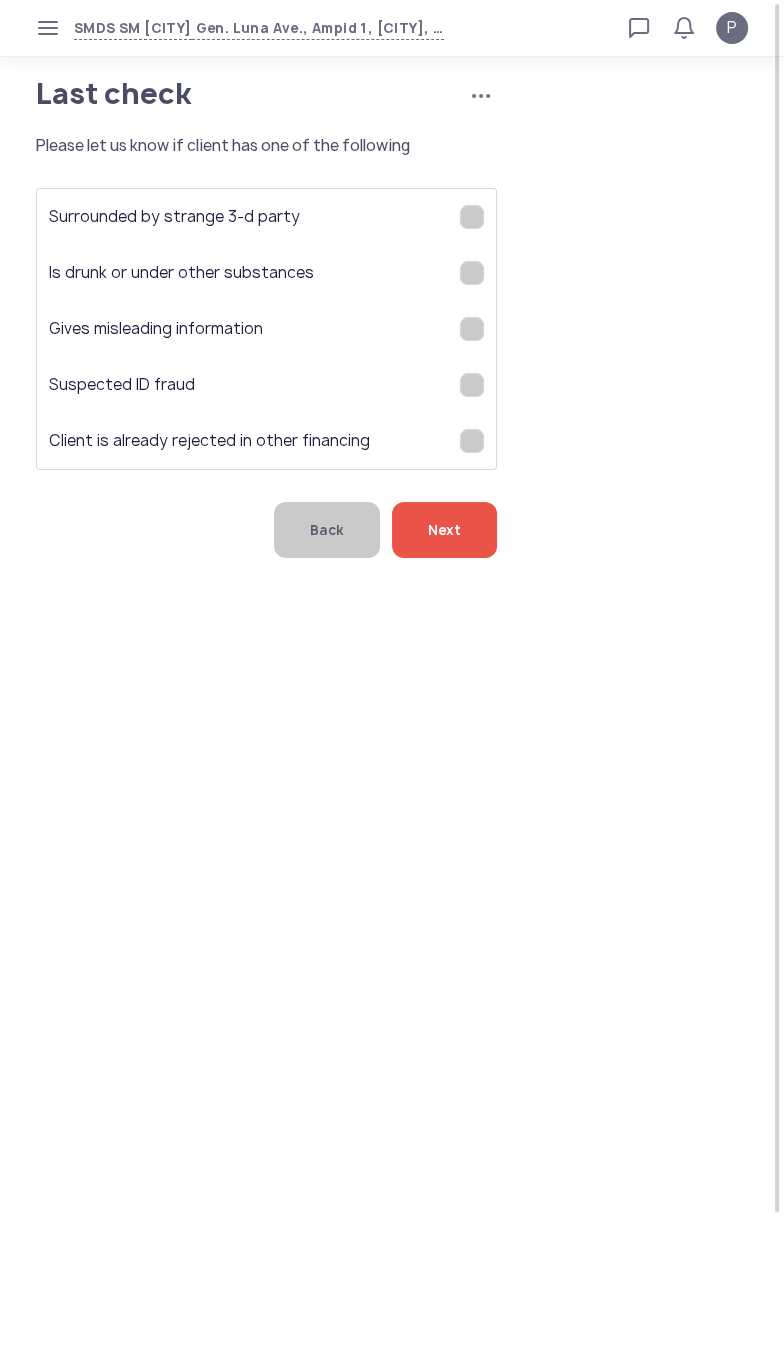 click on "Next" 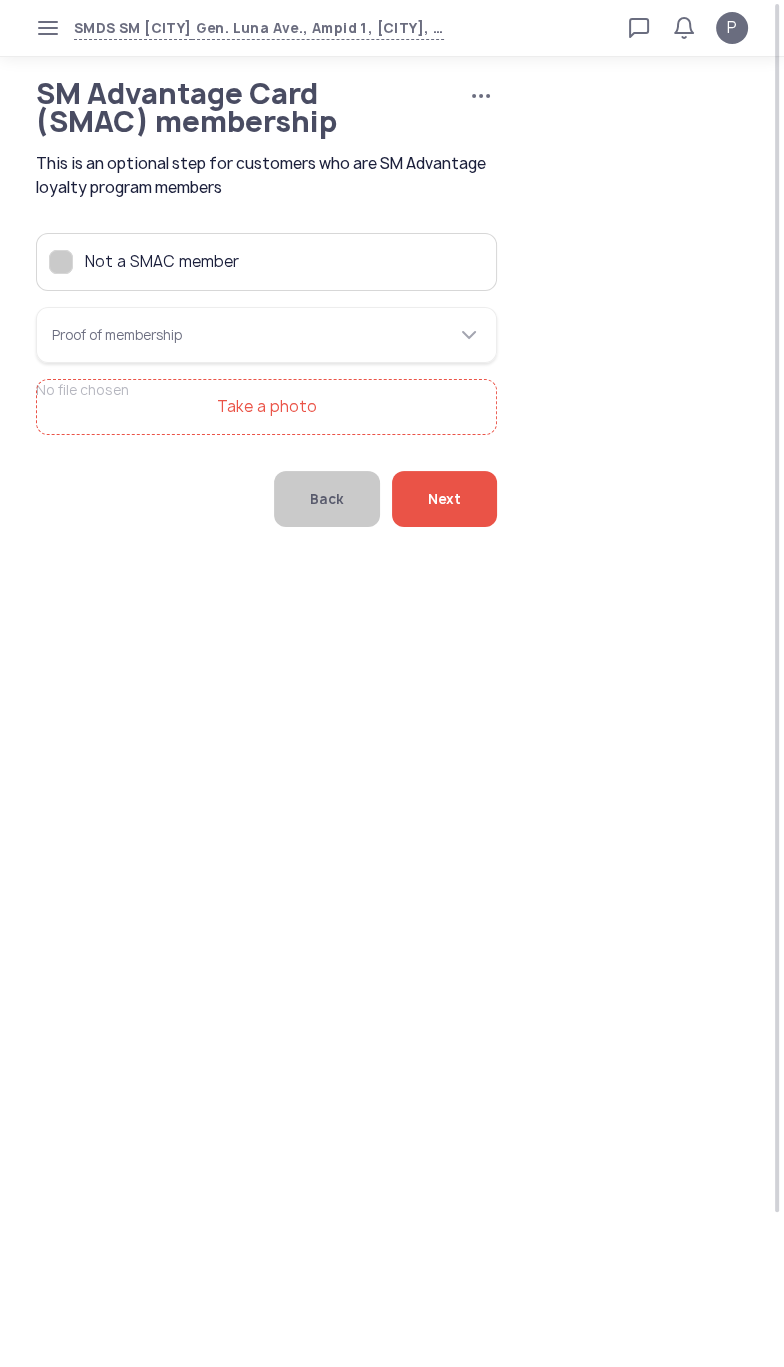 click on "Not a SMAC member" 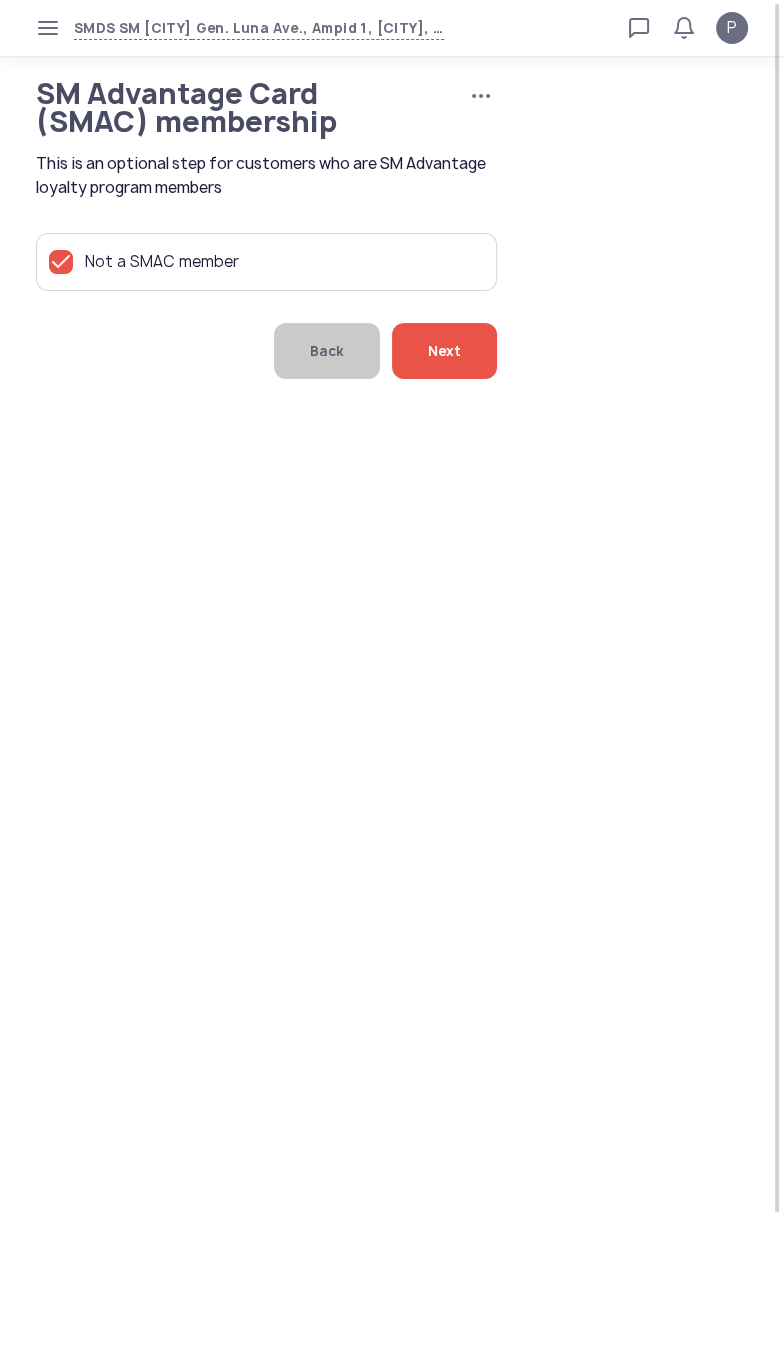 click on "Next" 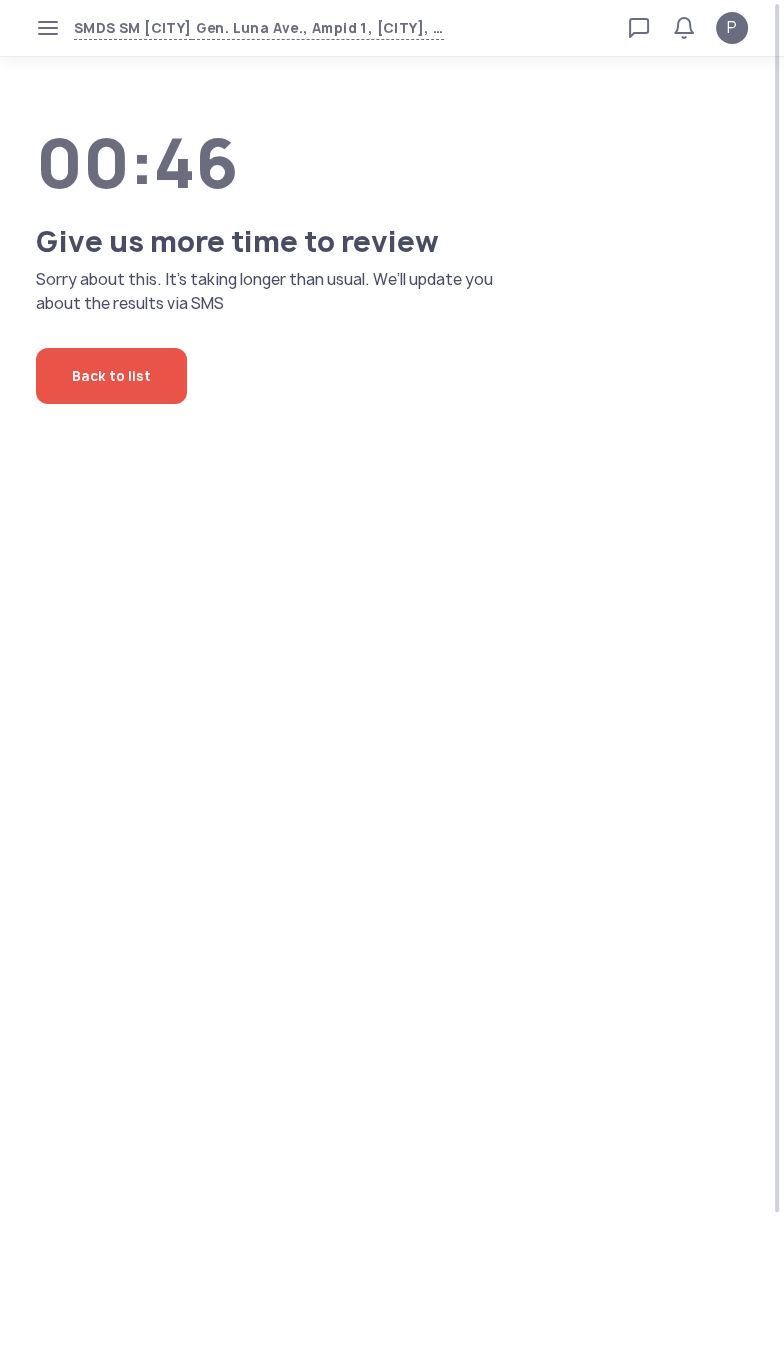 click on "SMDS SM [CITY] Gen. Luna Ave., Ampid 1, [CITY], [REGION] Loan calculator Loan applications FAQs Refund P P
Verified agent Full name [FIRST] [LAST] Telephone number [PHONE] E-mail [EMAIL] Log out  00:46  Give us more time to review Sorry about this. It’s taking longer than usual. We’ll update you about the results via SMS  Back to list" at bounding box center [392, 683] 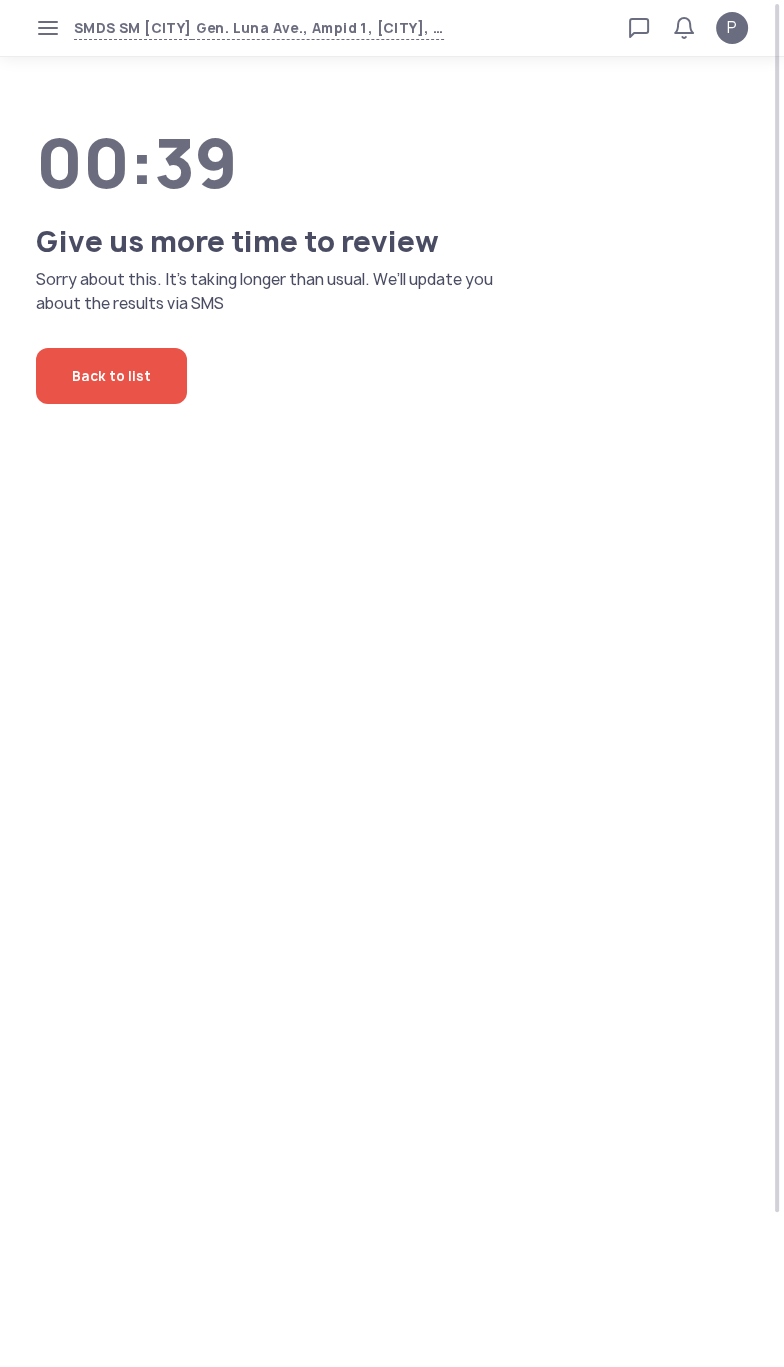 click on "SMDS SM [CITY] Gen. Luna Ave., Ampid 1, [CITY], [REGION] Loan calculator Loan applications FAQs Refund P P
Verified agent Full name [FIRST] [LAST] Telephone number [PHONE] E-mail [EMAIL] Log out  00:39  Give us more time to review Sorry about this. It’s taking longer than usual. We’ll update you about the results via SMS  Back to list" at bounding box center (392, 683) 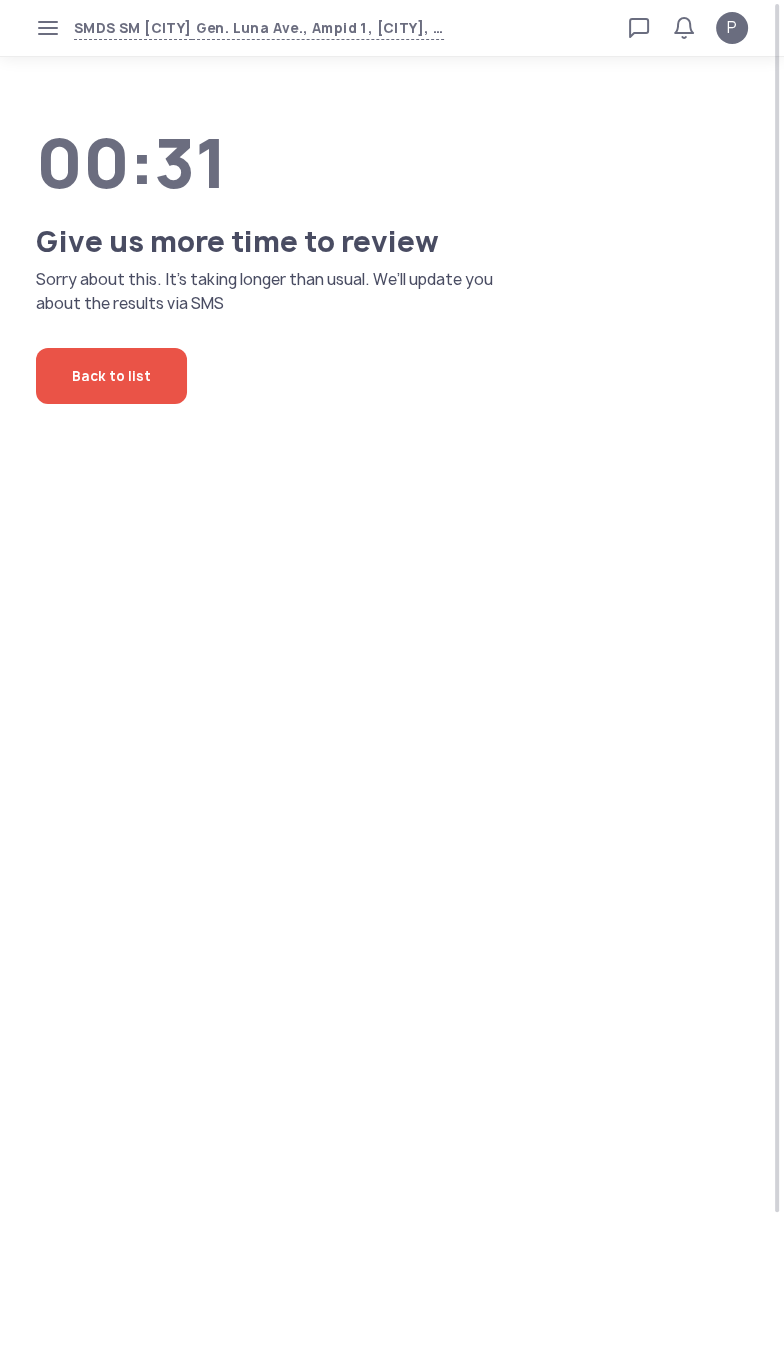 click on "SMDS SM [CITY] Gen. Luna Ave., Ampid 1, [CITY], [REGION] Loan calculator Loan applications FAQs Refund P P
Verified agent Full name [FIRST] [LAST] Telephone number [PHONE] E-mail [EMAIL] Log out  00:31  Give us more time to review Sorry about this. It’s taking longer than usual. We’ll update you about the results via SMS  Back to list" at bounding box center (392, 683) 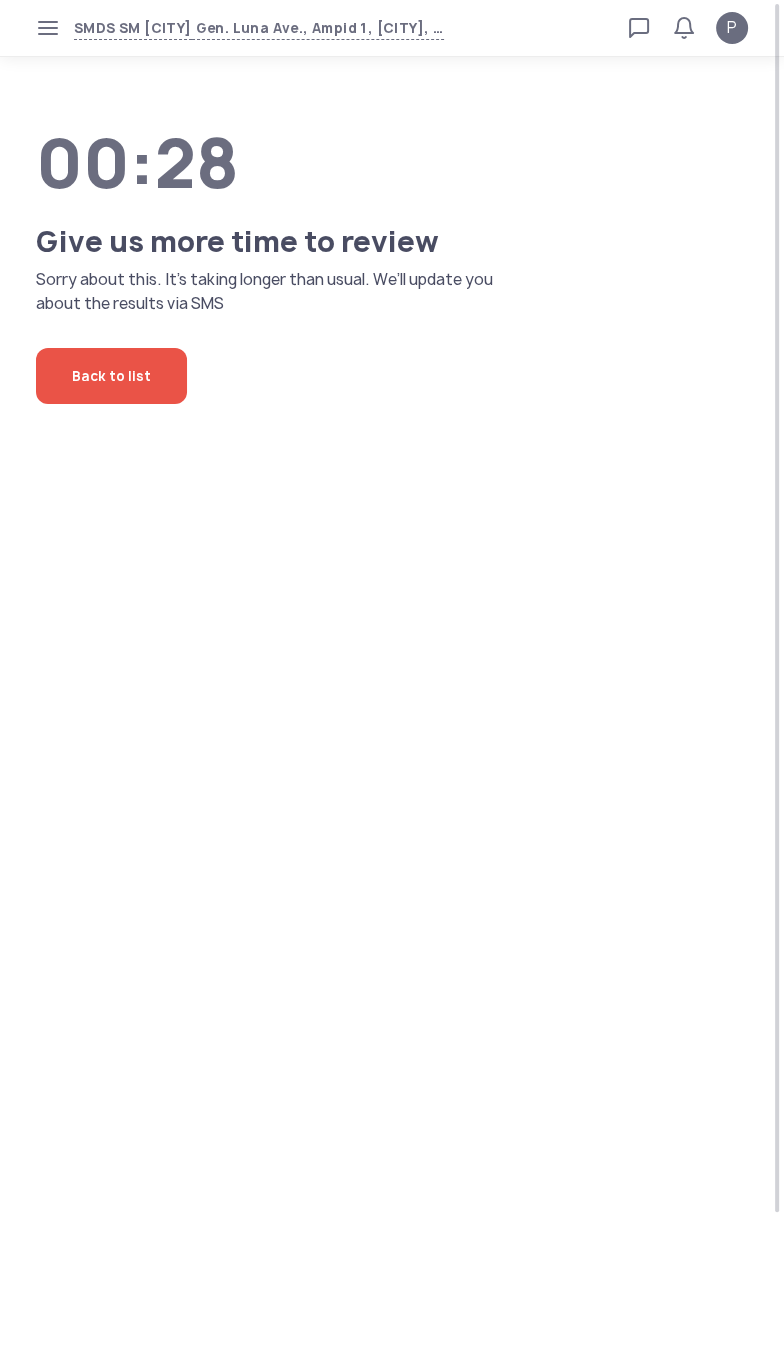 click on "SMDS SM [CITY] Gen. Luna Ave., Ampid 1, [CITY], [REGION] Loan calculator Loan applications FAQs Refund P P
Verified agent Full name [FIRST] [LAST] Telephone number [PHONE] E-mail [EMAIL] Log out  00:28  Give us more time to review Sorry about this. It’s taking longer than usual. We’ll update you about the results via SMS  Back to list" at bounding box center [392, 683] 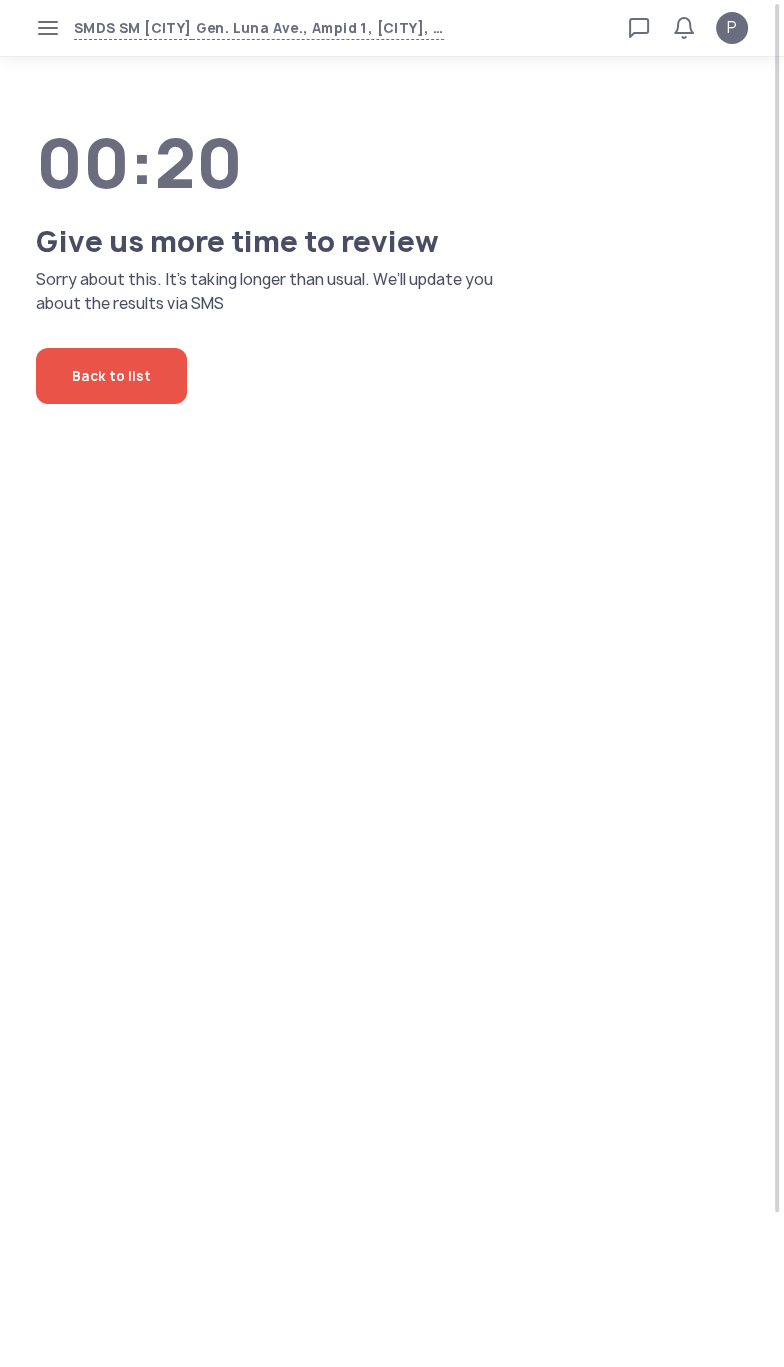 click on "SMDS SM [CITY] Gen. Luna Ave., Ampid 1, [CITY], [REGION] Loan calculator Loan applications FAQs Refund P P
Verified agent Full name [FIRST] [LAST] Telephone number [PHONE] E-mail [EMAIL] Log out  00:20  Give us more time to review Sorry about this. It’s taking longer than usual. We’ll update you about the results via SMS  Back to list" at bounding box center [392, 683] 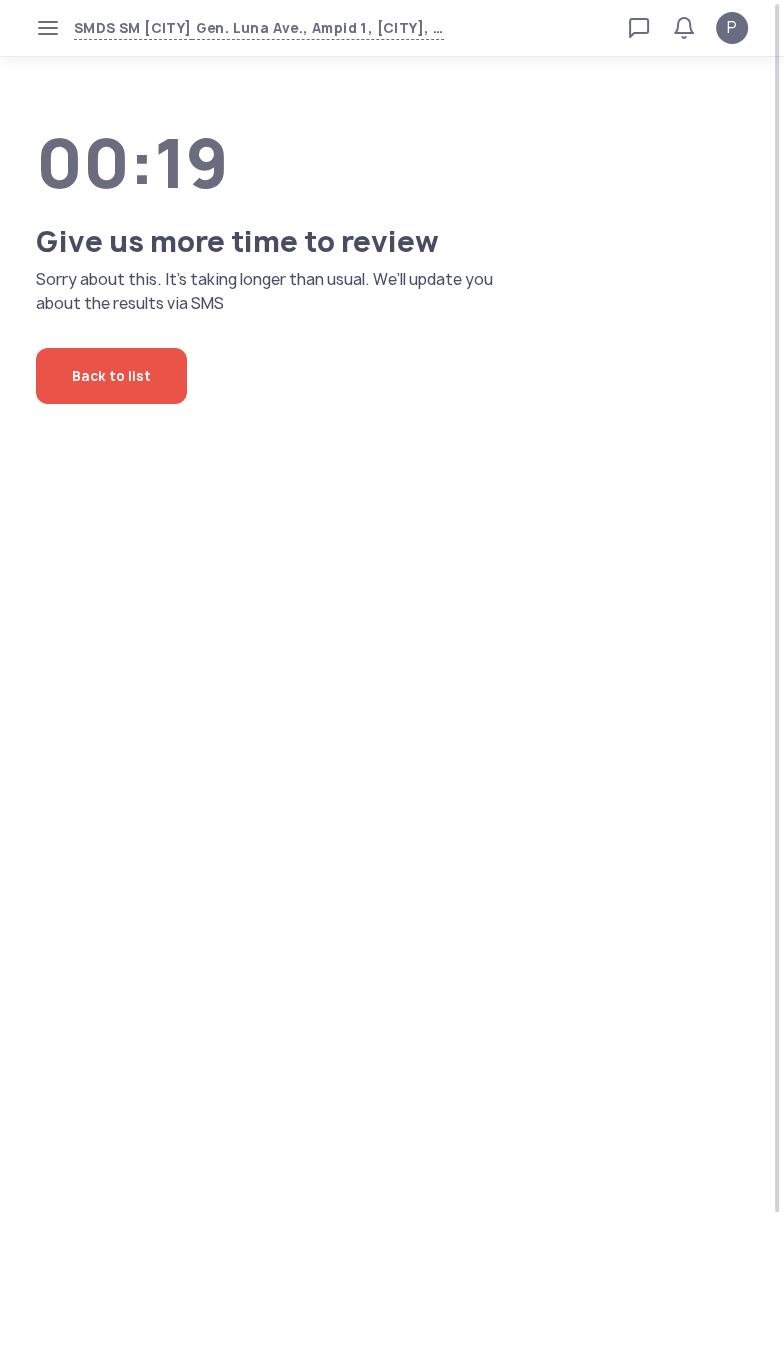 click on "SMDS SM [CITY] Gen. Luna Ave., Ampid 1, [CITY], [REGION] Loan calculator Loan applications FAQs Refund P P
Verified agent Full name [FIRST] [LAST] Telephone number [PHONE] E-mail [EMAIL] Log out  00:19  Give us more time to review Sorry about this. It’s taking longer than usual. We’ll update you about the results via SMS  Back to list" at bounding box center (392, 683) 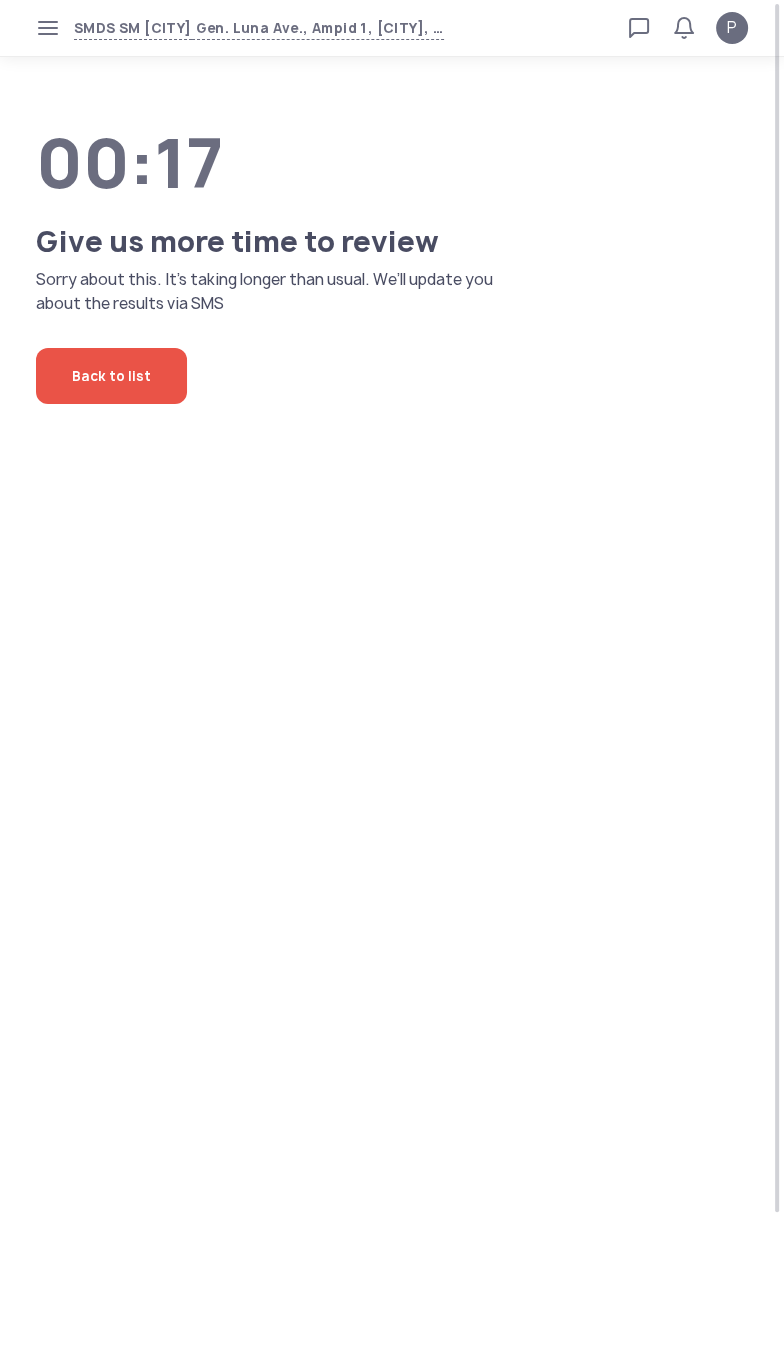 click on "SMDS SM [CITY] Gen. Luna Ave., Ampid 1, [CITY], [REGION] Loan calculator Loan applications FAQs Refund P P
Verified agent Full name [FIRST] [LAST] Telephone number [PHONE] E-mail [EMAIL] Log out  00:17  Give us more time to review Sorry about this. It’s taking longer than usual. We’ll update you about the results via SMS  Back to list" at bounding box center [392, 683] 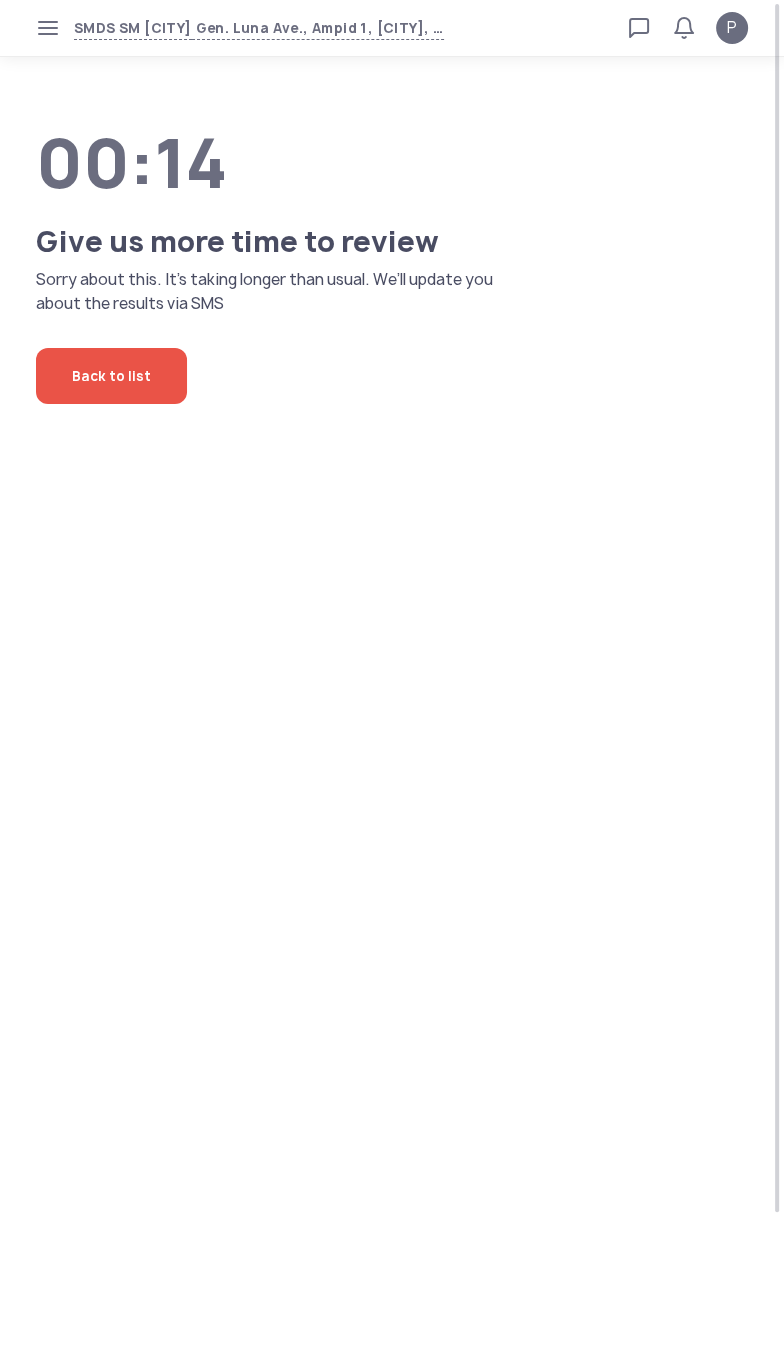 click on "SMDS SM [CITY] Gen. Luna Ave., Ampid 1, [CITY], [REGION] Loan calculator Loan applications FAQs Refund P P
Verified agent Full name [FIRST] [LAST] Telephone number [PHONE] E-mail [EMAIL] Log out  00:14  Give us more time to review Sorry about this. It’s taking longer than usual. We’ll update you about the results via SMS  Back to list" at bounding box center (392, 683) 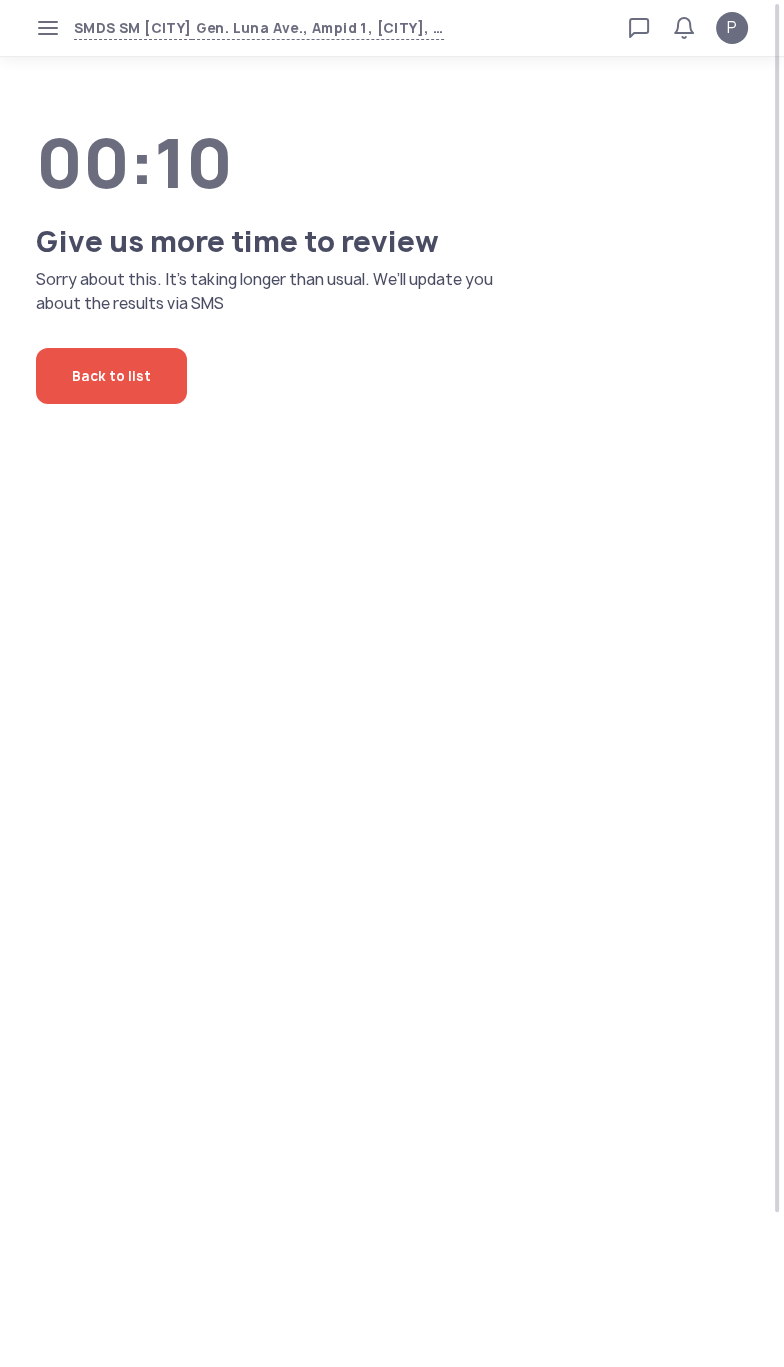 click on "SMDS SM [CITY] Gen. Luna Ave., Ampid 1, [CITY], [REGION] Loan calculator Loan applications FAQs Refund P P
Verified agent Full name [FIRST] [LAST] Telephone number [PHONE] E-mail [EMAIL] Log out  00:10  Give us more time to review Sorry about this. It’s taking longer than usual. We’ll update you about the results via SMS  Back to list" at bounding box center (392, 683) 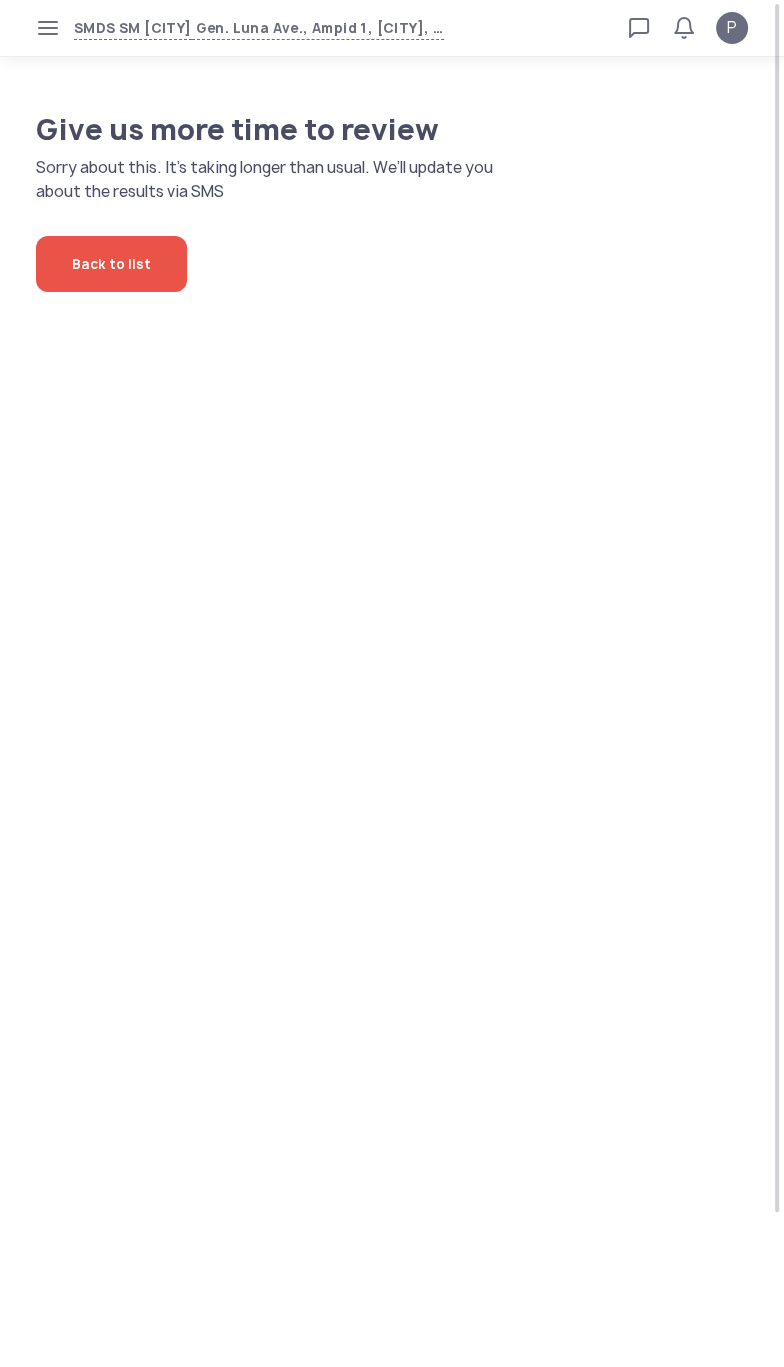 click on "SMDS SM [CITY] Gen. Luna Ave., Ampid 1, [CITY], [REGION] Loan calculator Loan applications FAQs Refund P P
Verified agent Full name [FIRST] [LAST] Telephone number [PHONE] E-mail [EMAIL] Log out Give us more time to review Sorry about this. It’s taking longer than usual. We’ll update you about the results via SMS  Back to list" at bounding box center [392, 683] 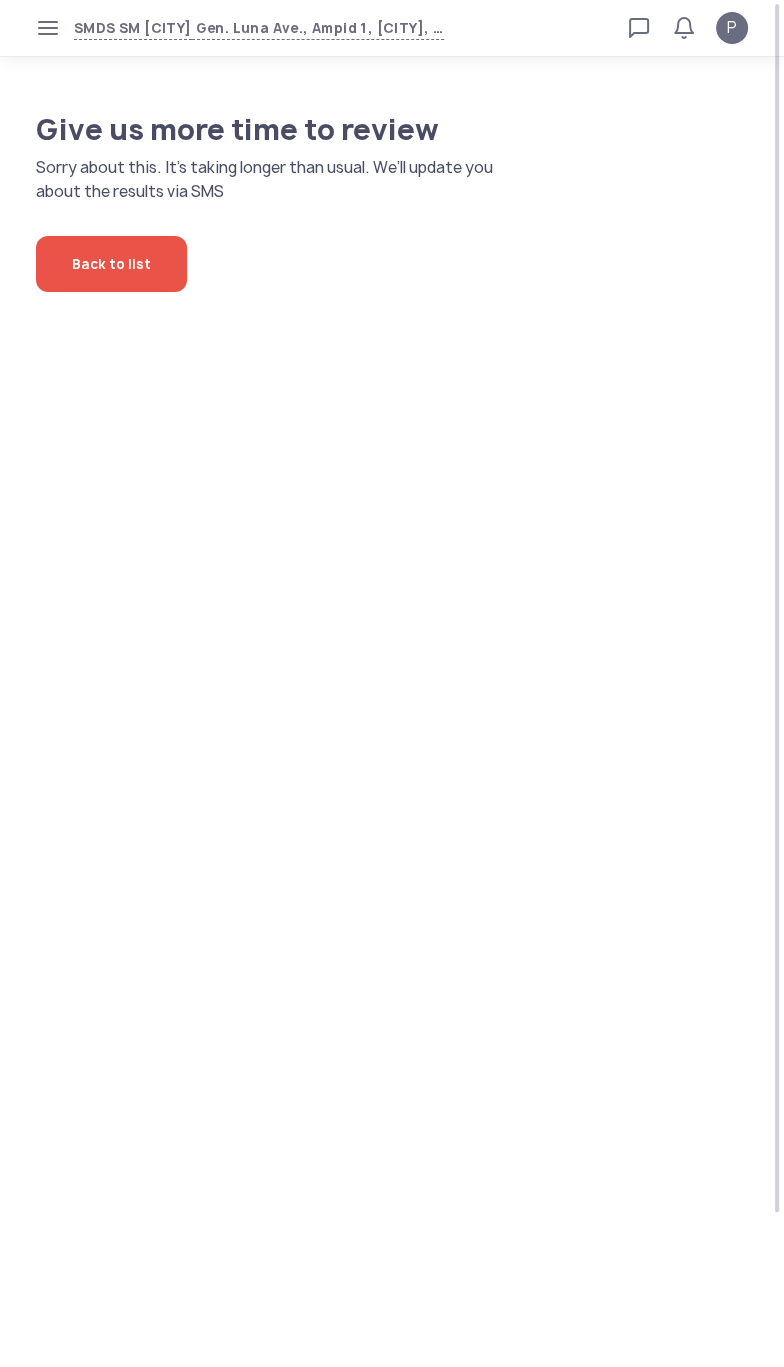 click on "SMDS SM [CITY] Gen. Luna Ave., Ampid 1, [CITY], [REGION] Loan calculator Loan applications FAQs Refund P P
Verified agent Full name [FIRST] [LAST] Telephone number [PHONE] E-mail [EMAIL] Log out Give us more time to review Sorry about this. It’s taking longer than usual. We’ll update you about the results via SMS  Back to list" at bounding box center (392, 683) 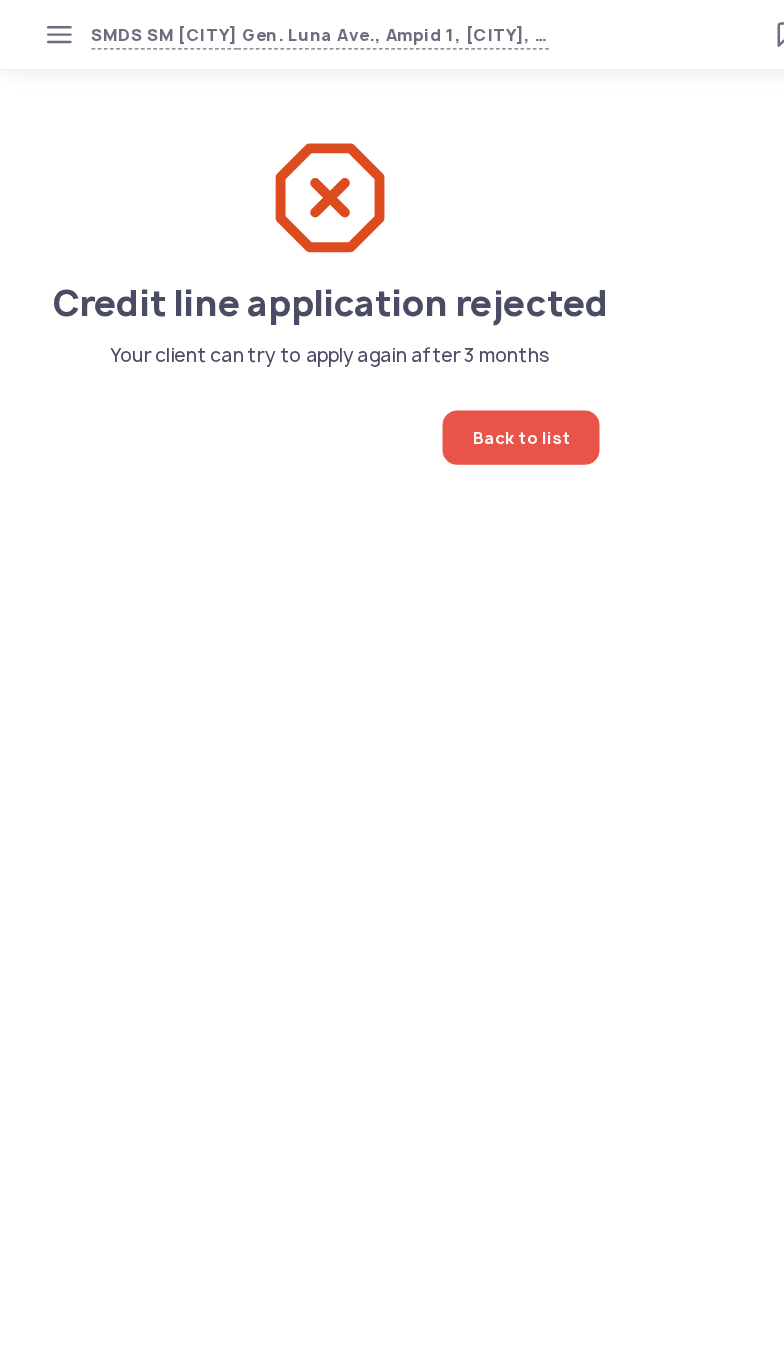 click on "SMDS SM [CITY] Gen. Luna Ave., Ampid 1, [CITY], [REGION] Loan calculator Loan applications FAQs Refund P  Details about the current address   Cancel application  P
Verified agent Full name [FIRST] [LAST] Telephone number [PHONE] E-mail [EMAIL] Log out
Credit line application rejected  Your client can try to apply again after 3 months  Back to list" at bounding box center (392, 683) 